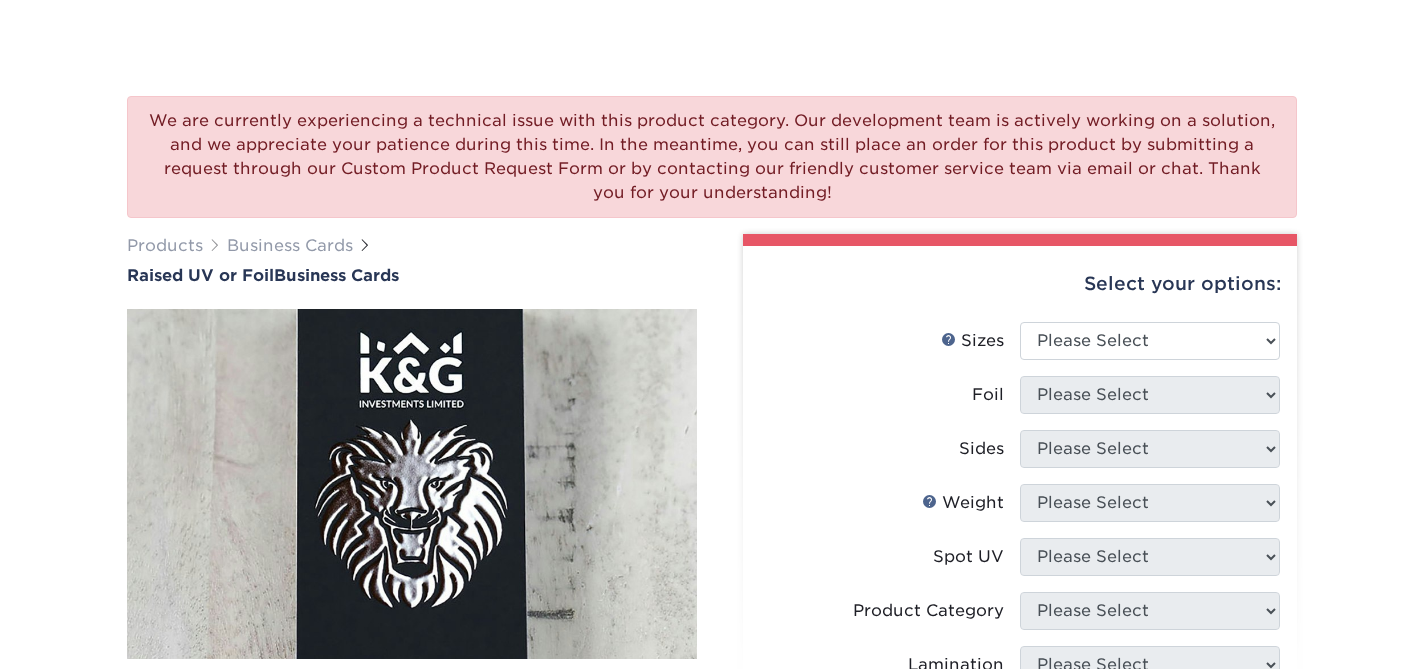 scroll, scrollTop: 0, scrollLeft: 0, axis: both 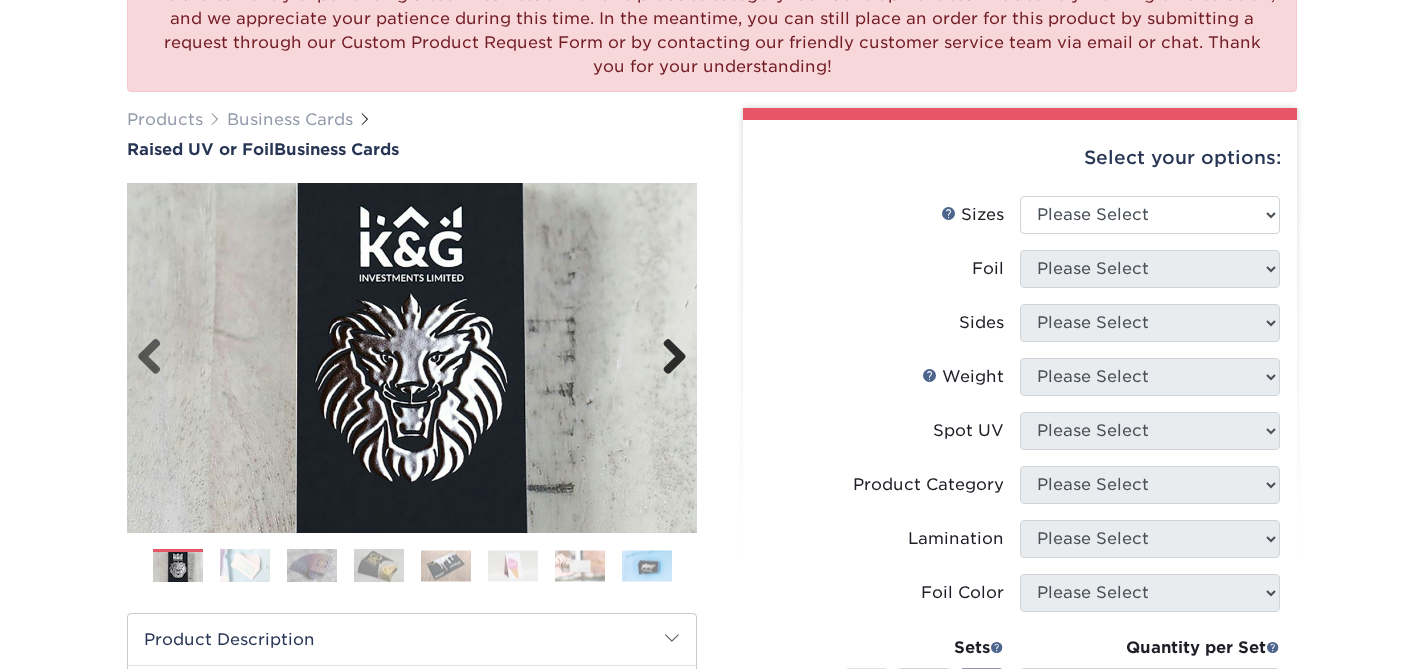 click on "Next" at bounding box center [667, 358] 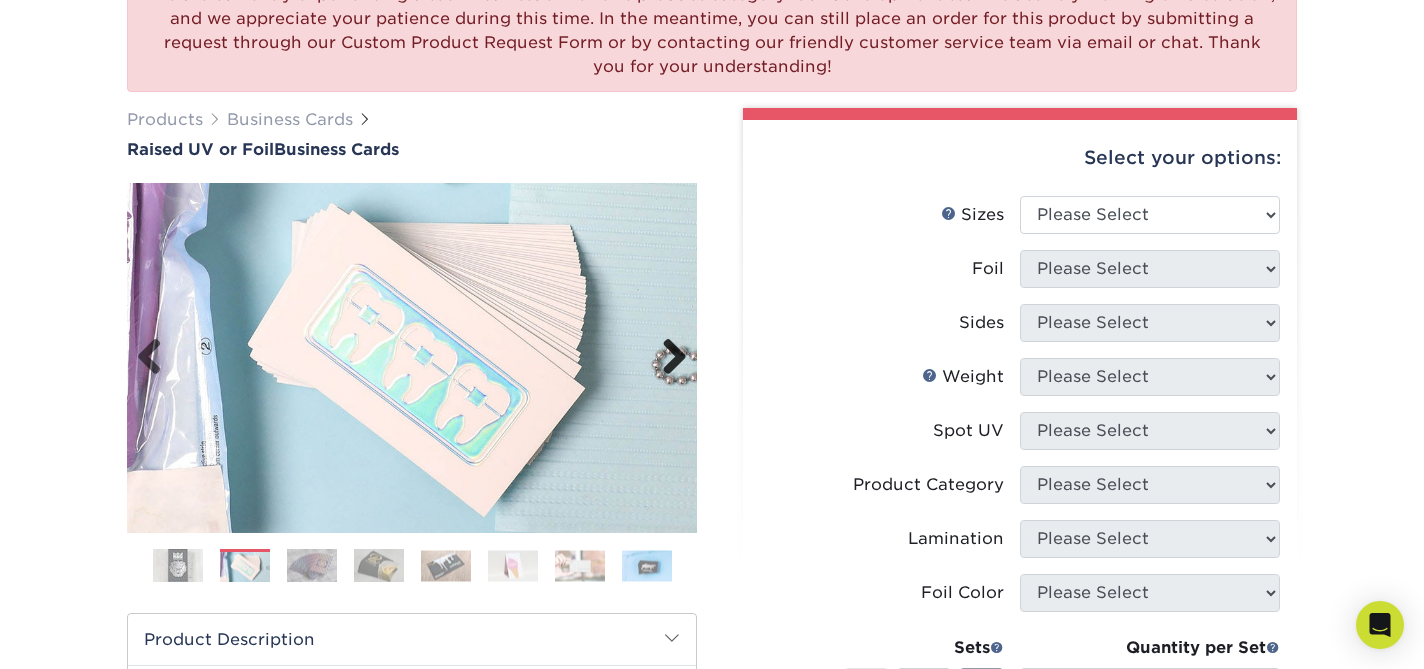 click on "Next" at bounding box center [667, 358] 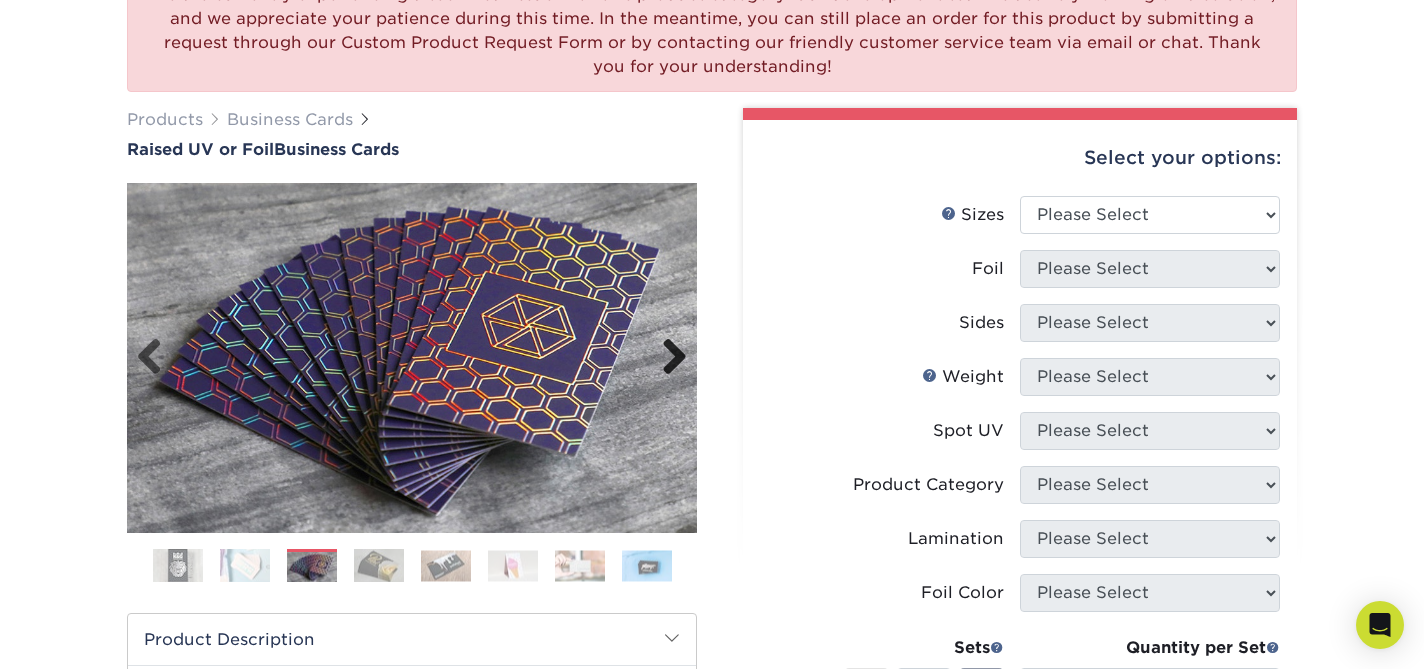 click on "Next" at bounding box center [667, 358] 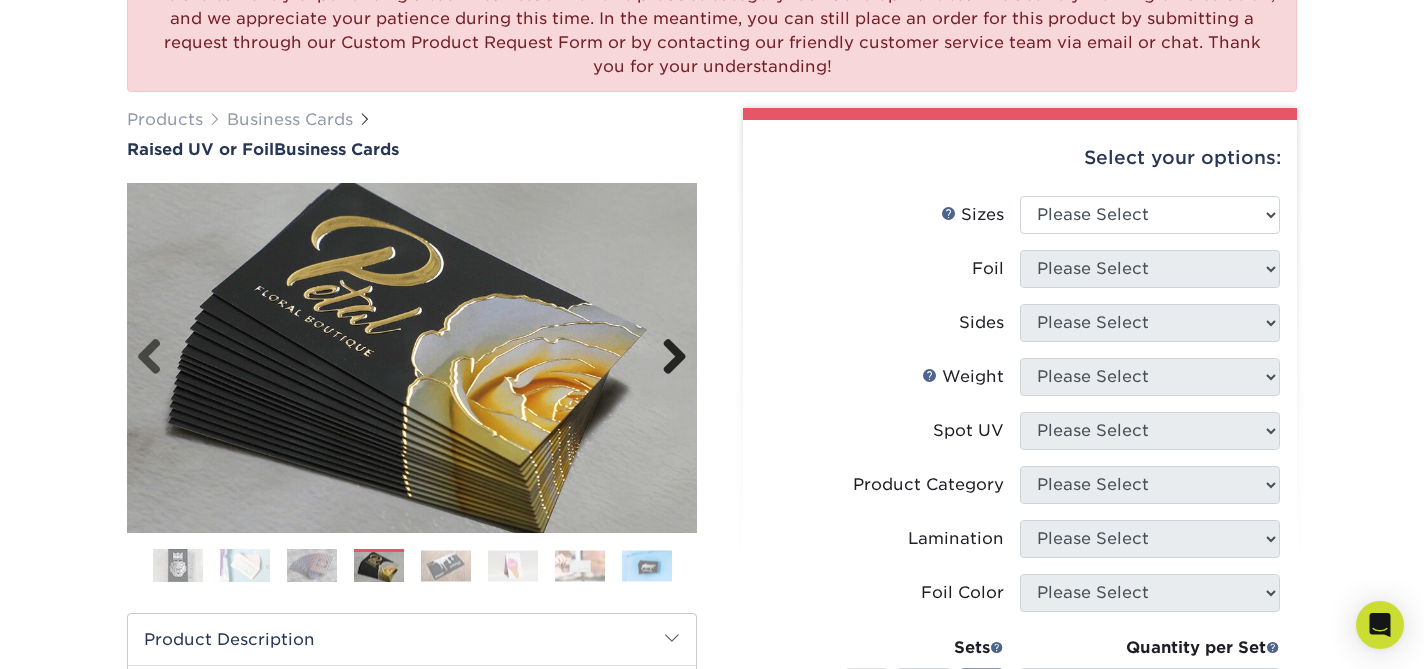 click on "Next" at bounding box center [667, 358] 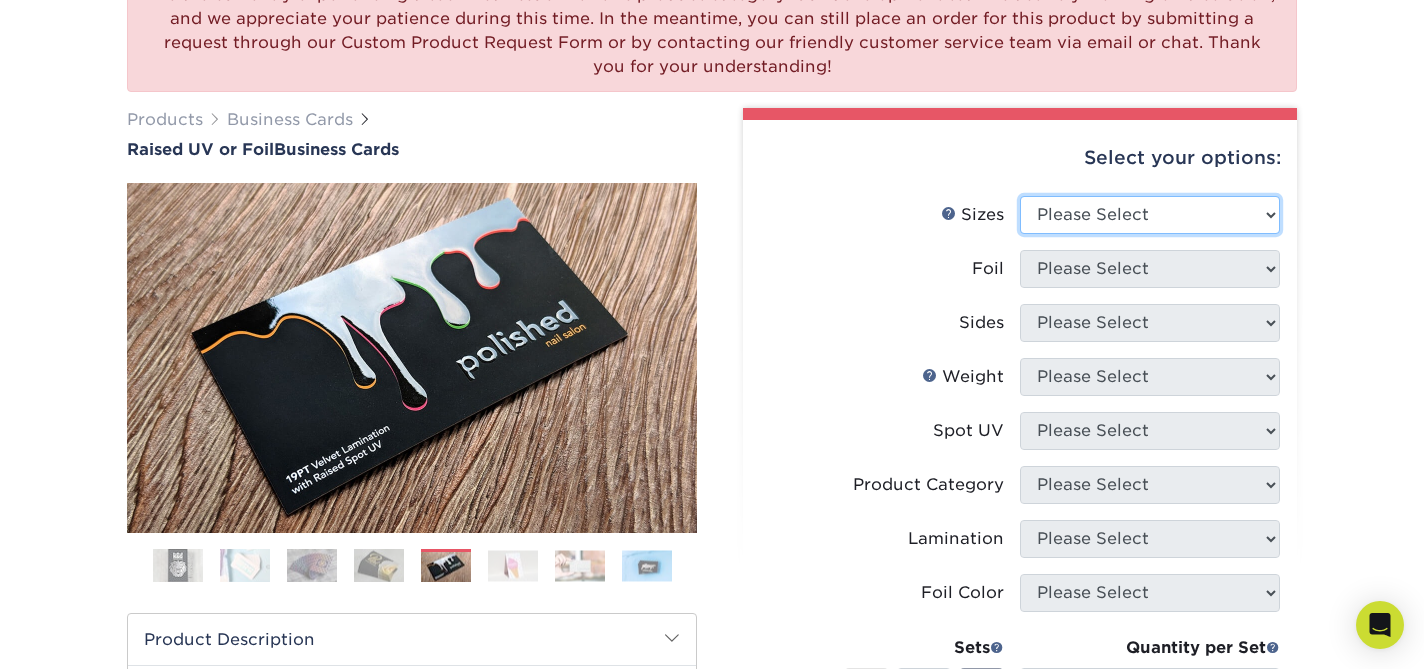 click on "Please Select
2" x 3.5" - Standard" at bounding box center [1150, 215] 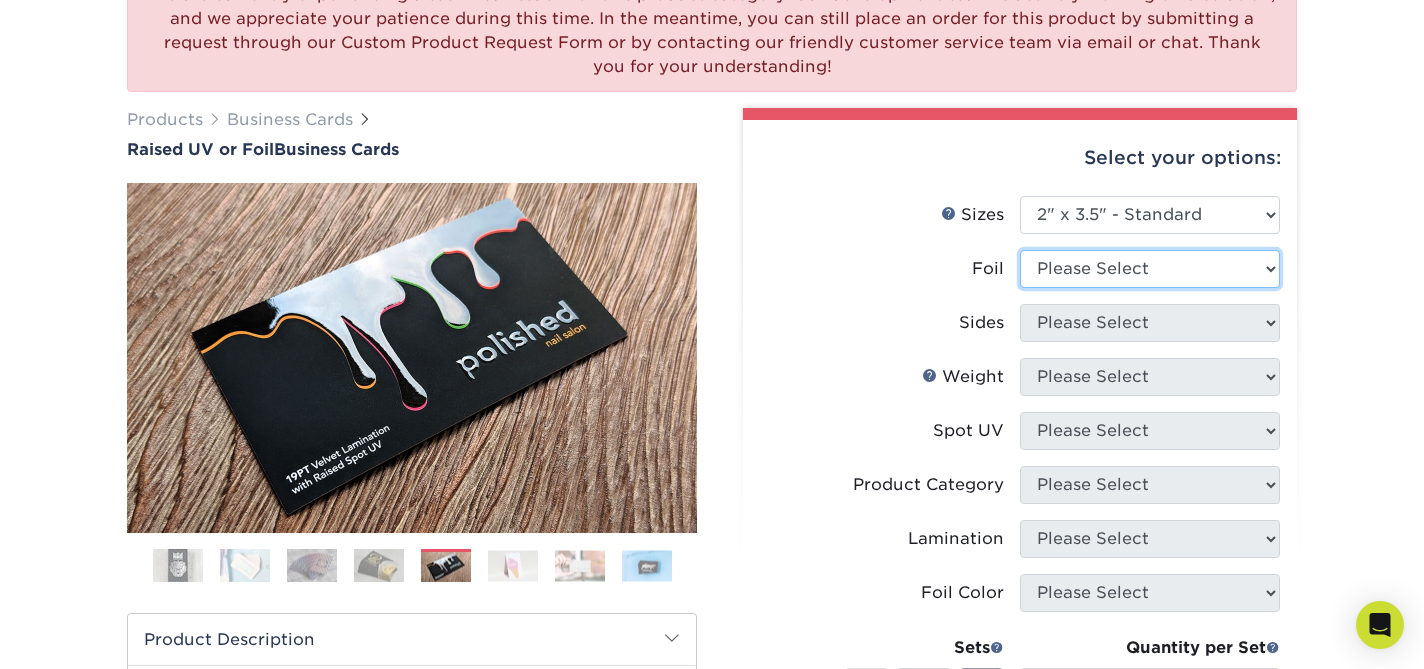 click on "Please Select No Yes" at bounding box center [1150, 269] 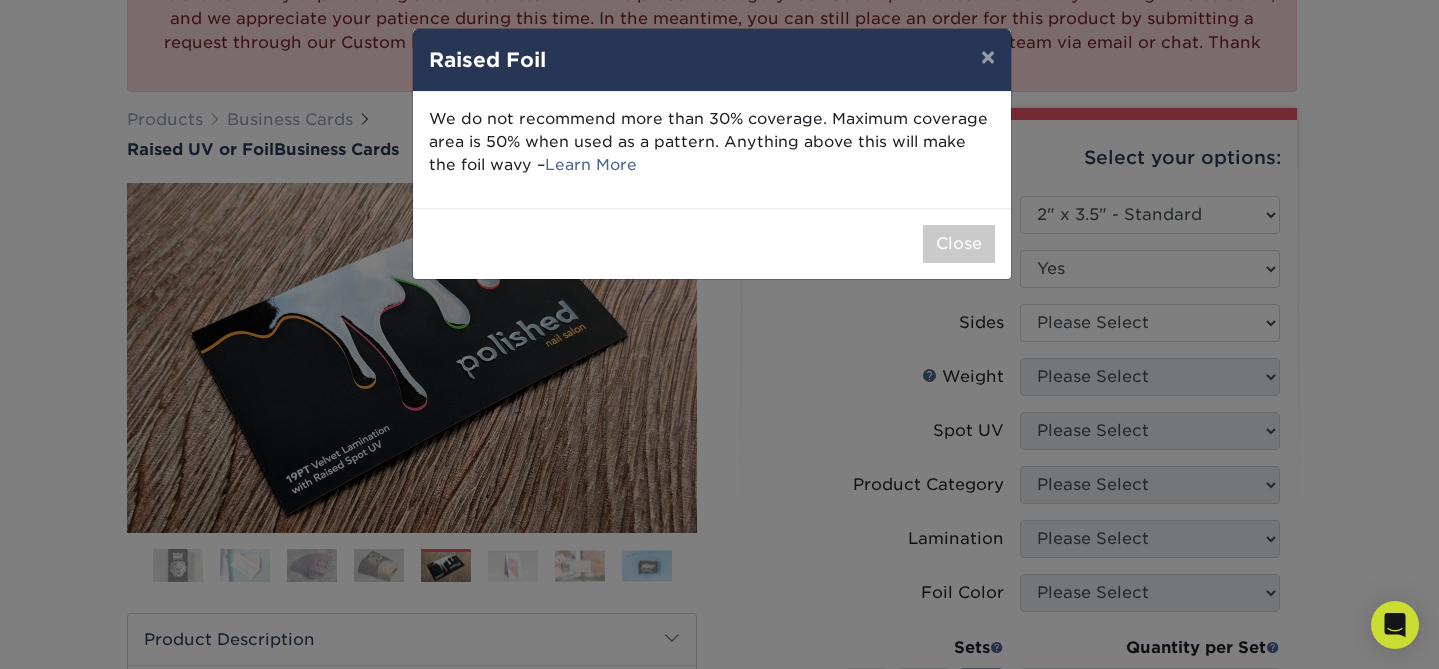 click on "We do not recommend more than 30% coverage. Maximum coverage area is 50% when used as a pattern. Anything above this will make the foil wavy –  Learn More" at bounding box center (712, 150) 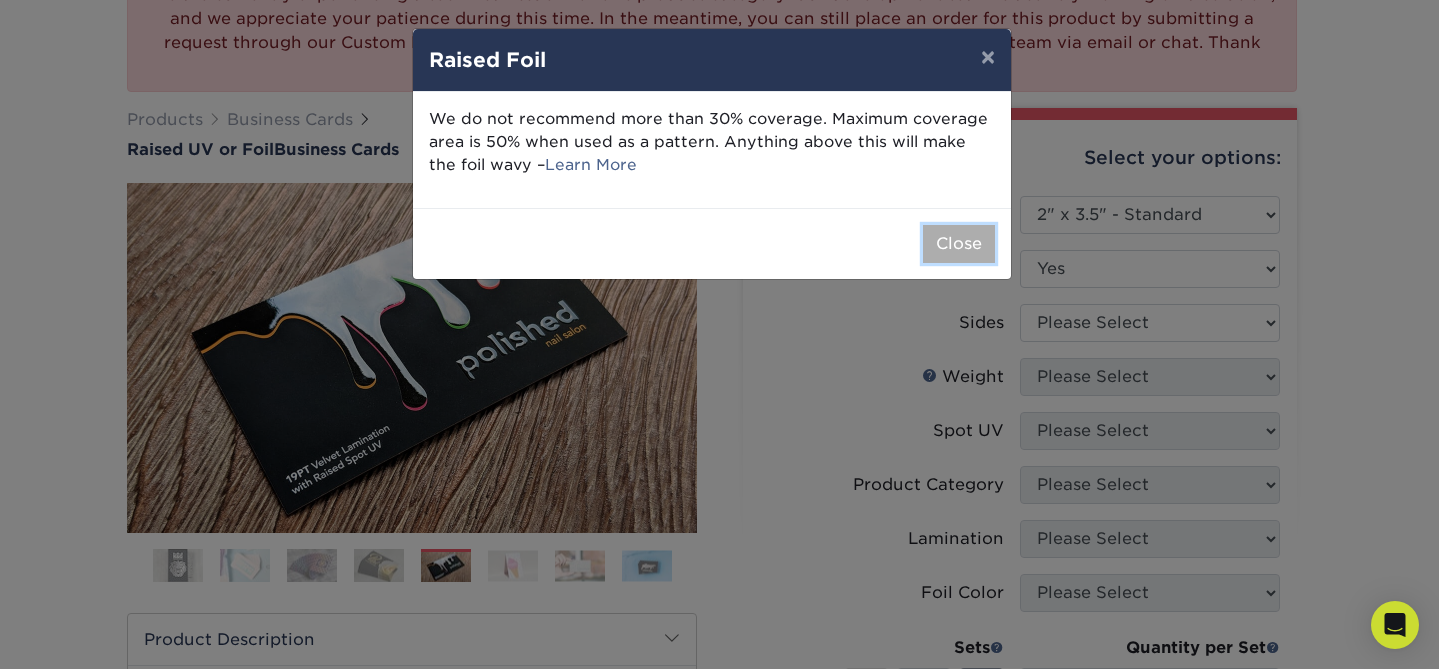 click on "Close" at bounding box center [959, 244] 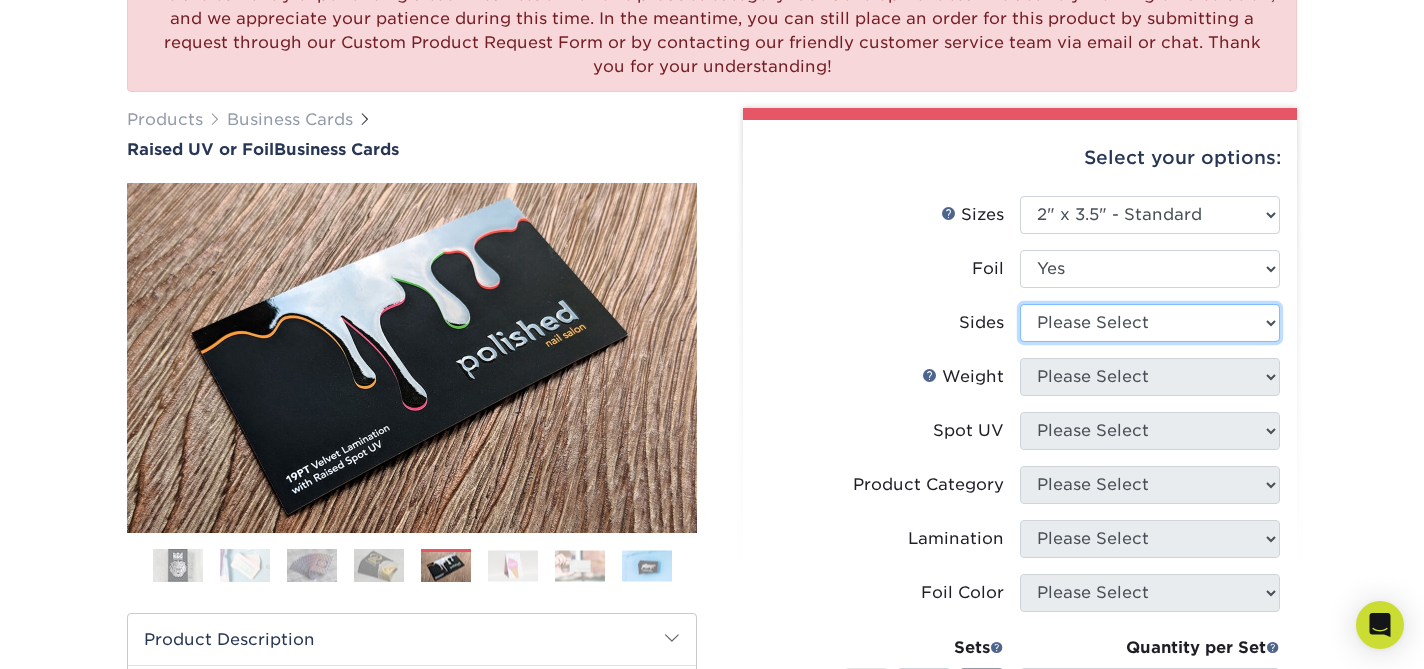 click on "Please Select Print Both Sides - Foil Both Sides Print Both Sides - Foil Front Only Print Front Only - Foil Front Only" at bounding box center [1150, 323] 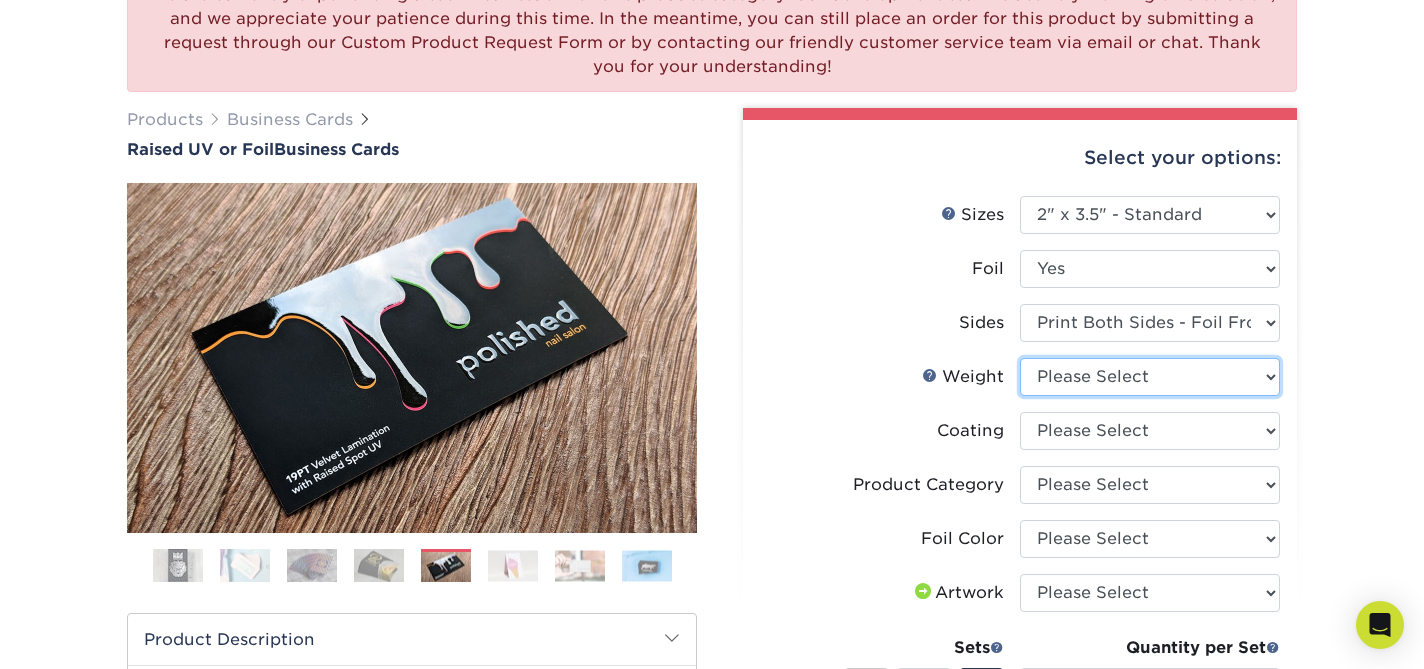 click on "Please Select 16PT" at bounding box center (1150, 377) 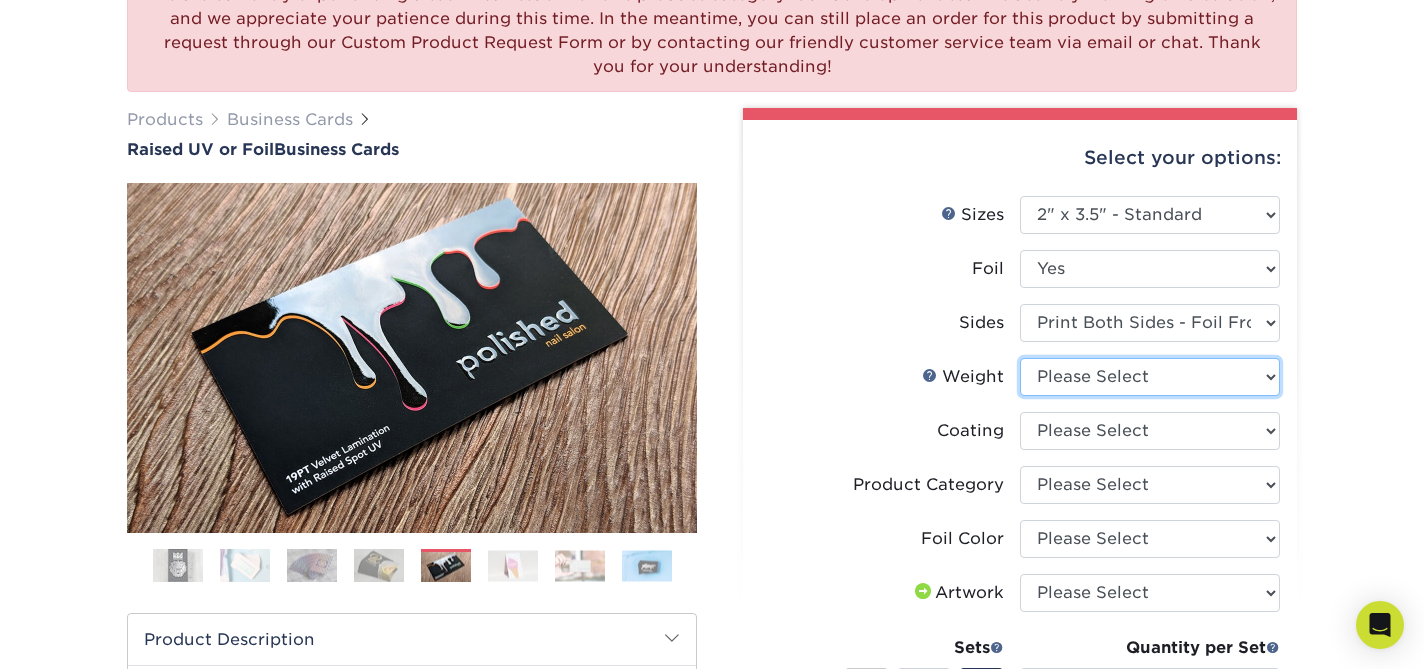 select on "16PT" 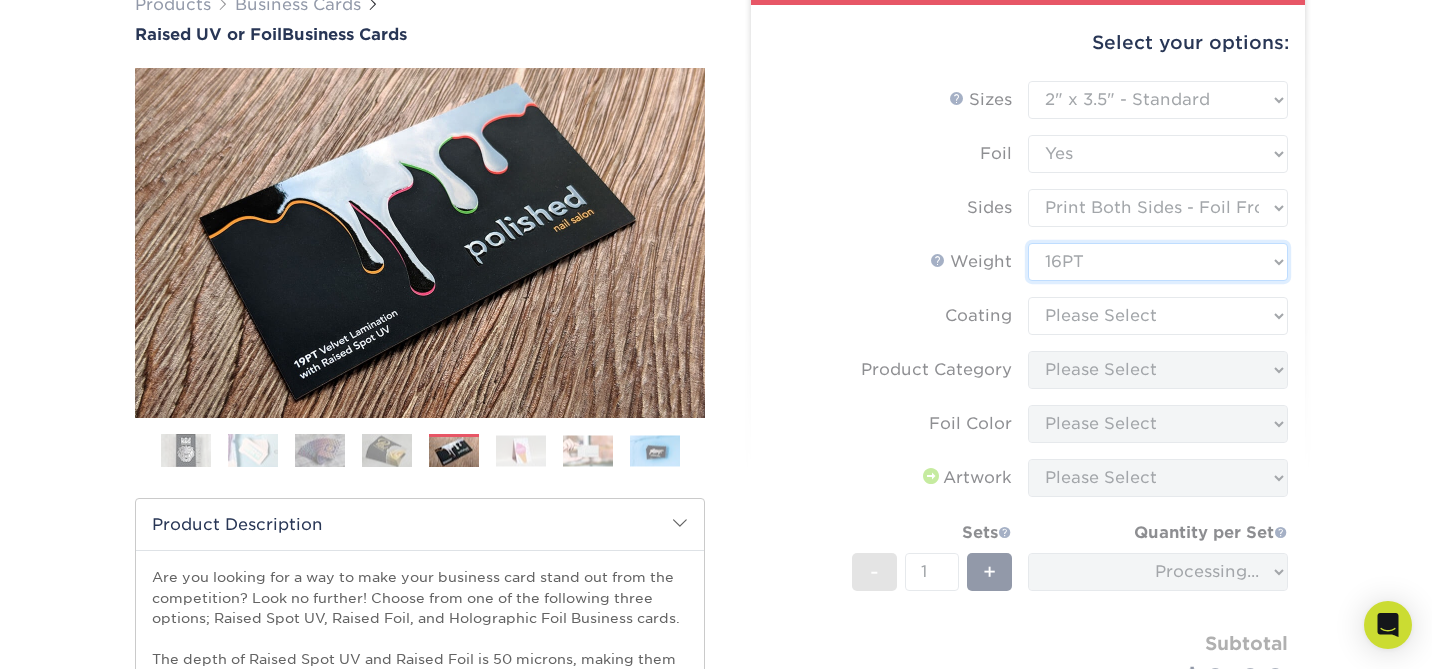 scroll, scrollTop: 351, scrollLeft: 0, axis: vertical 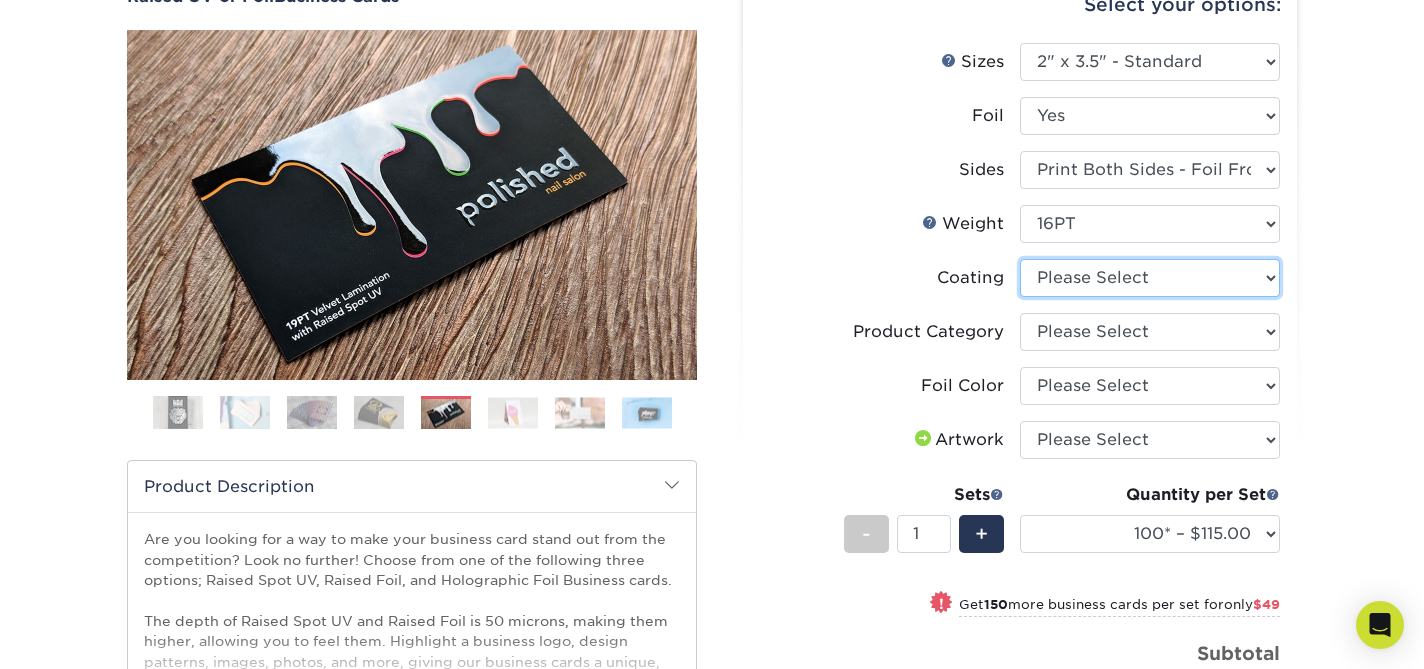 click at bounding box center (1150, 278) 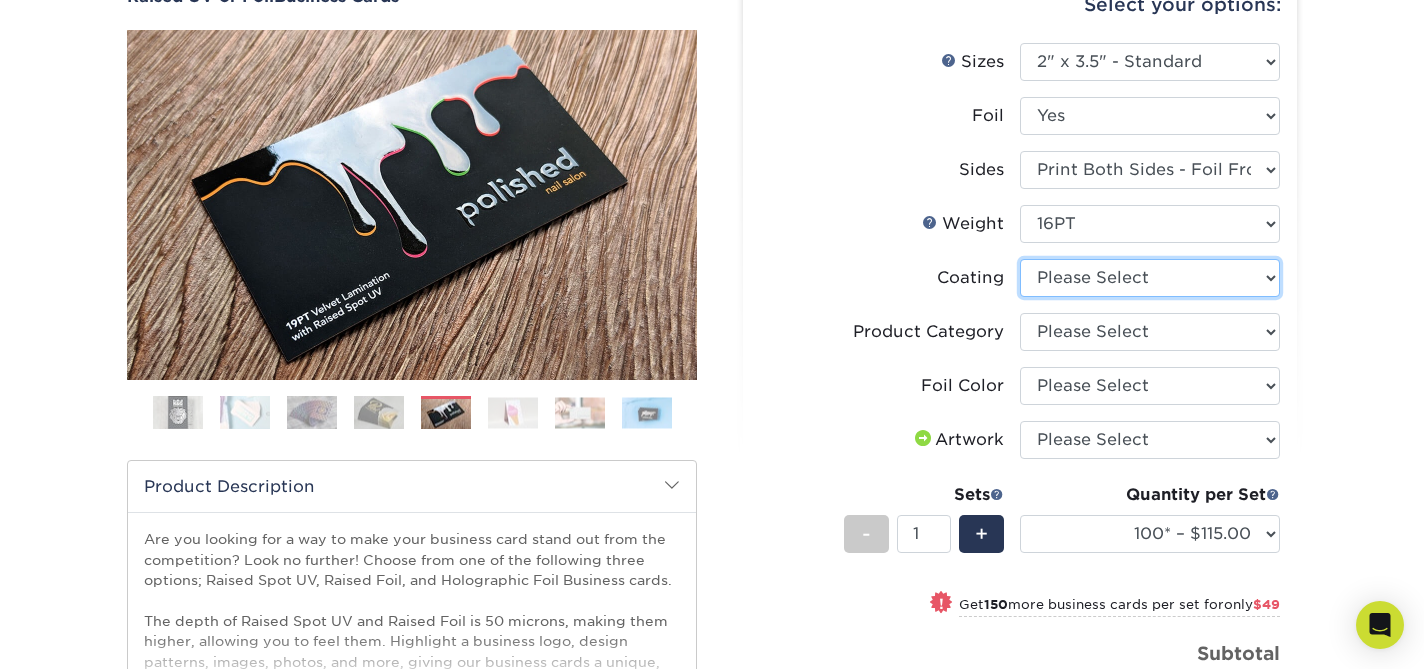 select on "3e7618de-abca-4bda-9f97-8b9129e913d8" 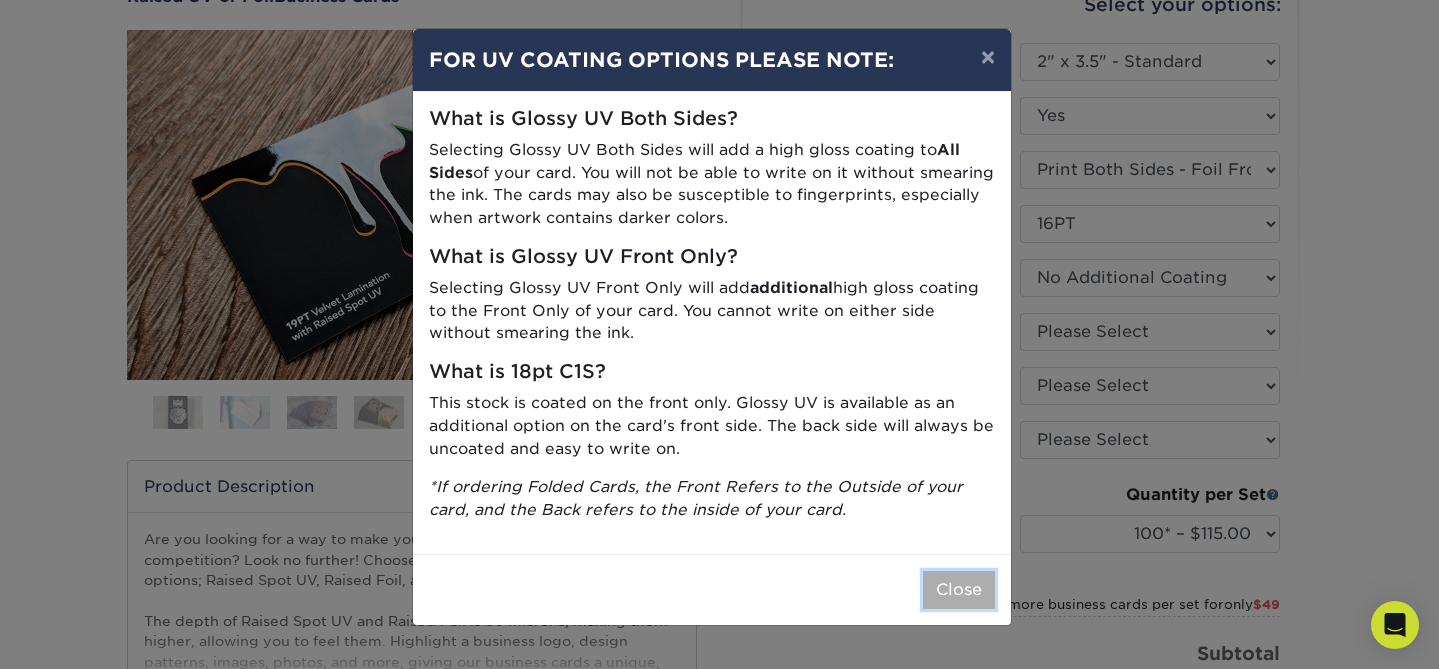 click on "Close" at bounding box center [959, 590] 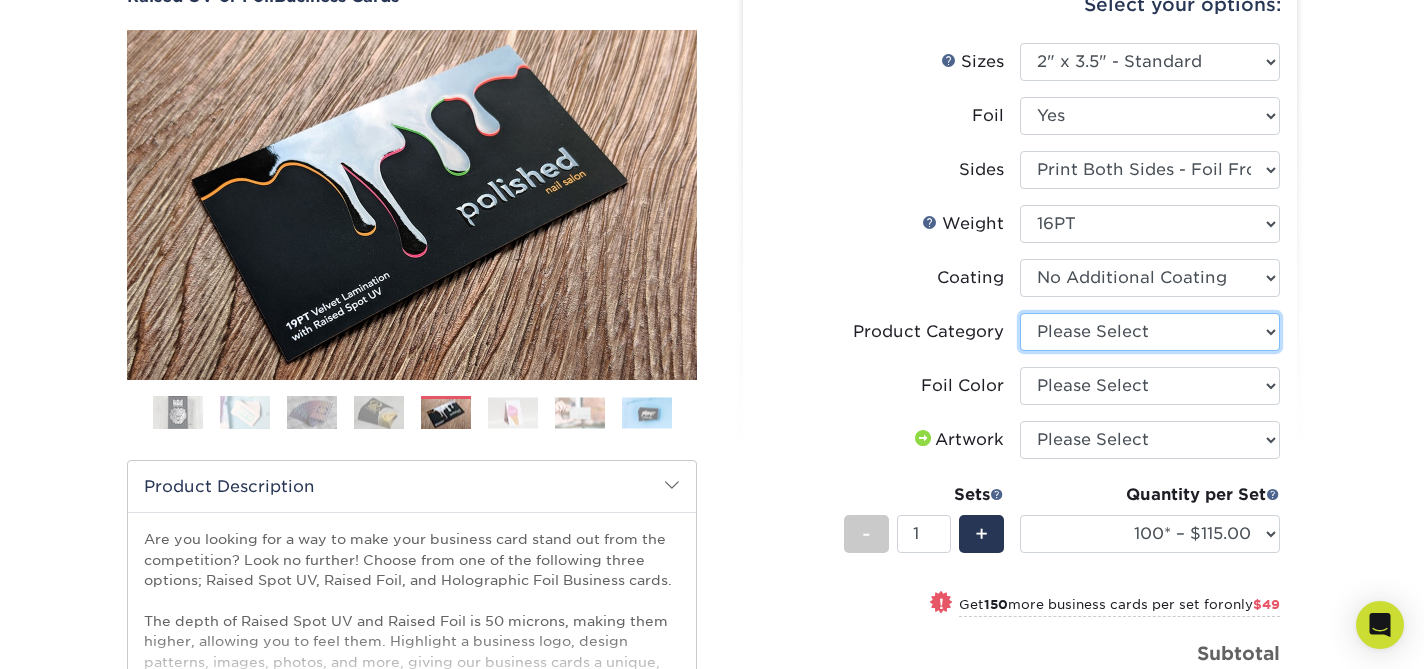 click on "Please Select Business Cards" at bounding box center (1150, 332) 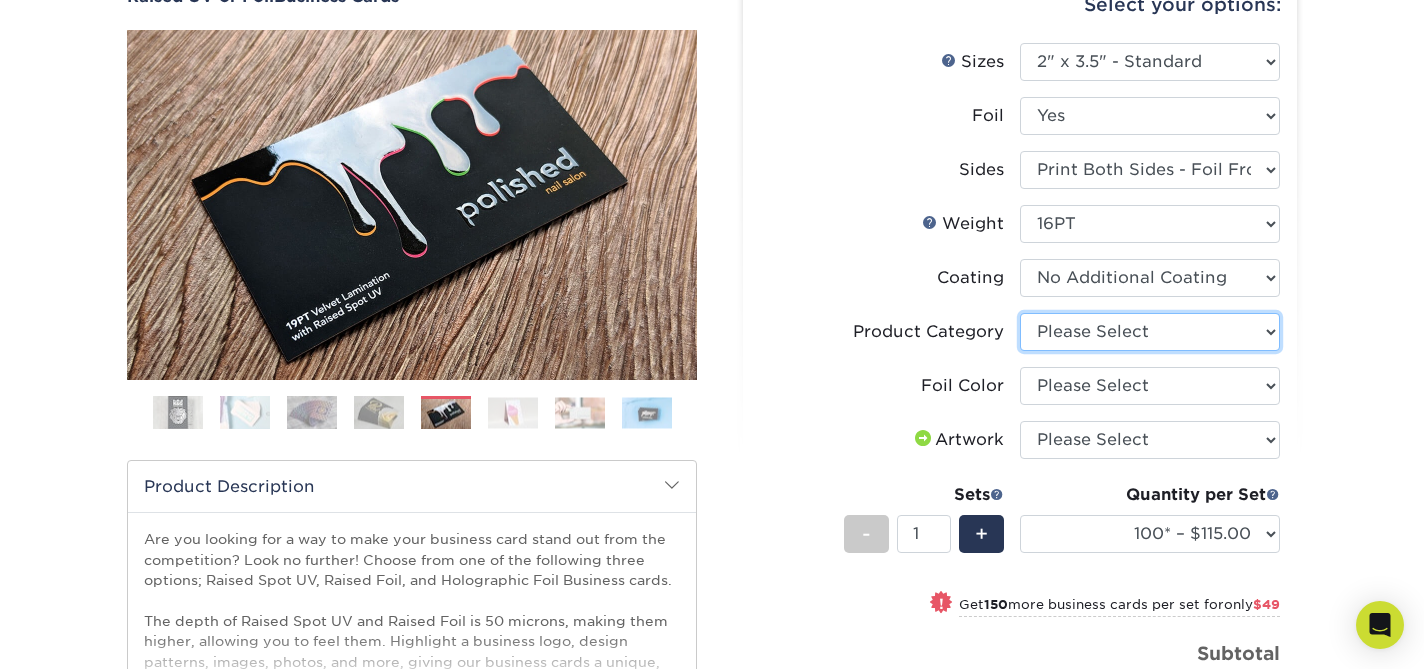 select on "3b5148f1-0588-4f88-a218-97bcfdce65c1" 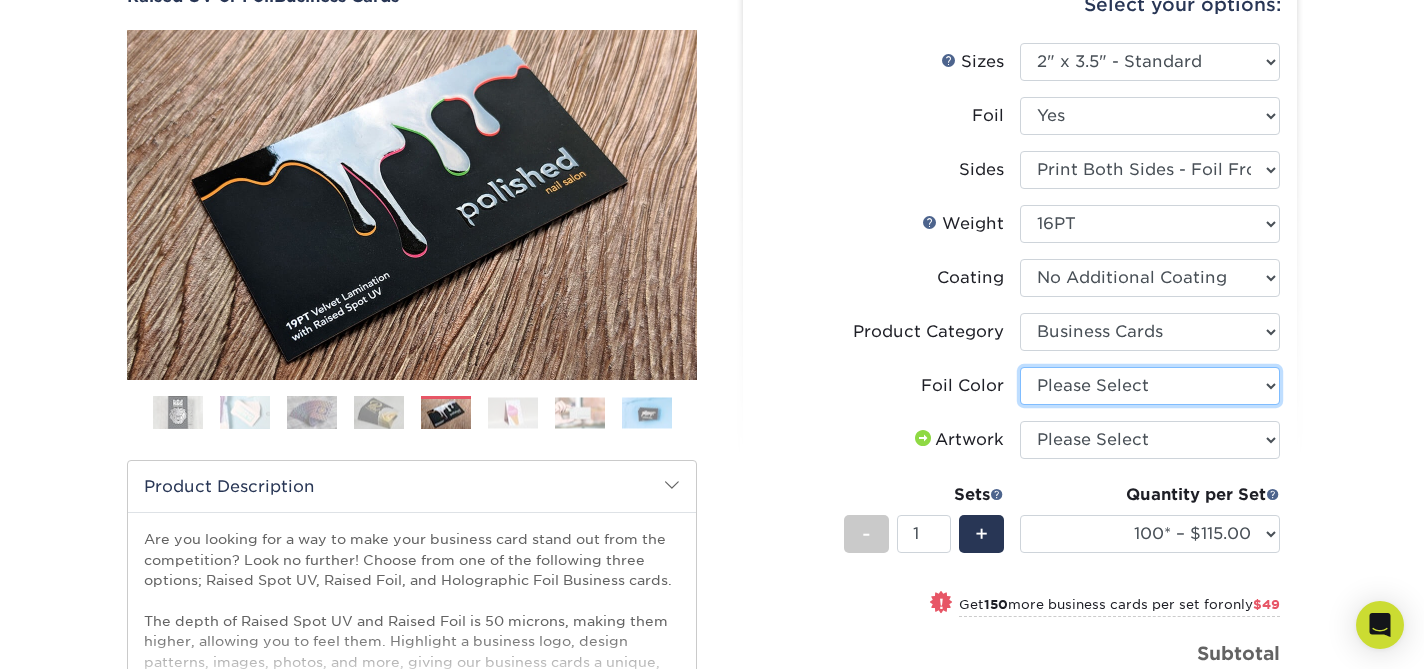 click on "Please Select Silver Foil Holographic Foil Gold Foil" at bounding box center [1150, 386] 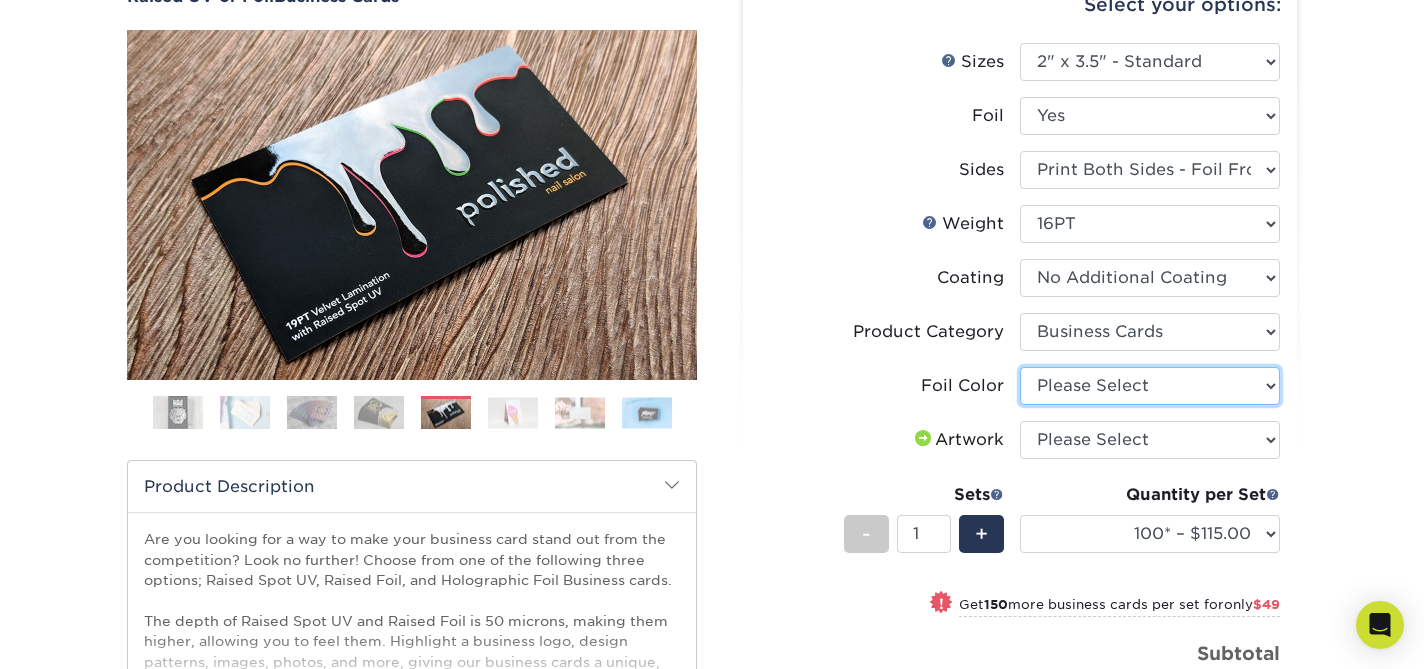 select on "070be916-f238-4bbb-84b5-b64a15a64c9f" 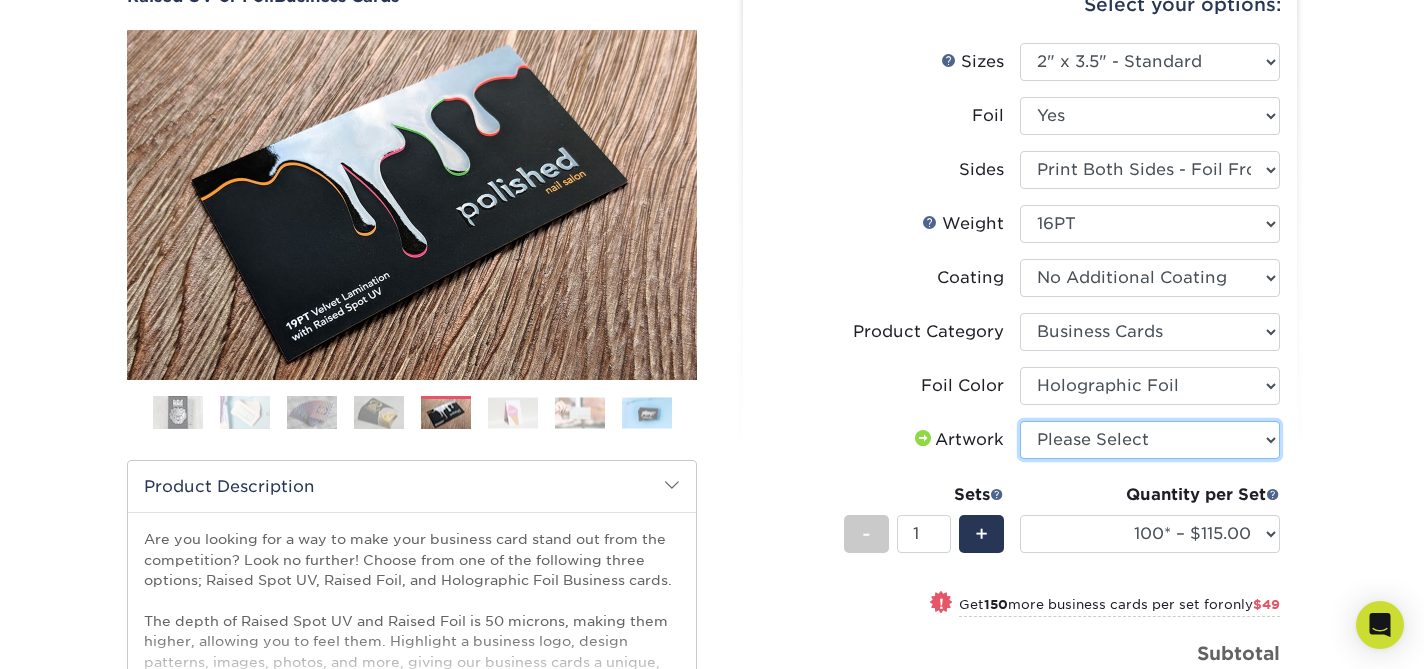 click on "Please Select I will upload files I need a design - $100" at bounding box center [1150, 440] 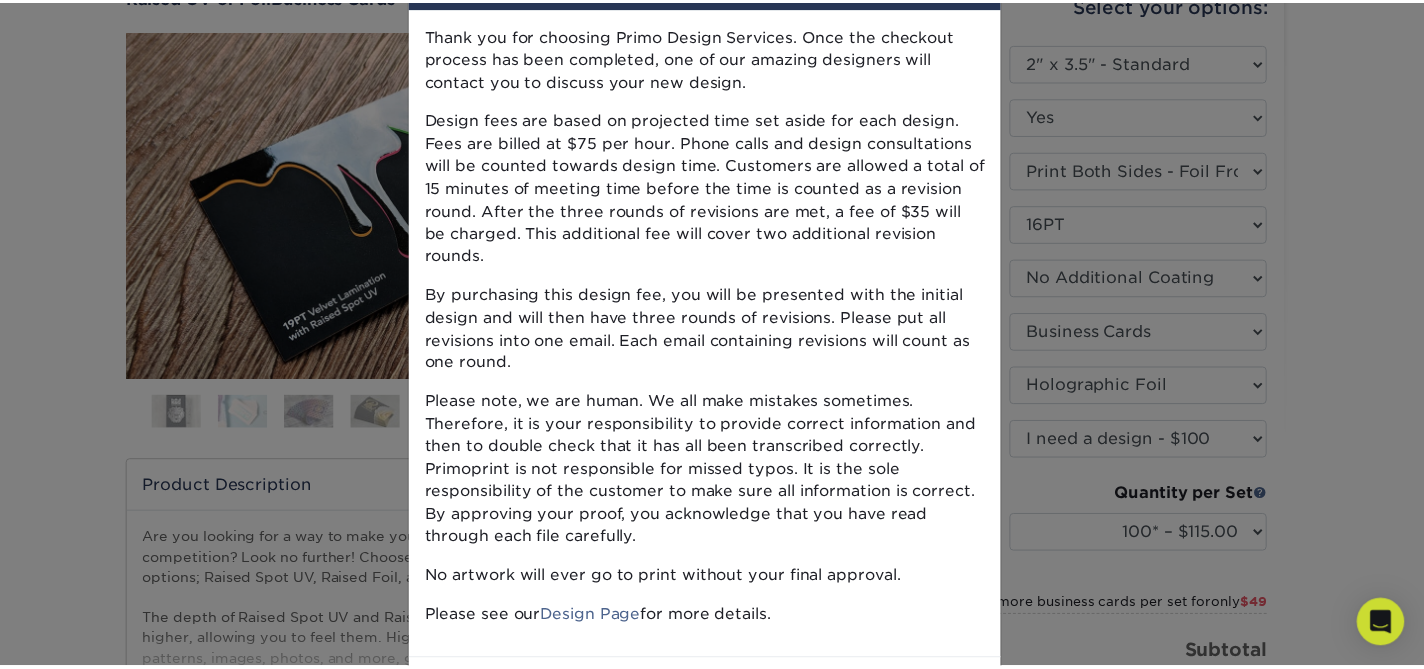 scroll, scrollTop: 0, scrollLeft: 0, axis: both 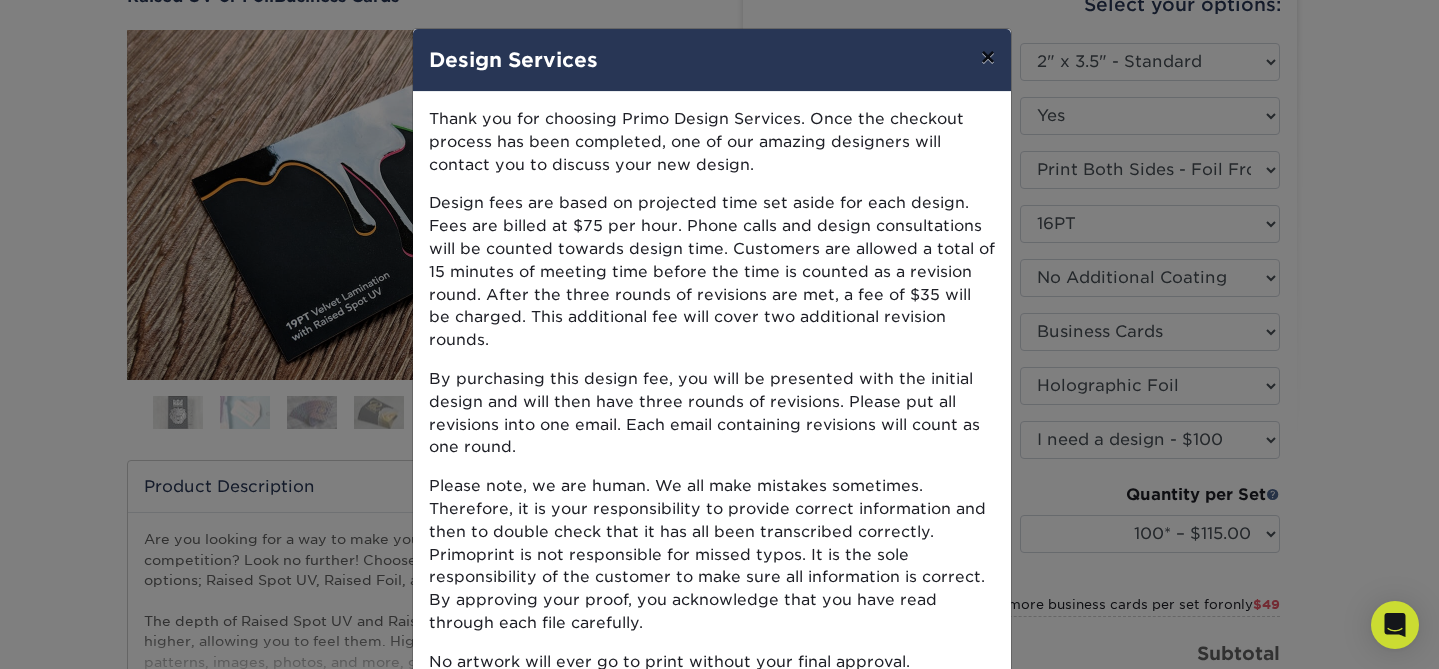 click on "×" at bounding box center (988, 57) 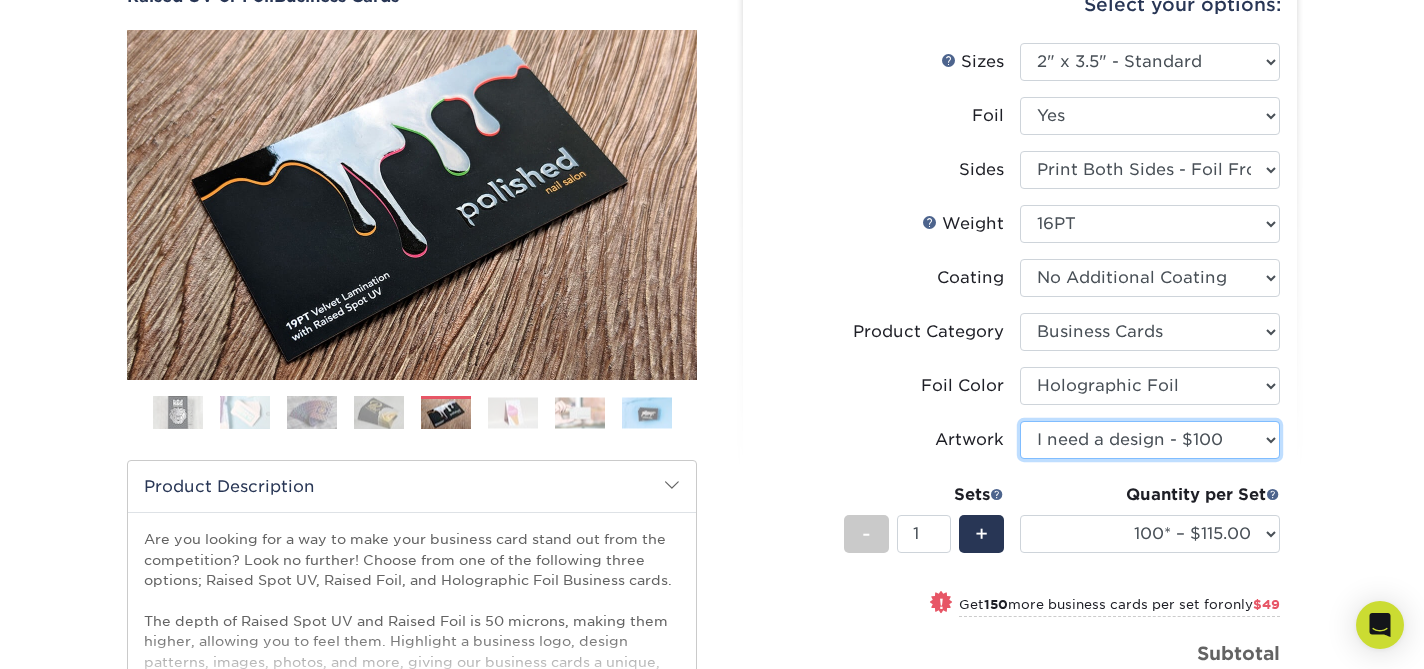 click on "Please Select I will upload files I need a design - $100" at bounding box center [1150, 440] 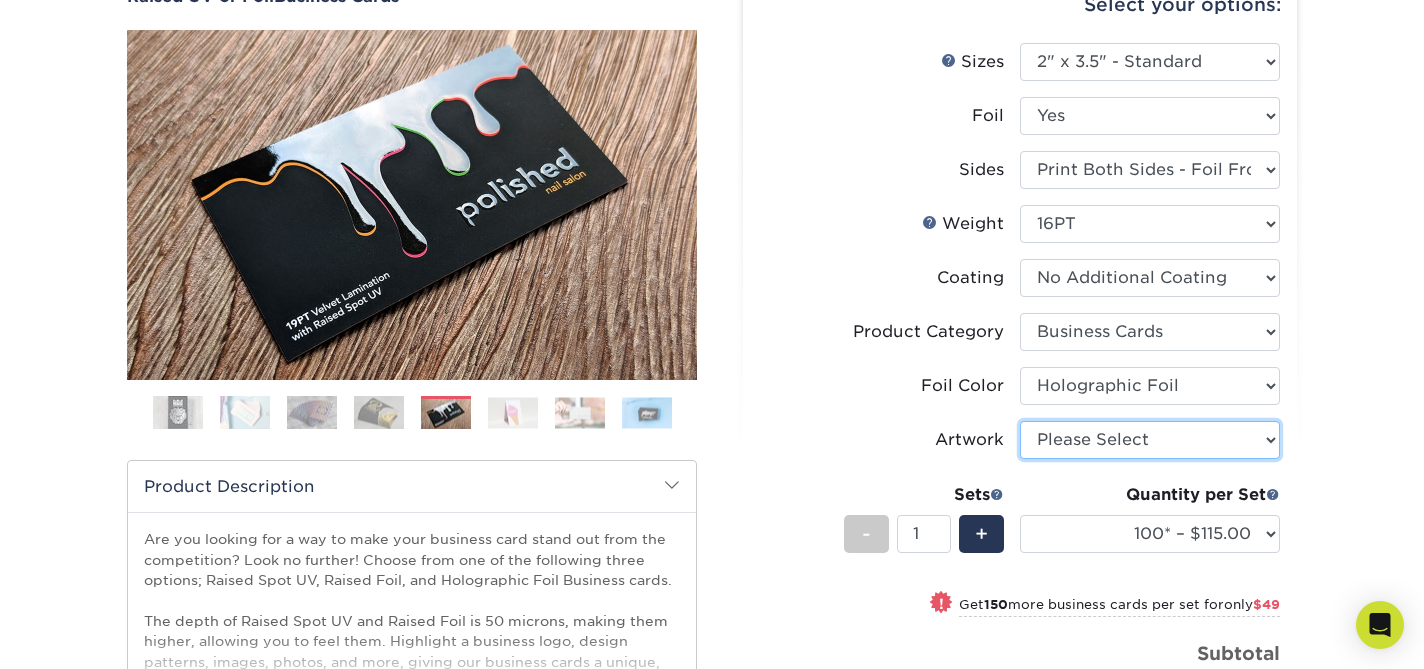 click on "Please Select I will upload files I need a design - $100" at bounding box center [1150, 440] 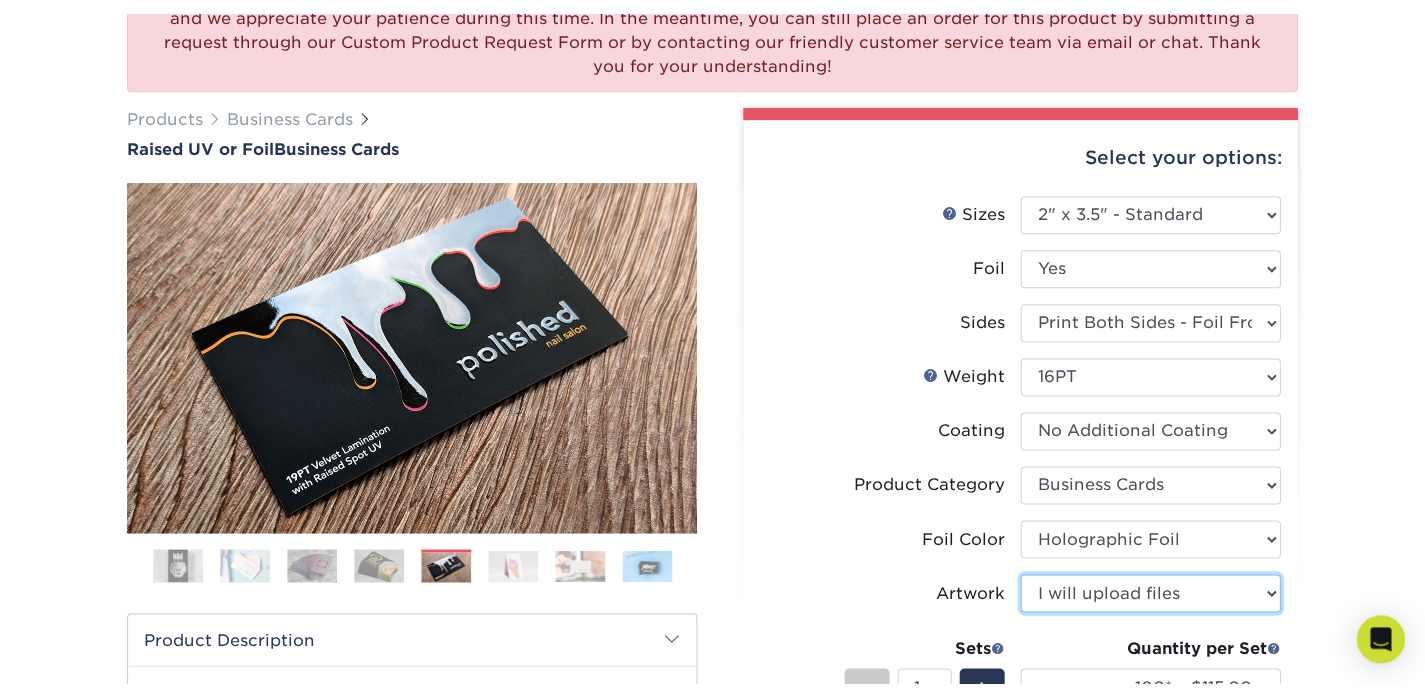 scroll, scrollTop: 210, scrollLeft: 0, axis: vertical 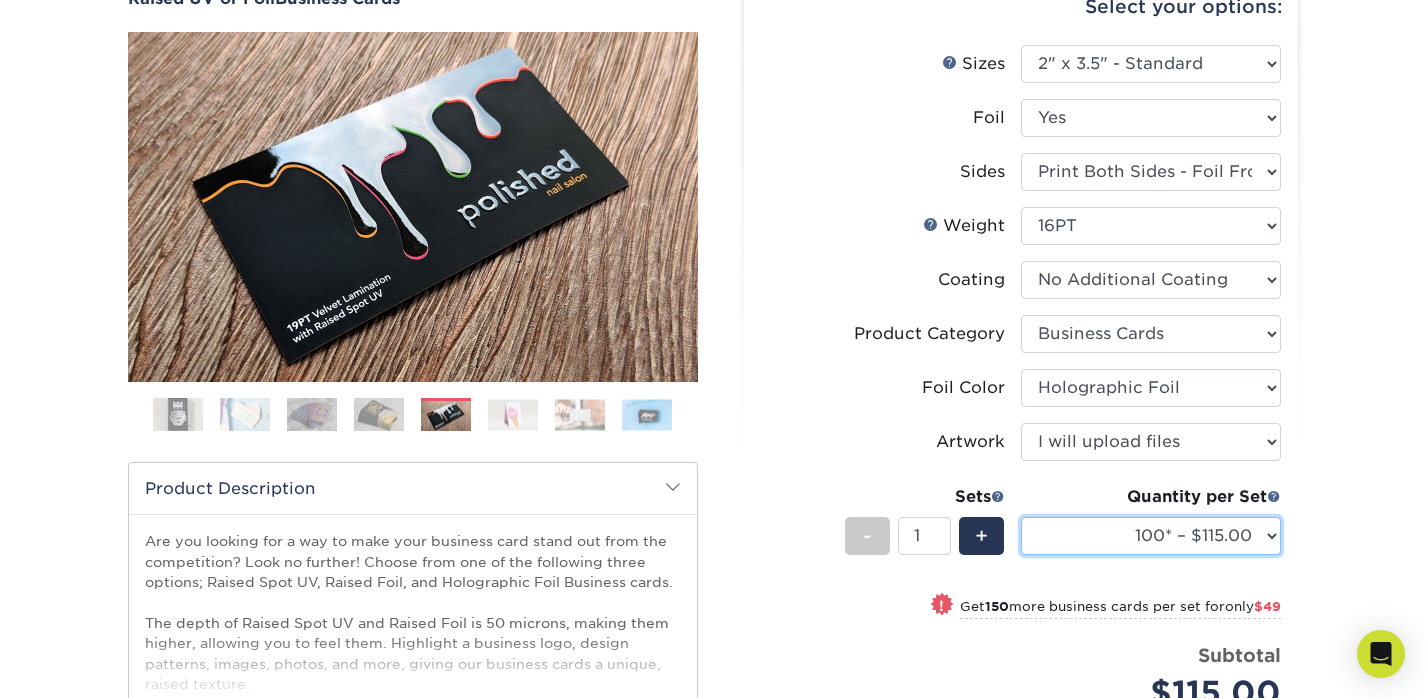 click on "100* – $115.00 250* – $164.00 500* – $221.00" at bounding box center (1151, 536) 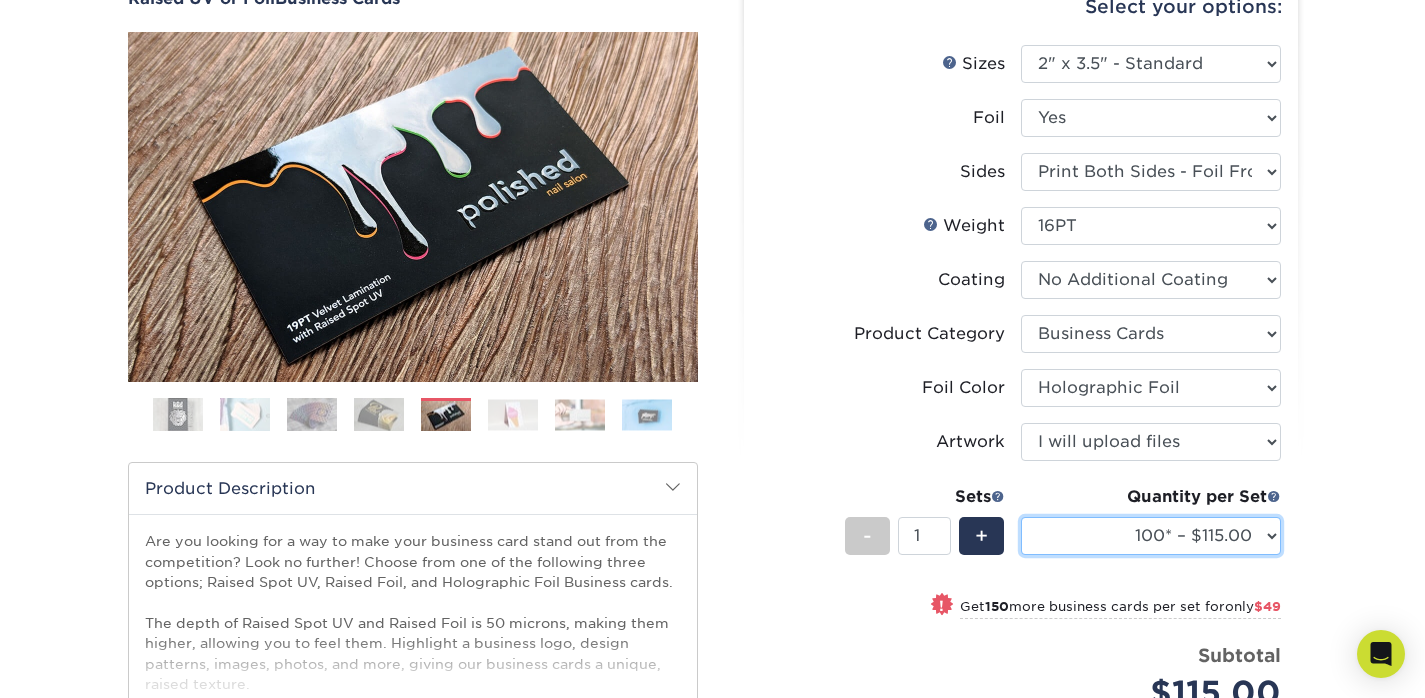 select on "500* – $221.00" 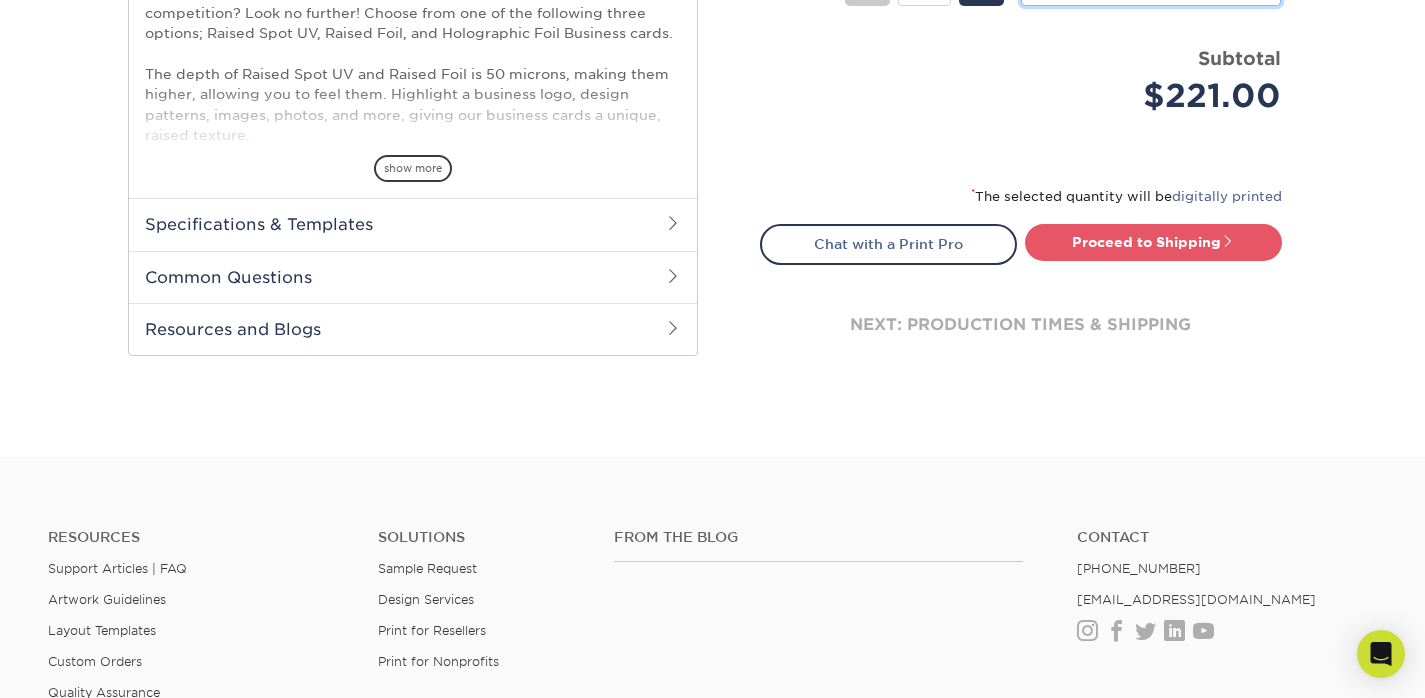 scroll, scrollTop: 810, scrollLeft: 0, axis: vertical 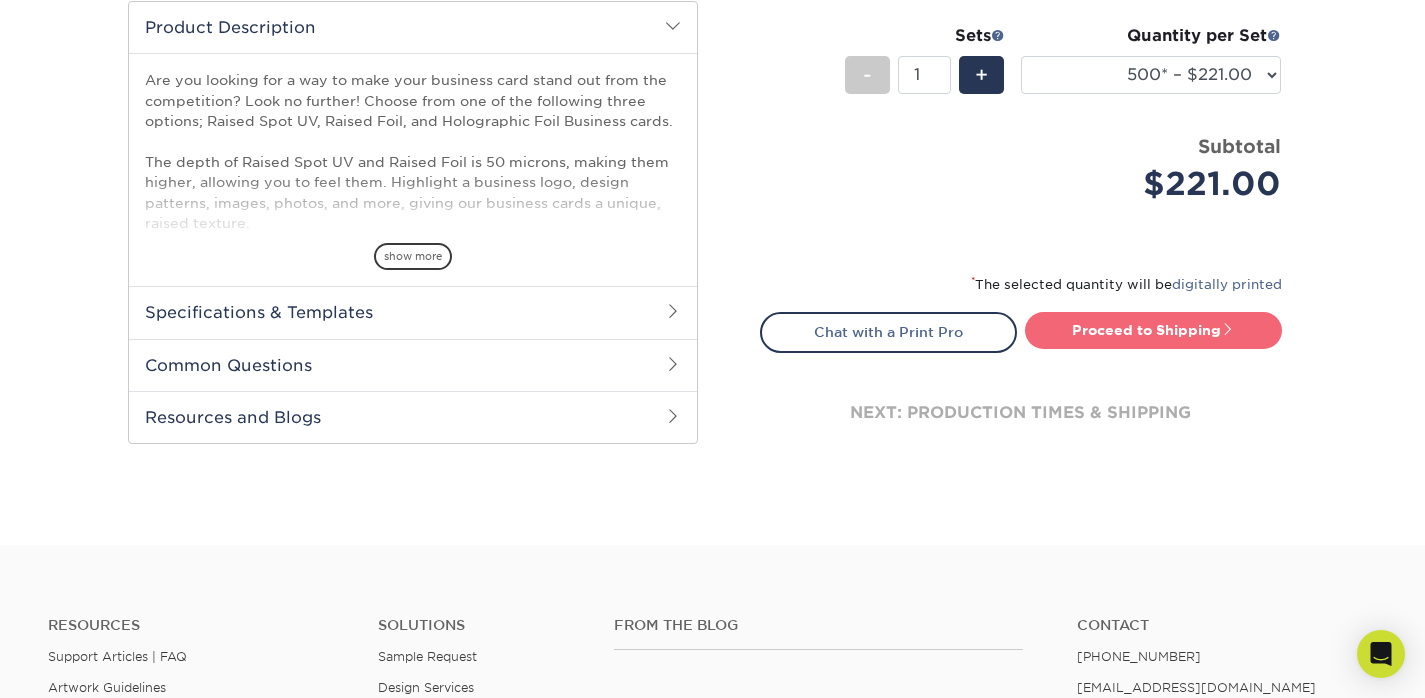 click on "Proceed to Shipping" at bounding box center (1153, 330) 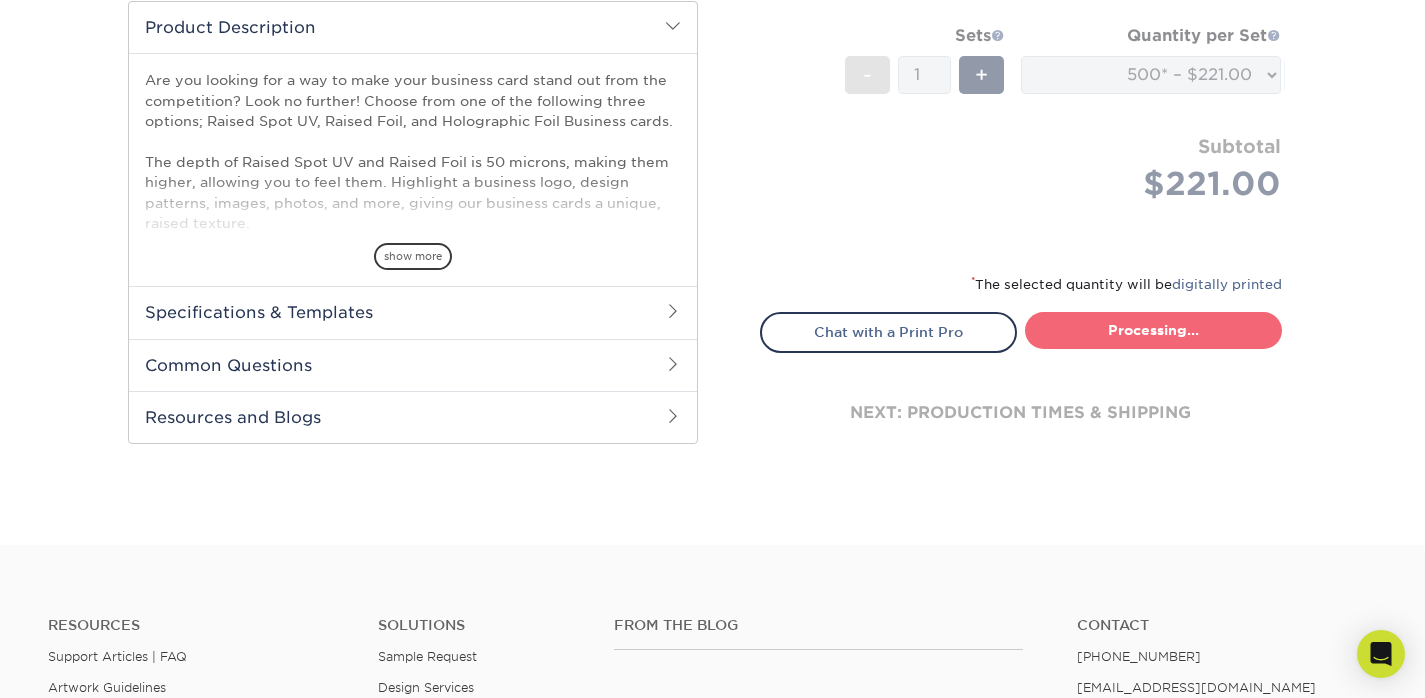 select on "05195c50-42fe-4228-8c42-019ed46e123b" 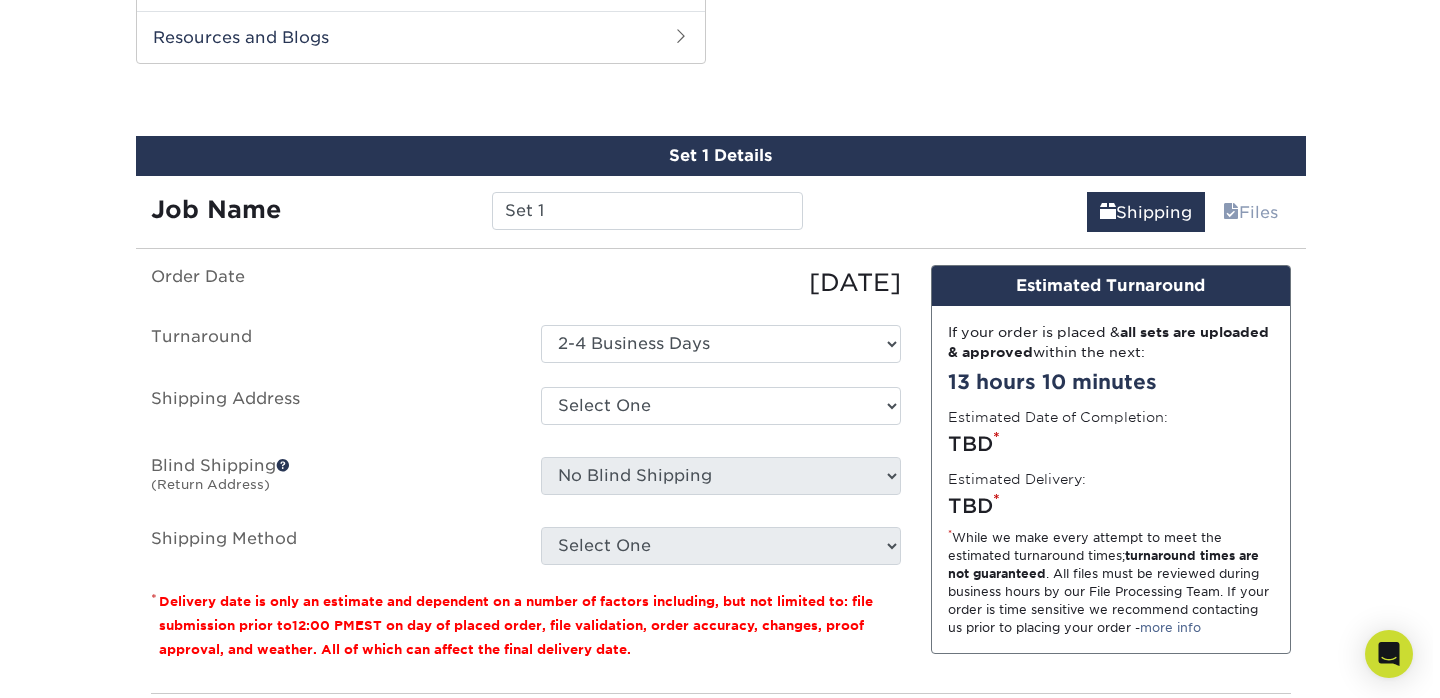 scroll, scrollTop: 1206, scrollLeft: 0, axis: vertical 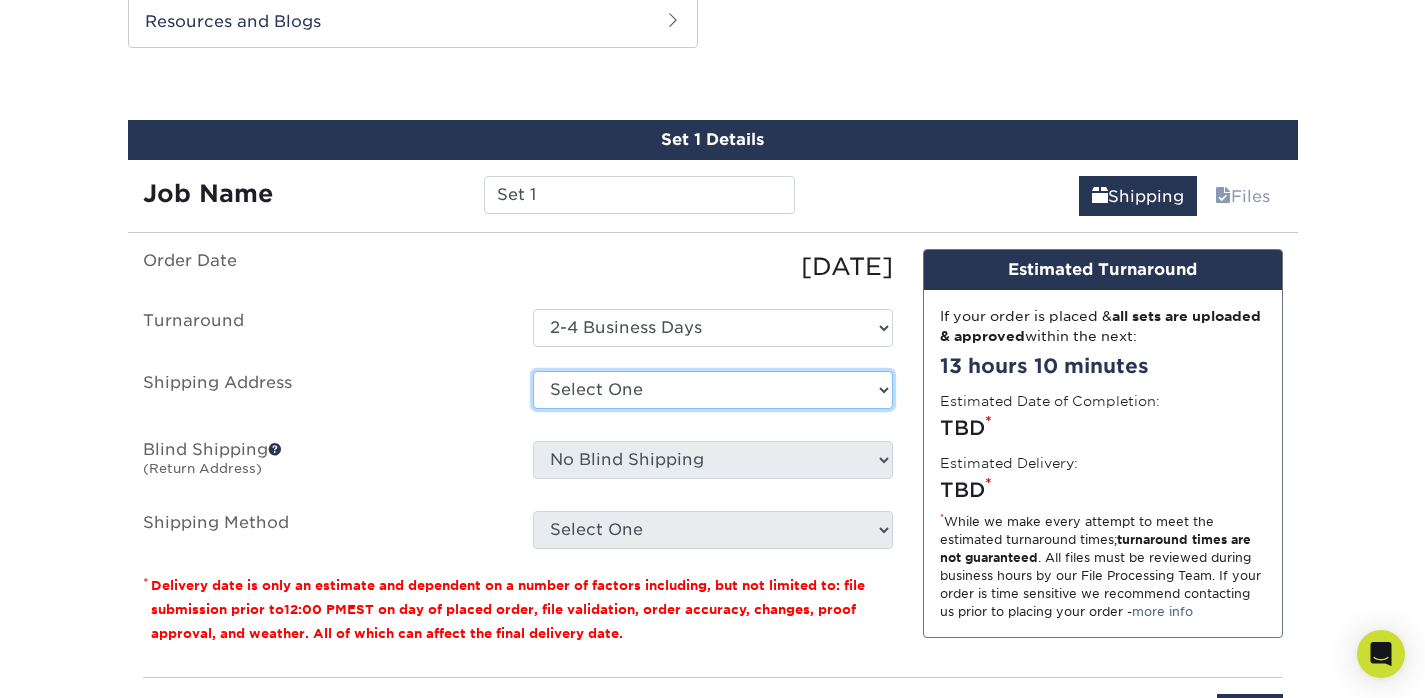 click on "Select One
+ Add New Address
- Login" at bounding box center [713, 390] 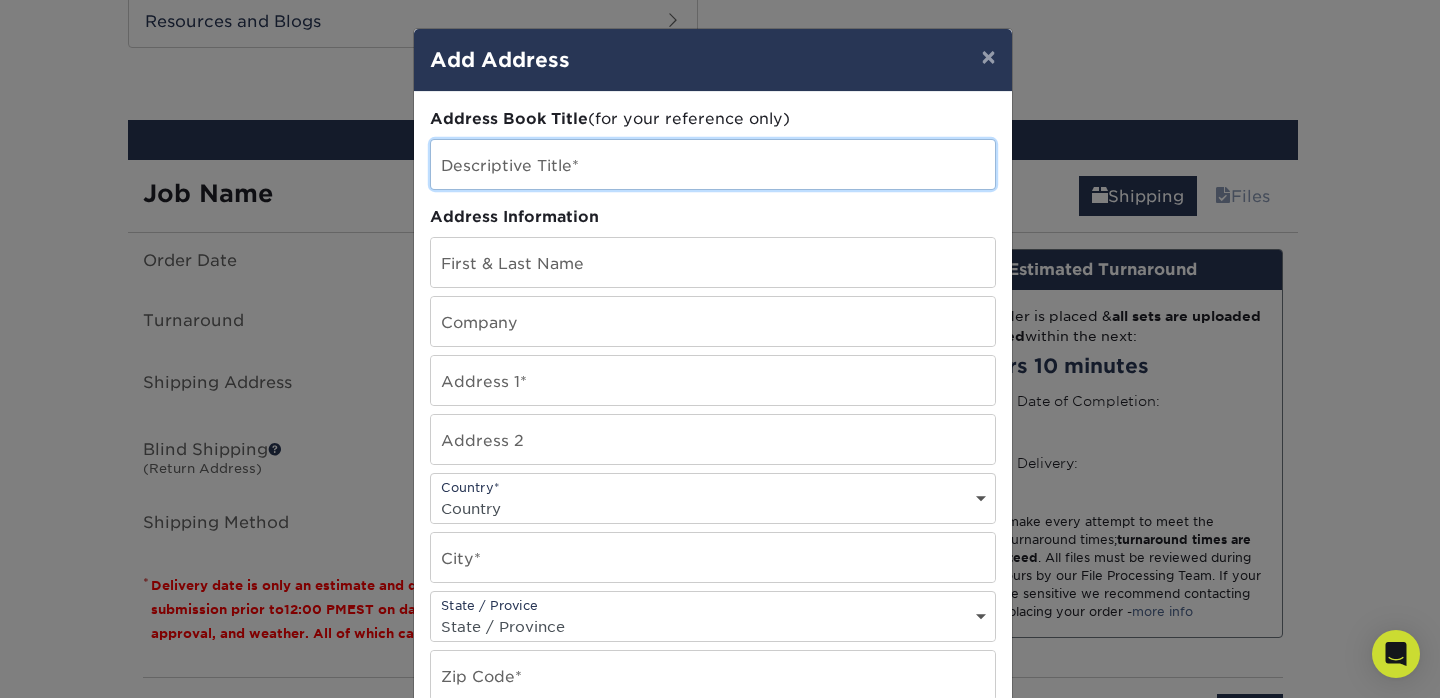 click at bounding box center [713, 164] 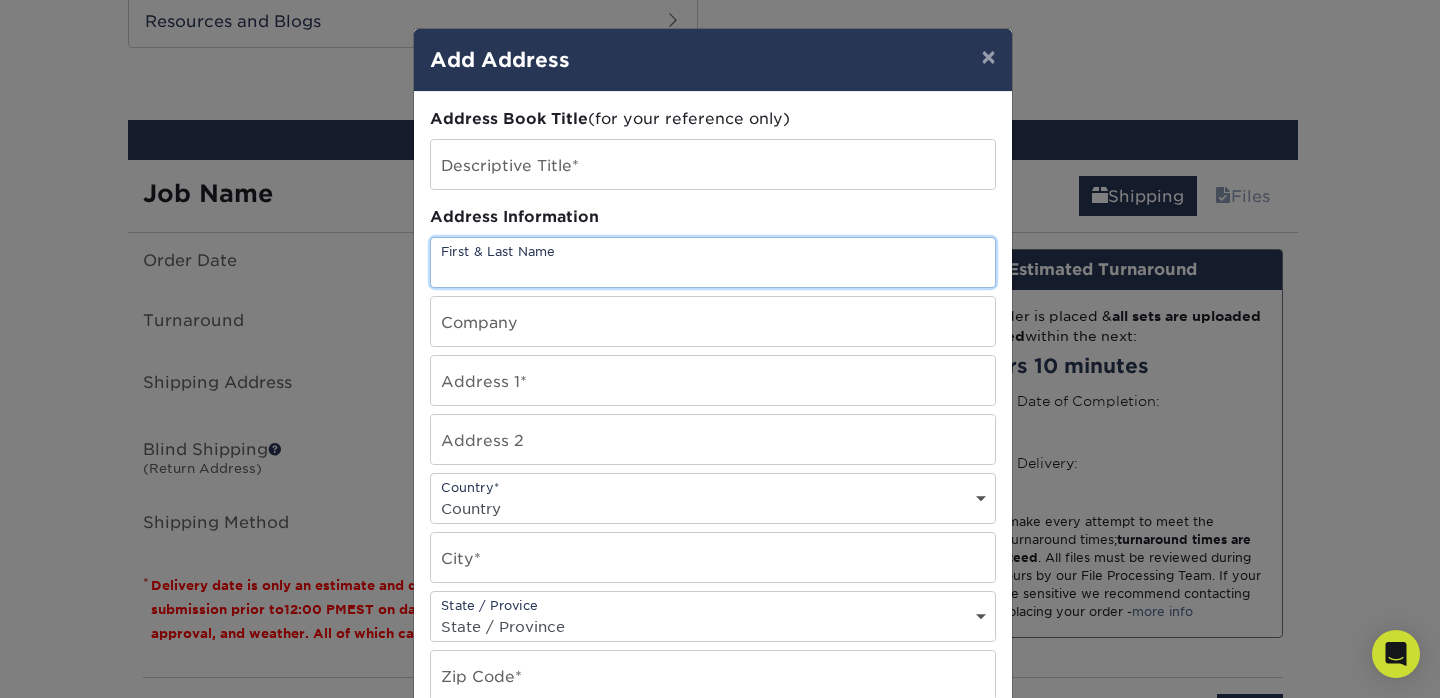 click at bounding box center (713, 262) 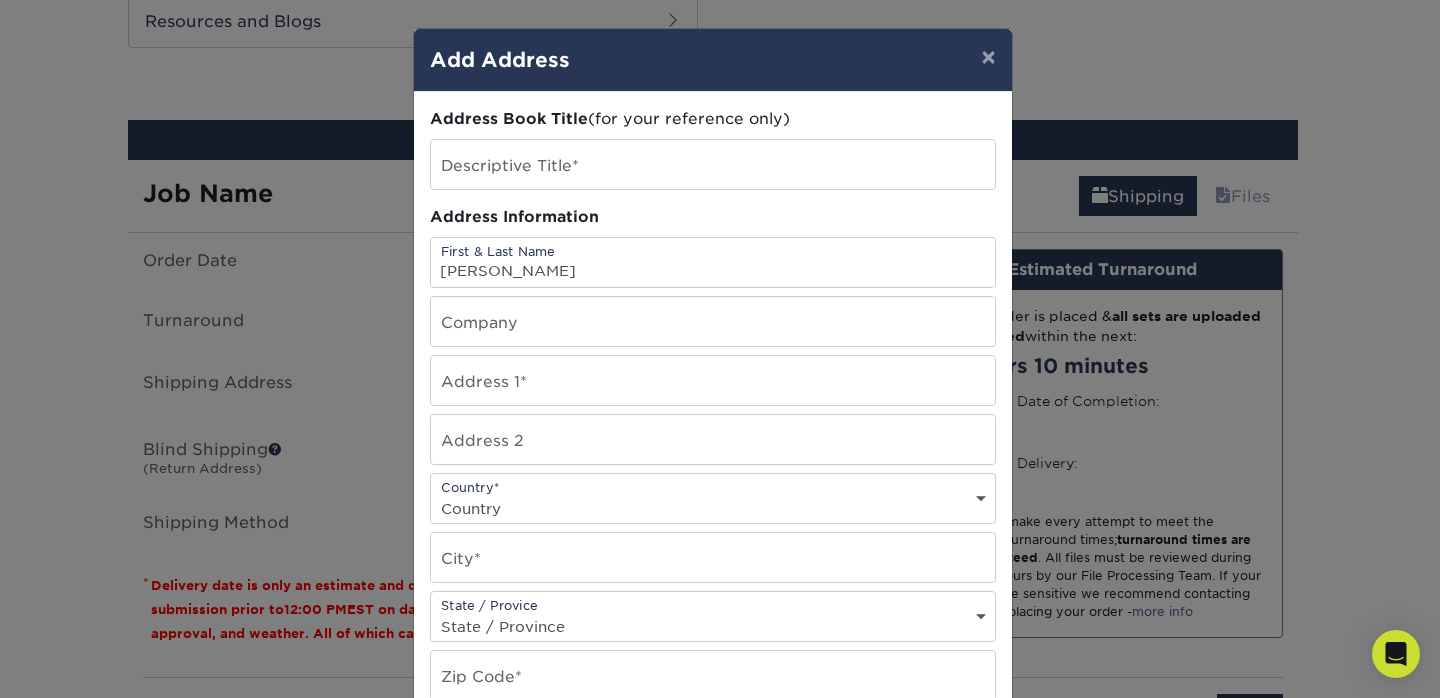 type on "[PERSON_NAME] Cleaning LLC" 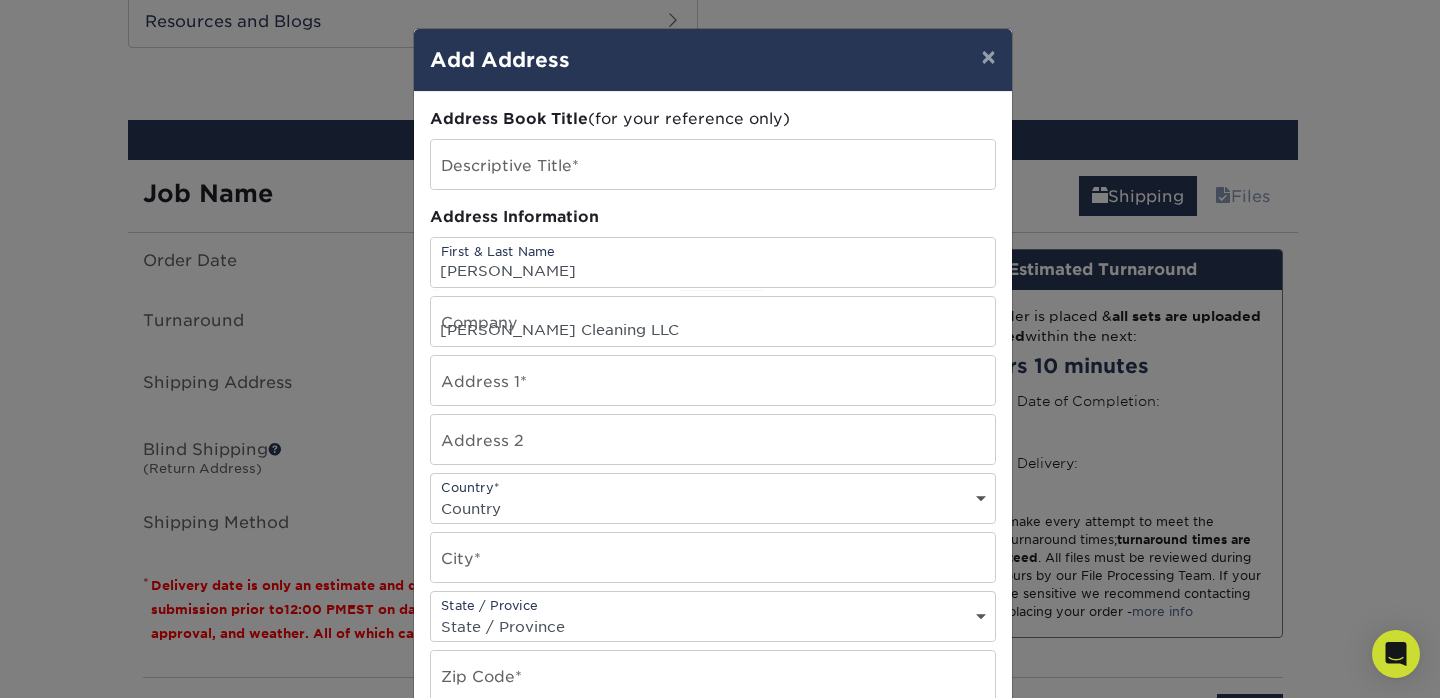 type on "[STREET_ADDRESS]" 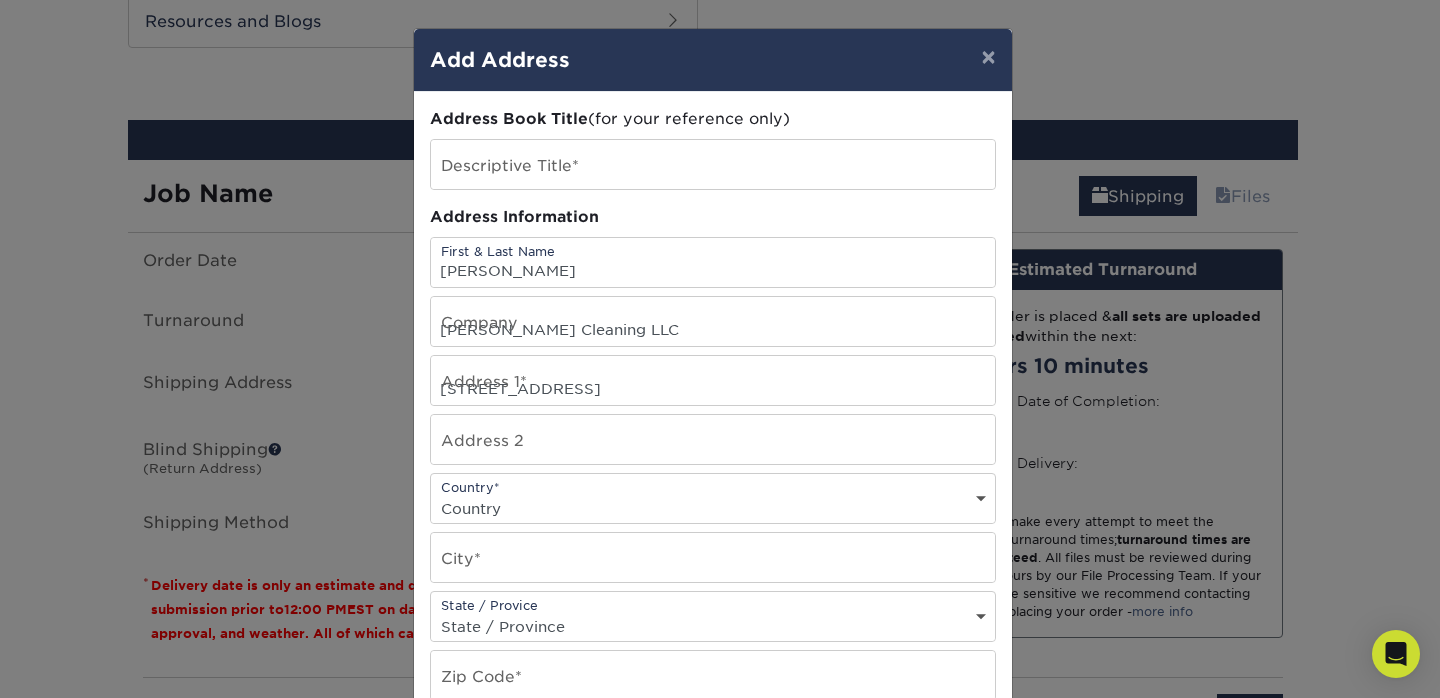 select on "US" 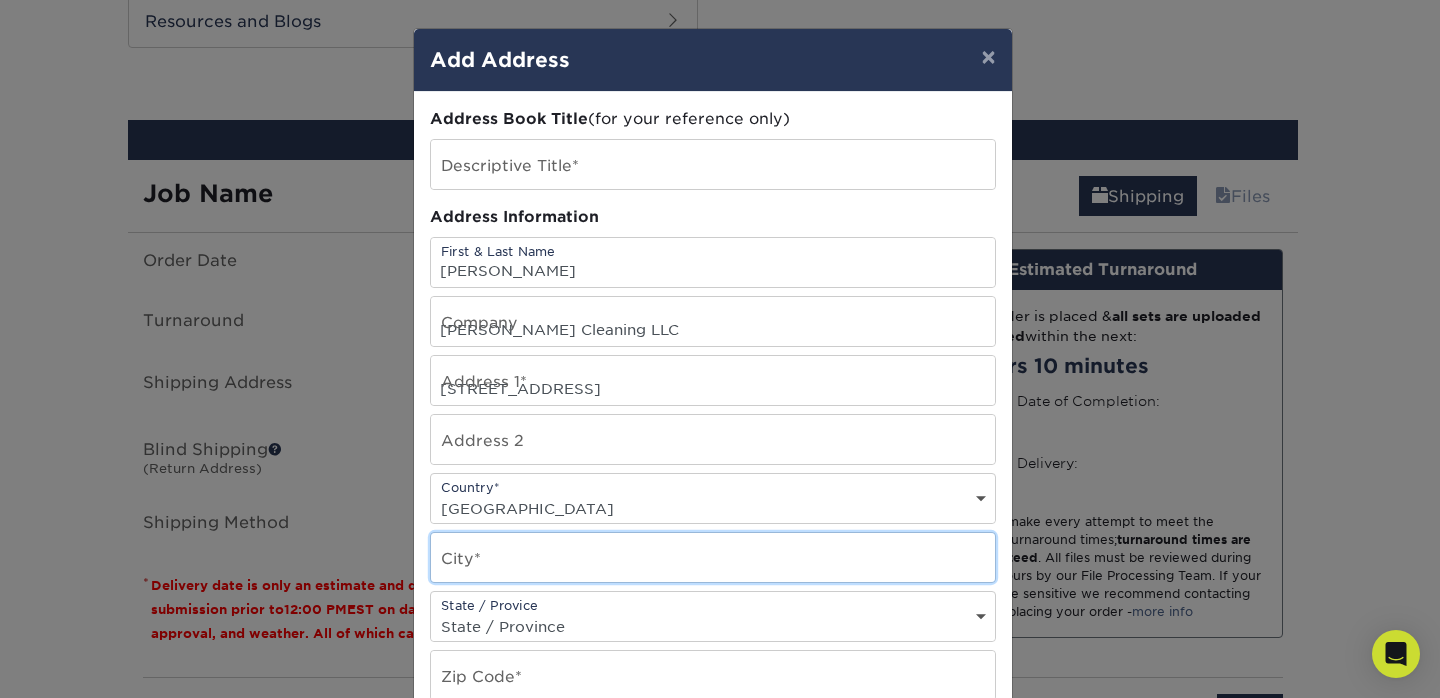 type on "Carnation" 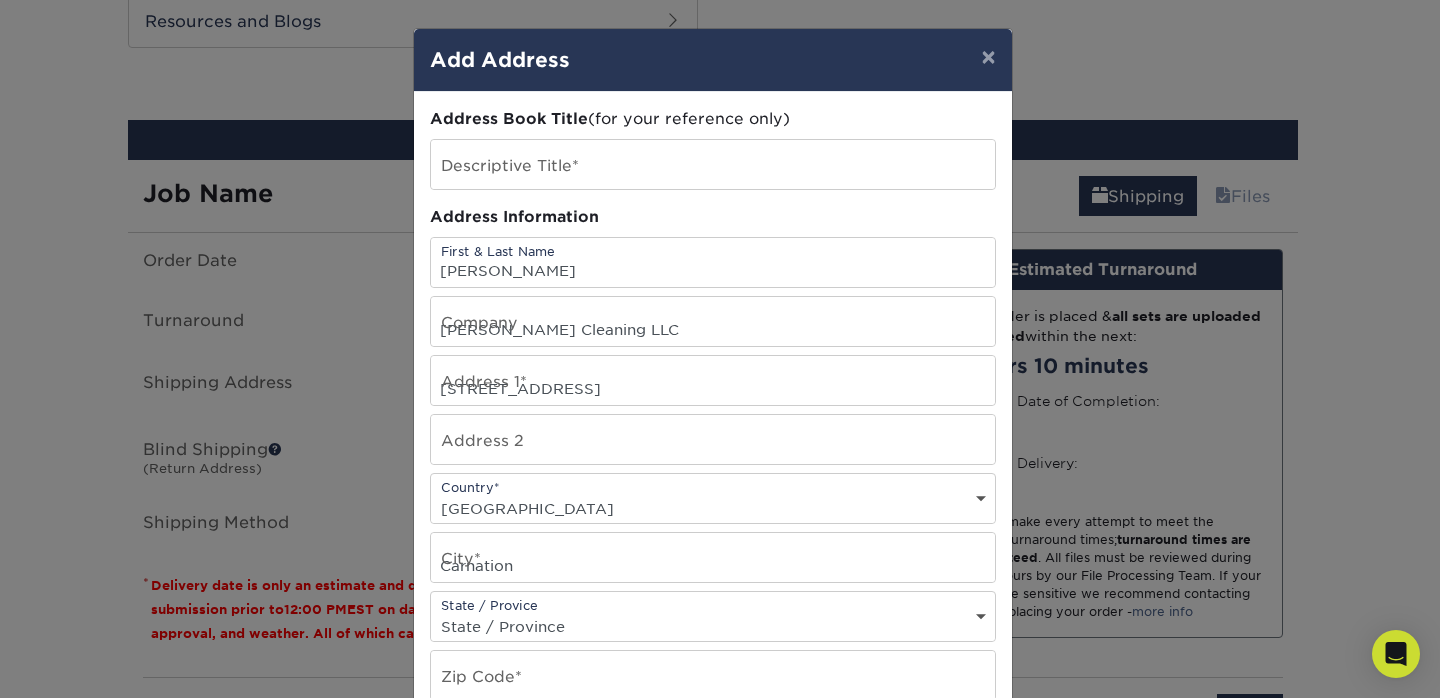 select on "WA" 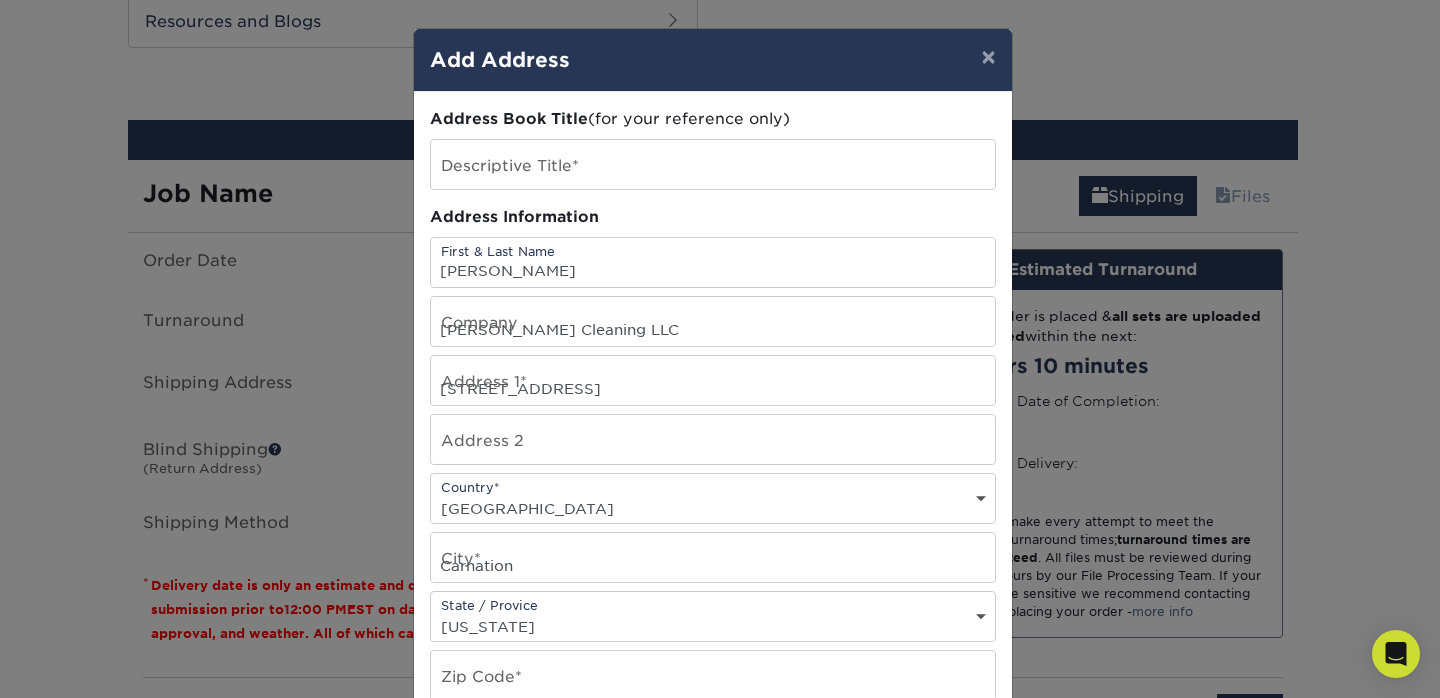 type on "98014" 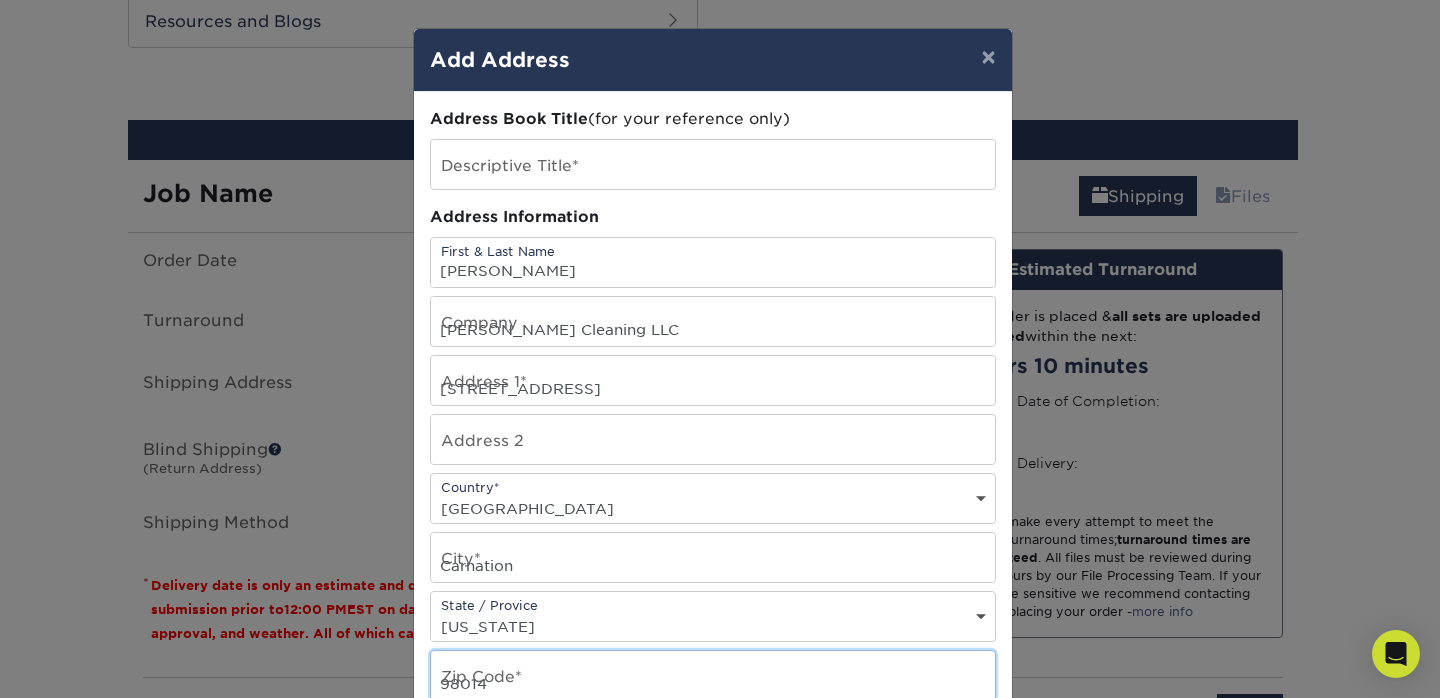 type on "7206466030" 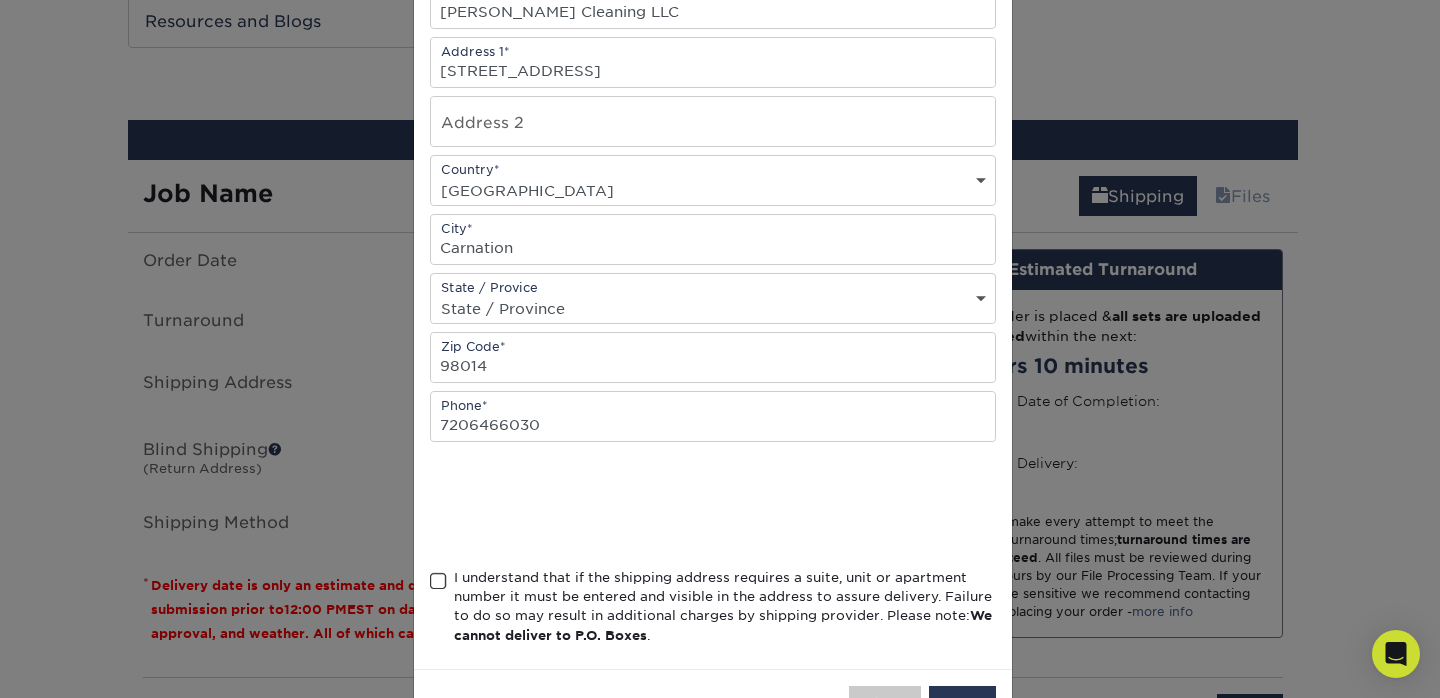 scroll, scrollTop: 323, scrollLeft: 0, axis: vertical 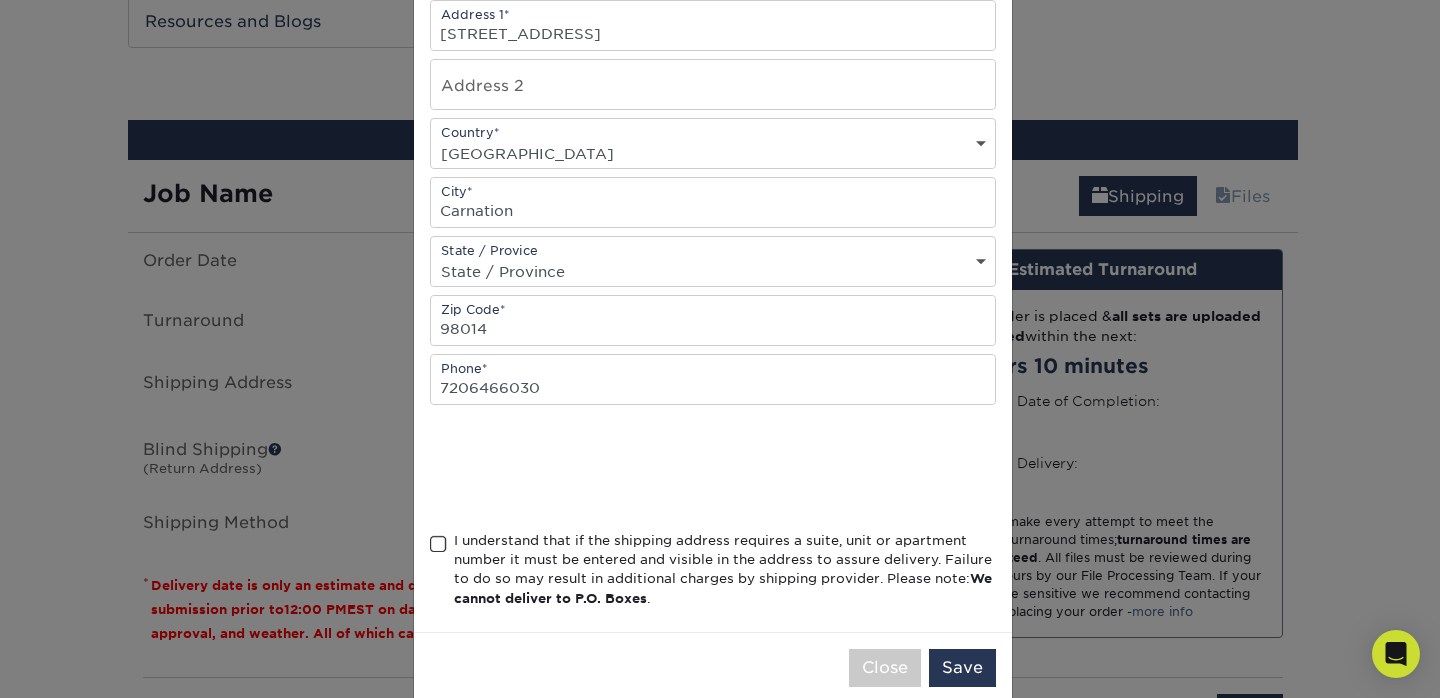 click on "I understand that if the shipping address requires a suite, unit or apartment number it must be entered and visible in the address to assure delivery. Failure to do so may result in additional charges by shipping provider. Please note:  We cannot deliver to P.O. Boxes ." at bounding box center (725, 570) 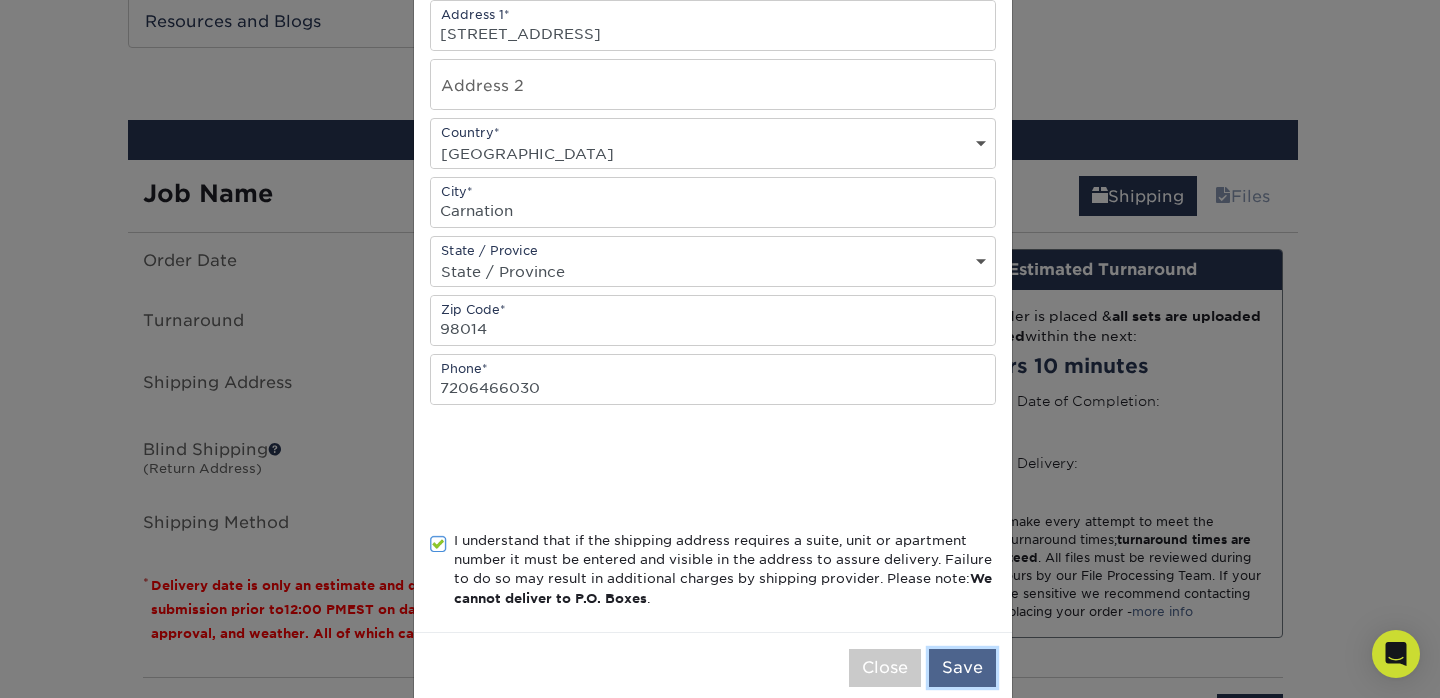 click on "Save" at bounding box center [962, 668] 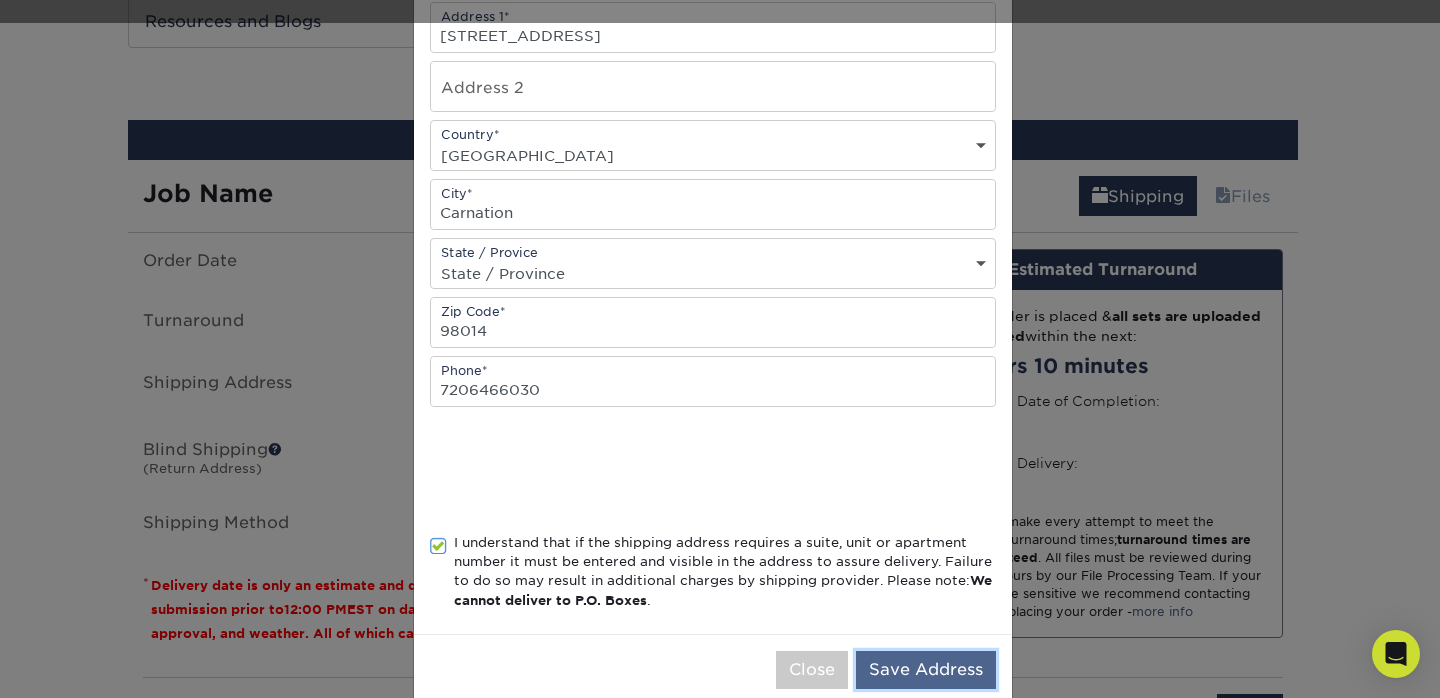 scroll, scrollTop: 357, scrollLeft: 0, axis: vertical 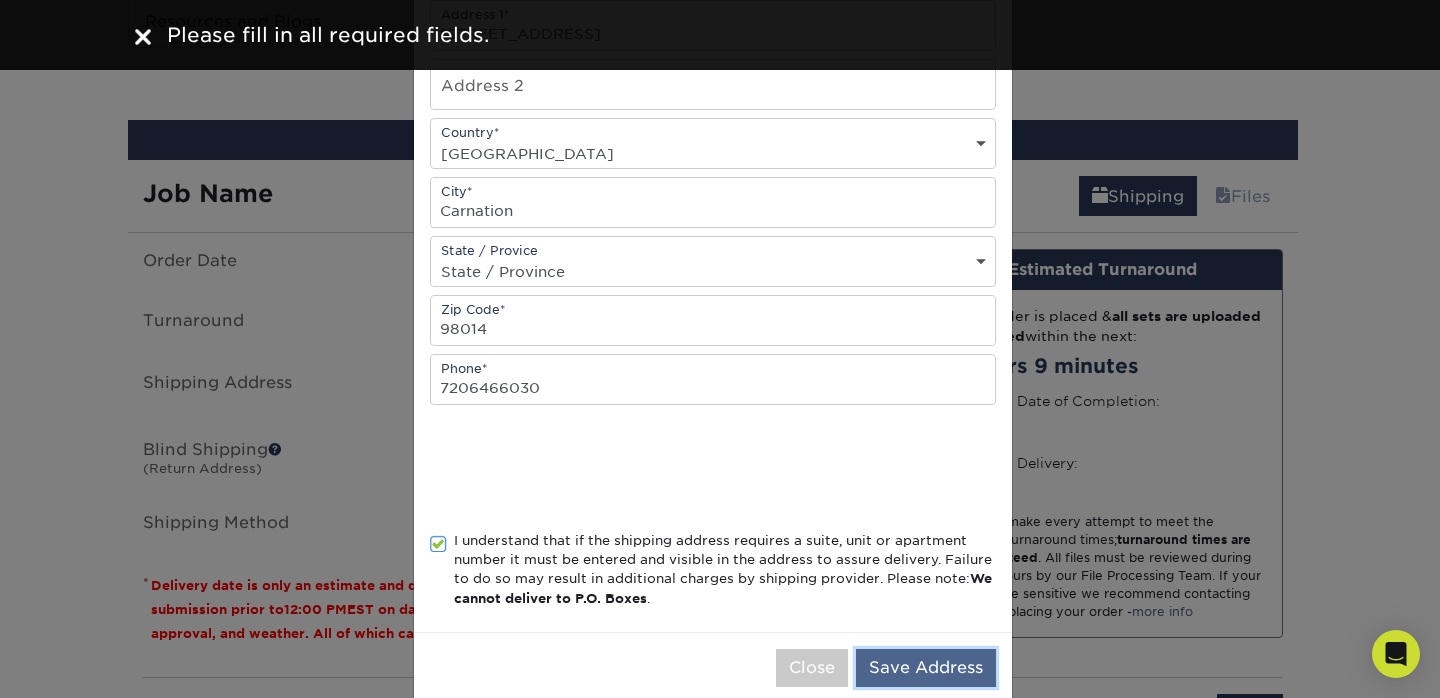 click on "Save Address" at bounding box center (926, 668) 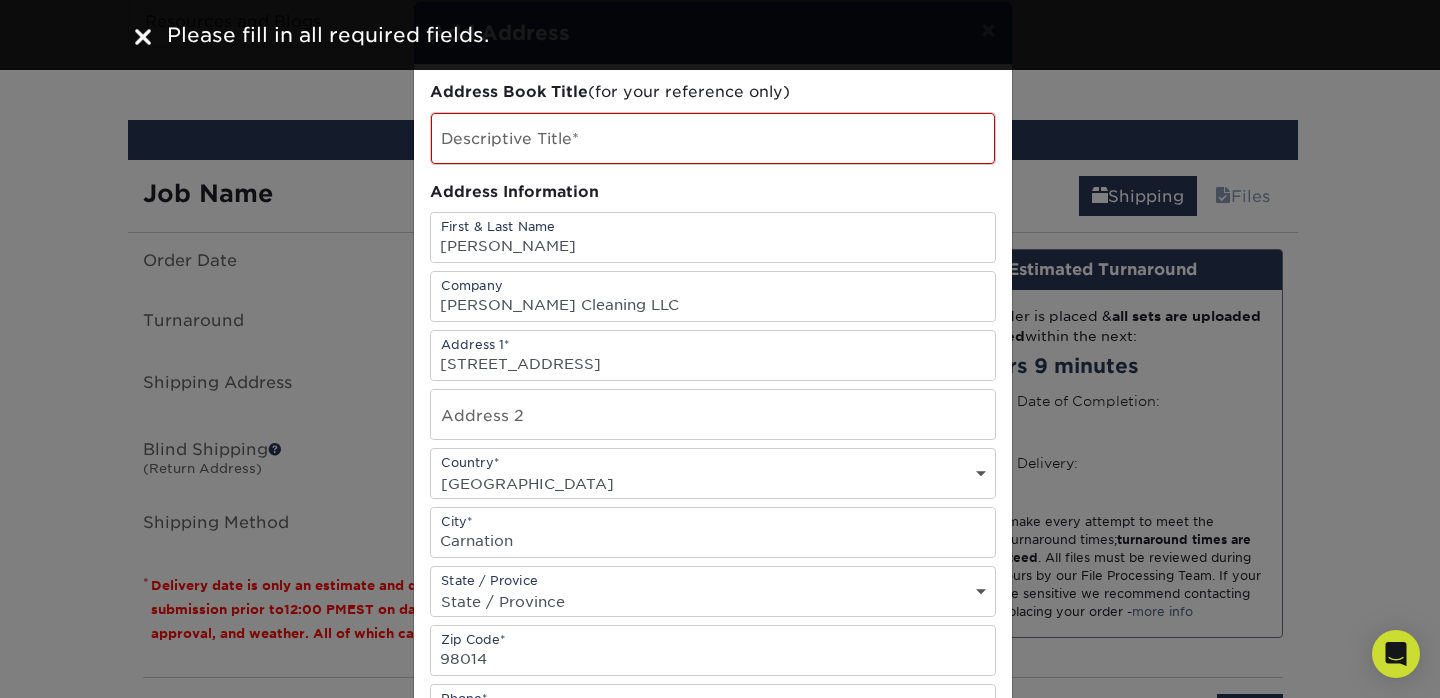 scroll, scrollTop: 0, scrollLeft: 0, axis: both 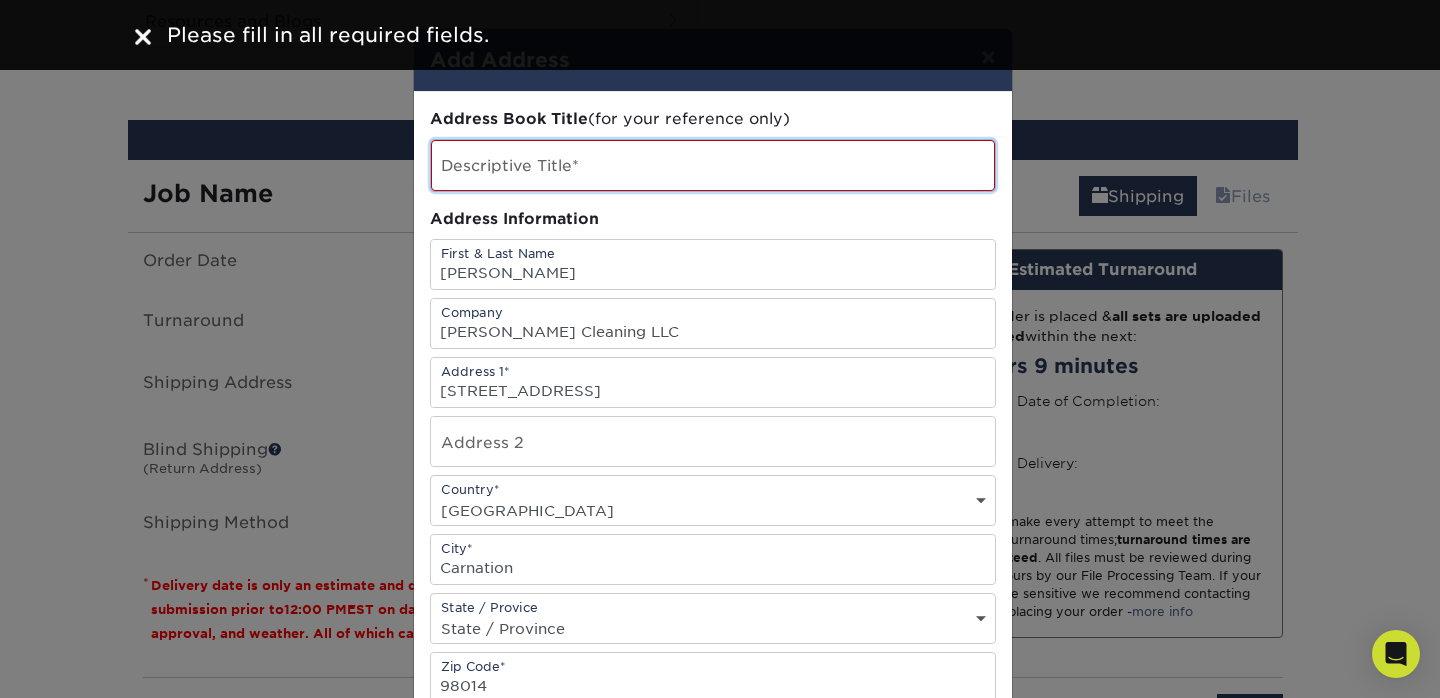 click at bounding box center [713, 165] 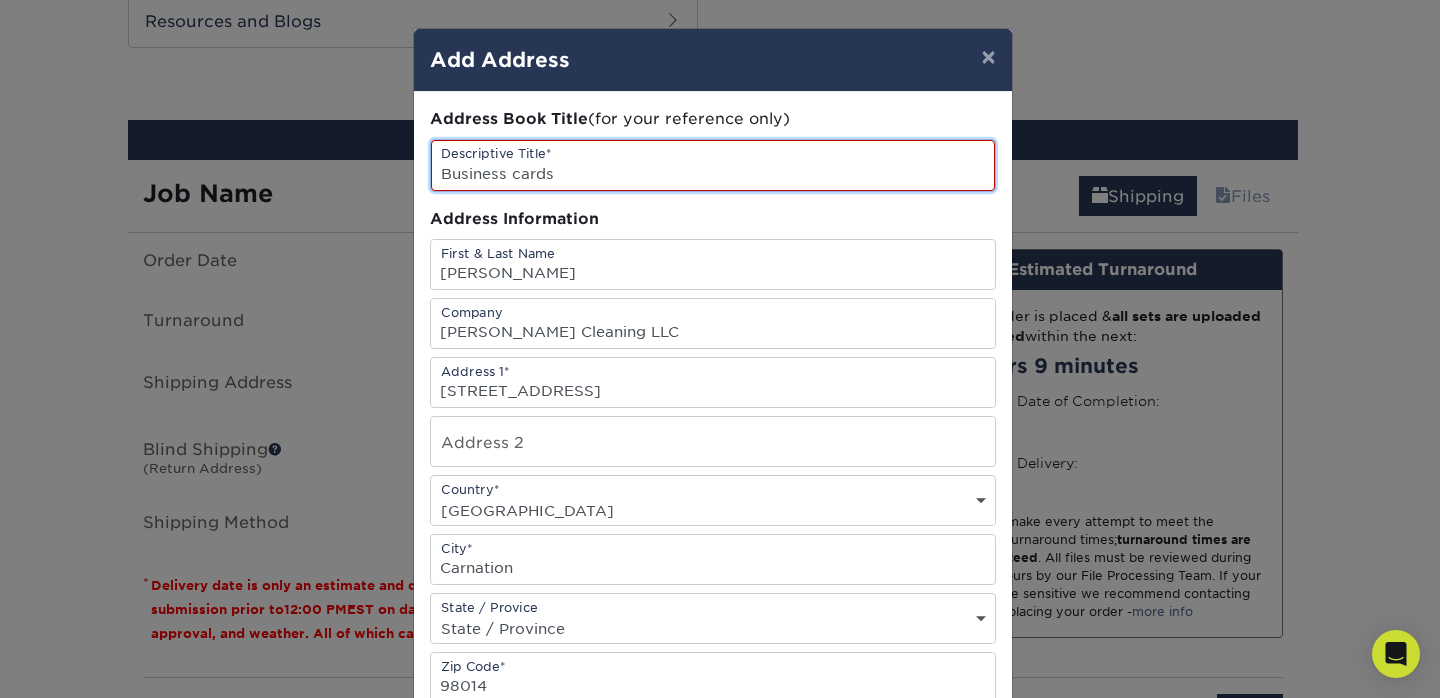 scroll, scrollTop: 391, scrollLeft: 0, axis: vertical 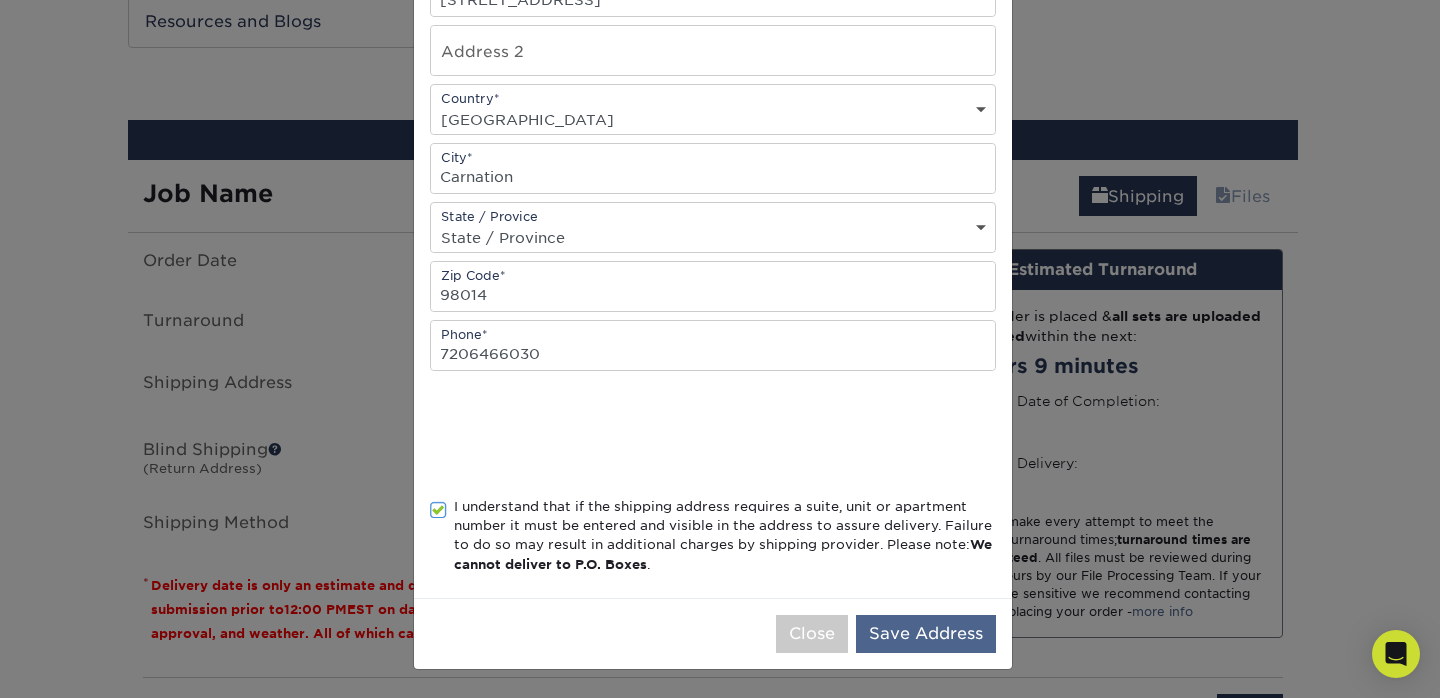 type on "Business cards" 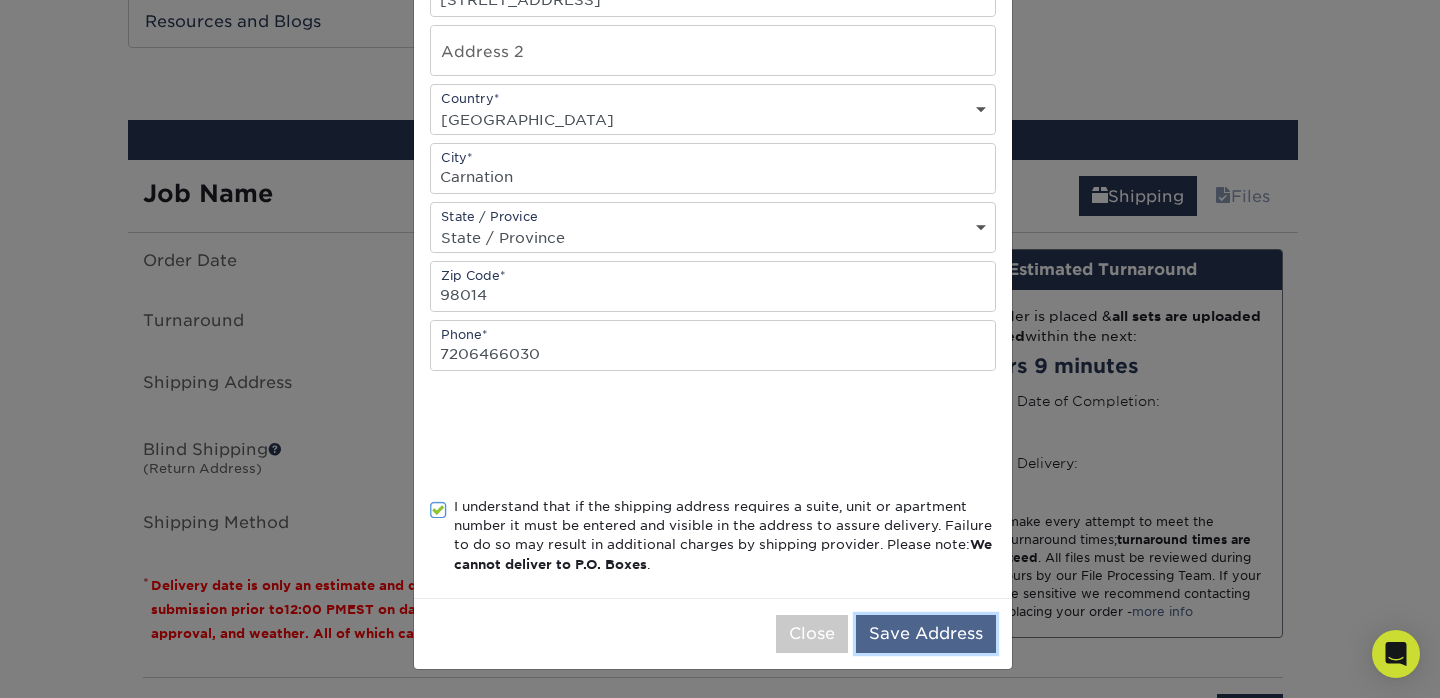 click on "Save Address" at bounding box center [926, 634] 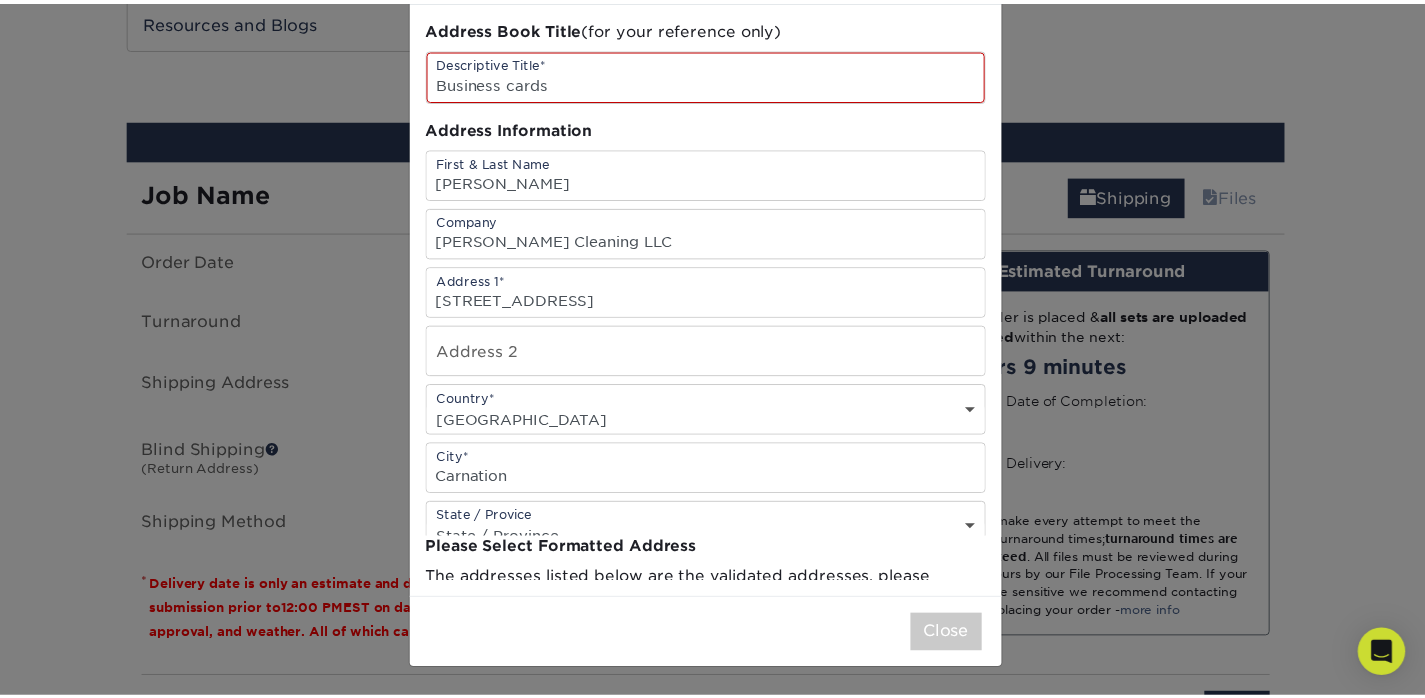 scroll, scrollTop: 0, scrollLeft: 0, axis: both 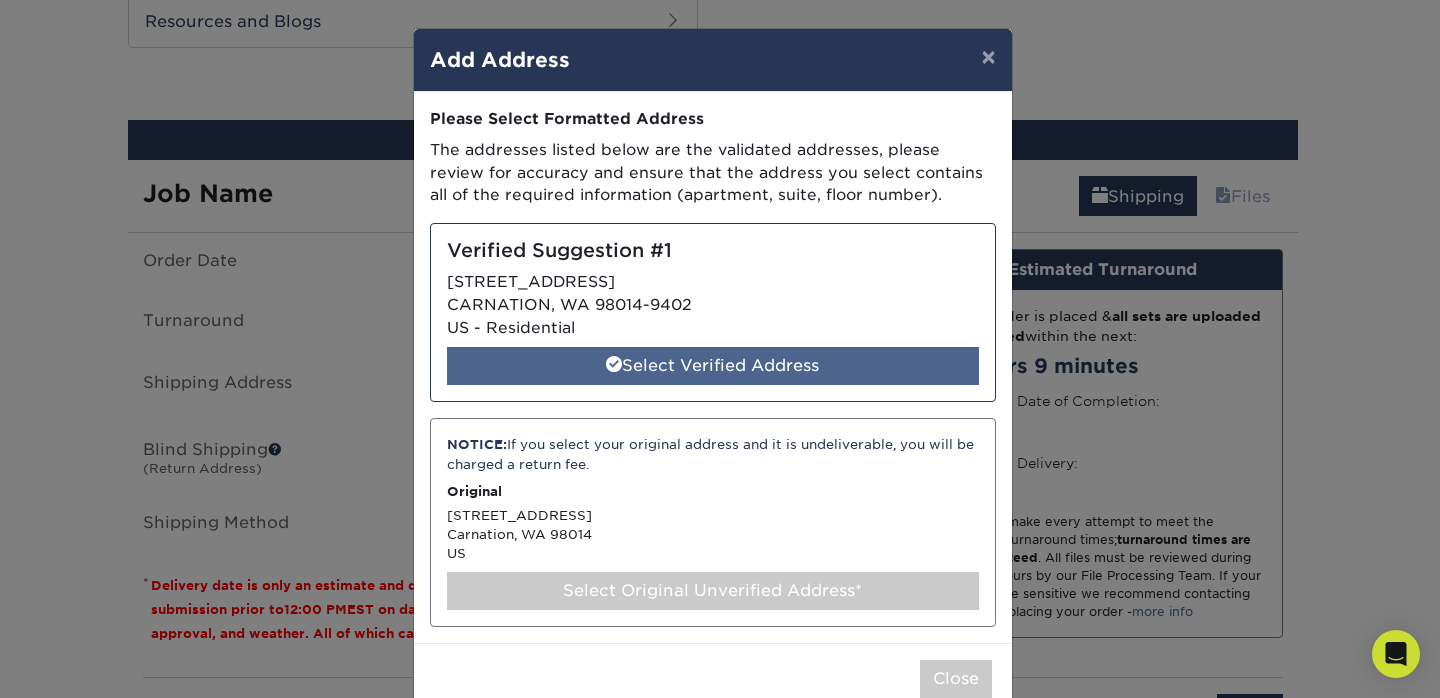 click on "Select Verified Address" at bounding box center (713, 366) 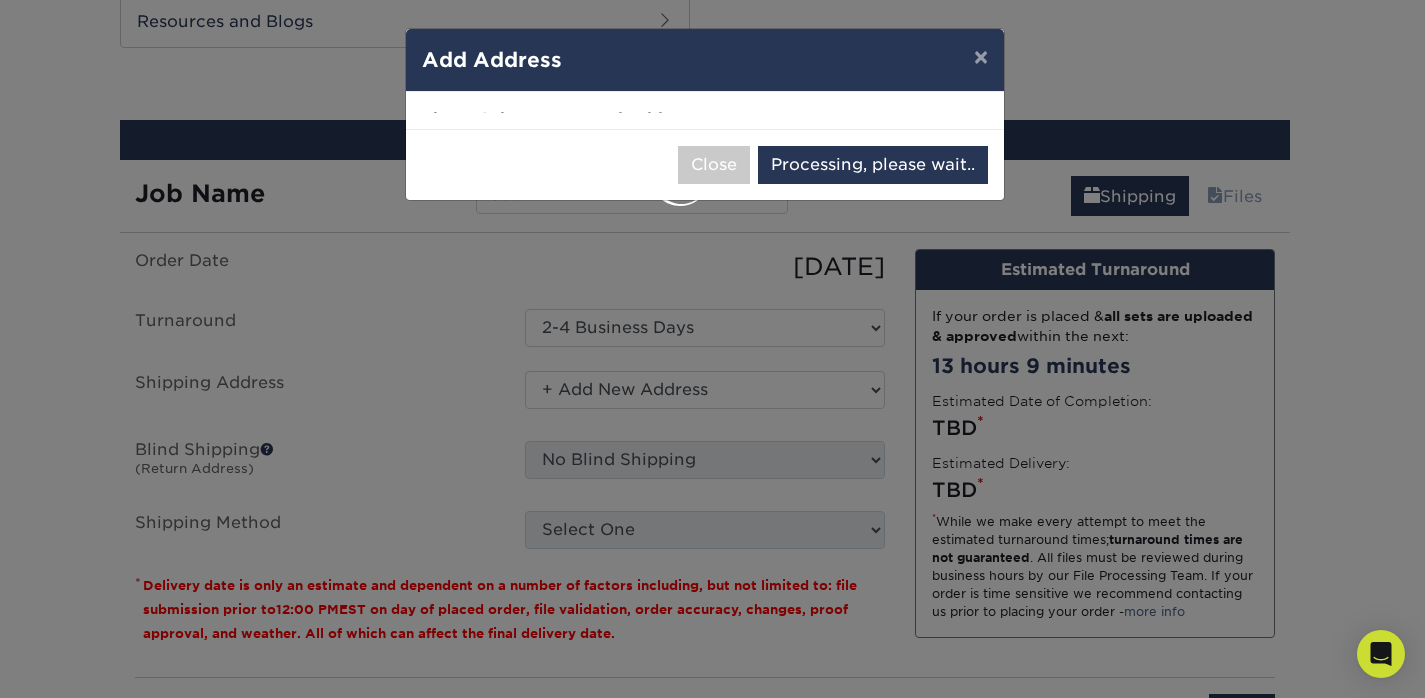 select on "284401" 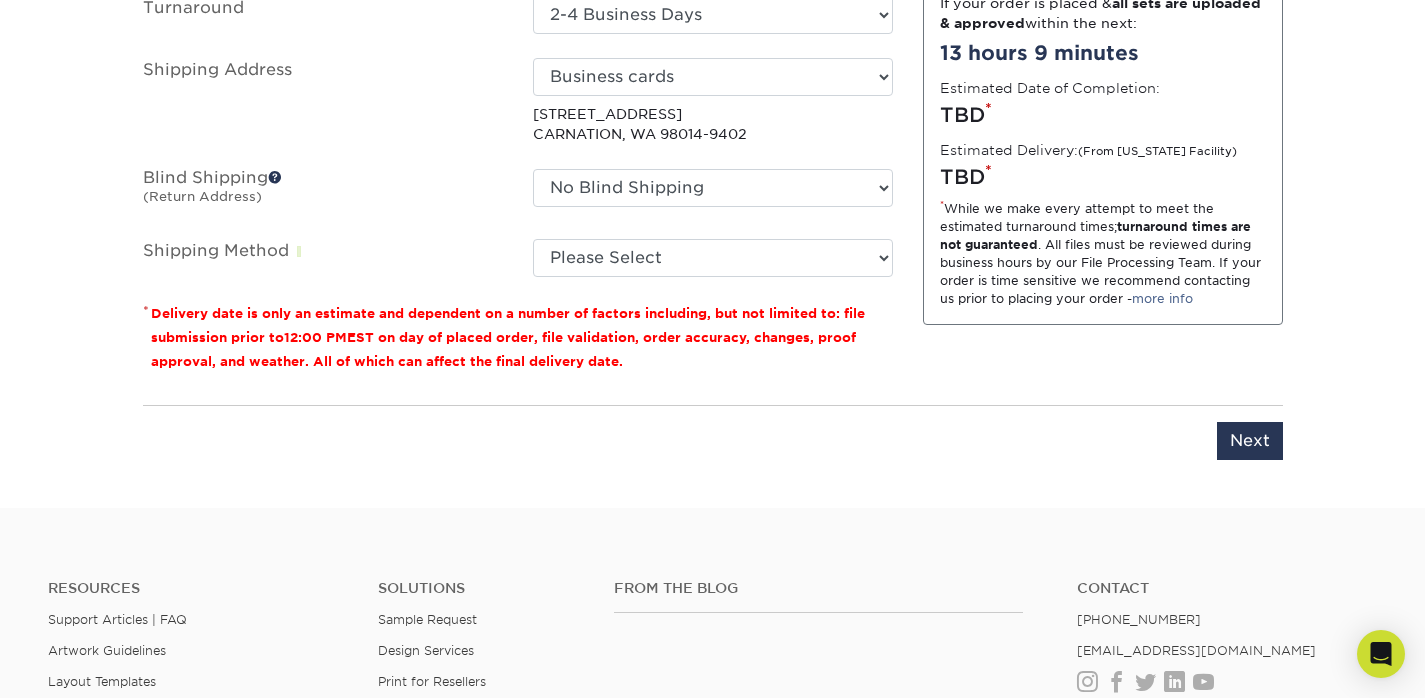 scroll, scrollTop: 1502, scrollLeft: 0, axis: vertical 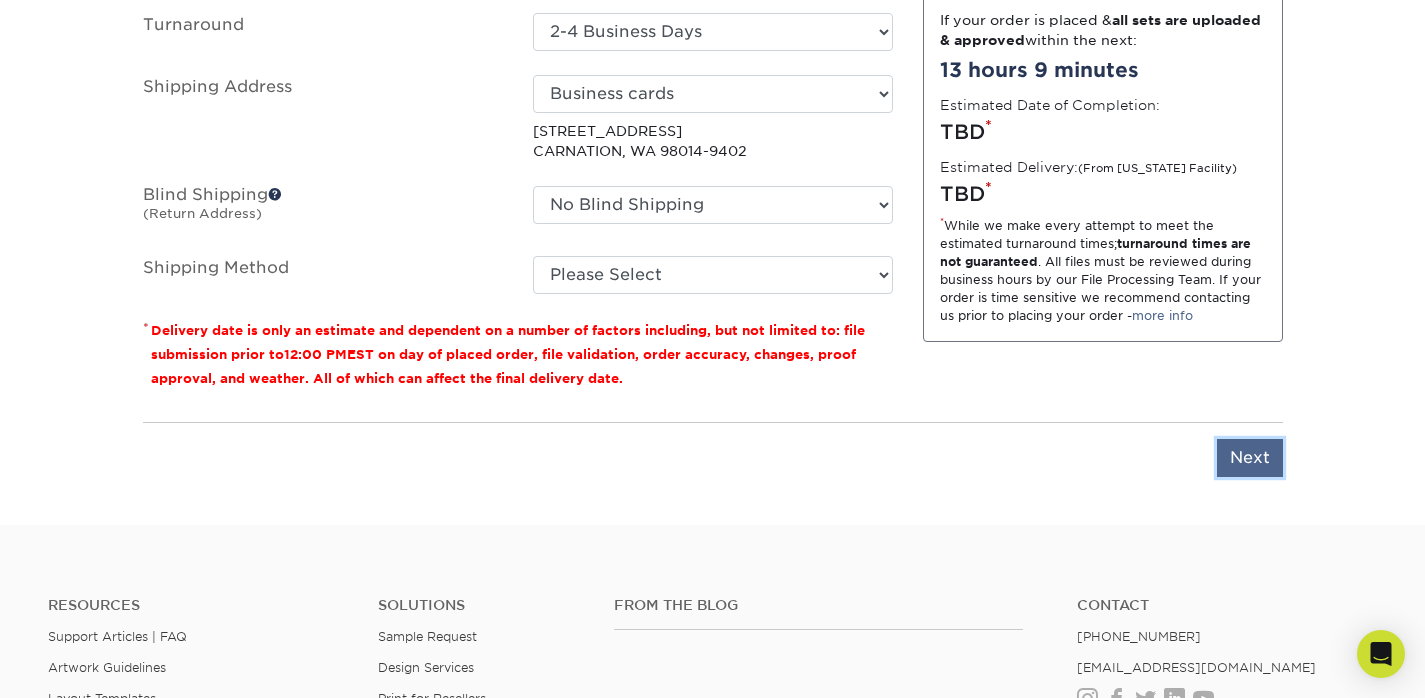 click on "Next" at bounding box center [1250, 458] 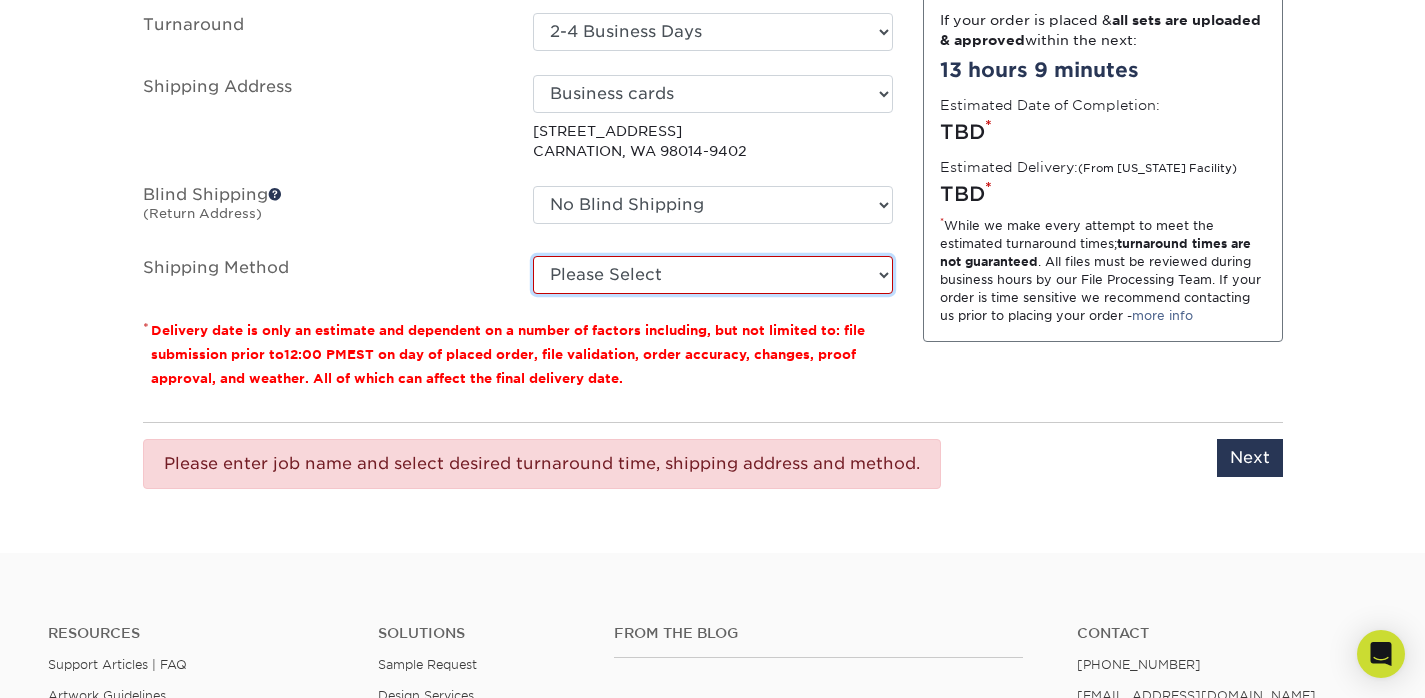 click on "Please Select Ground Shipping (+$8.96) 3 Day Shipping Service (+$26.89) 2 Day Air Shipping (+$27.91) Next Day Shipping by 12 noon (+$39.88) Next Day Air Early A.M. (+$176.40)" at bounding box center [713, 275] 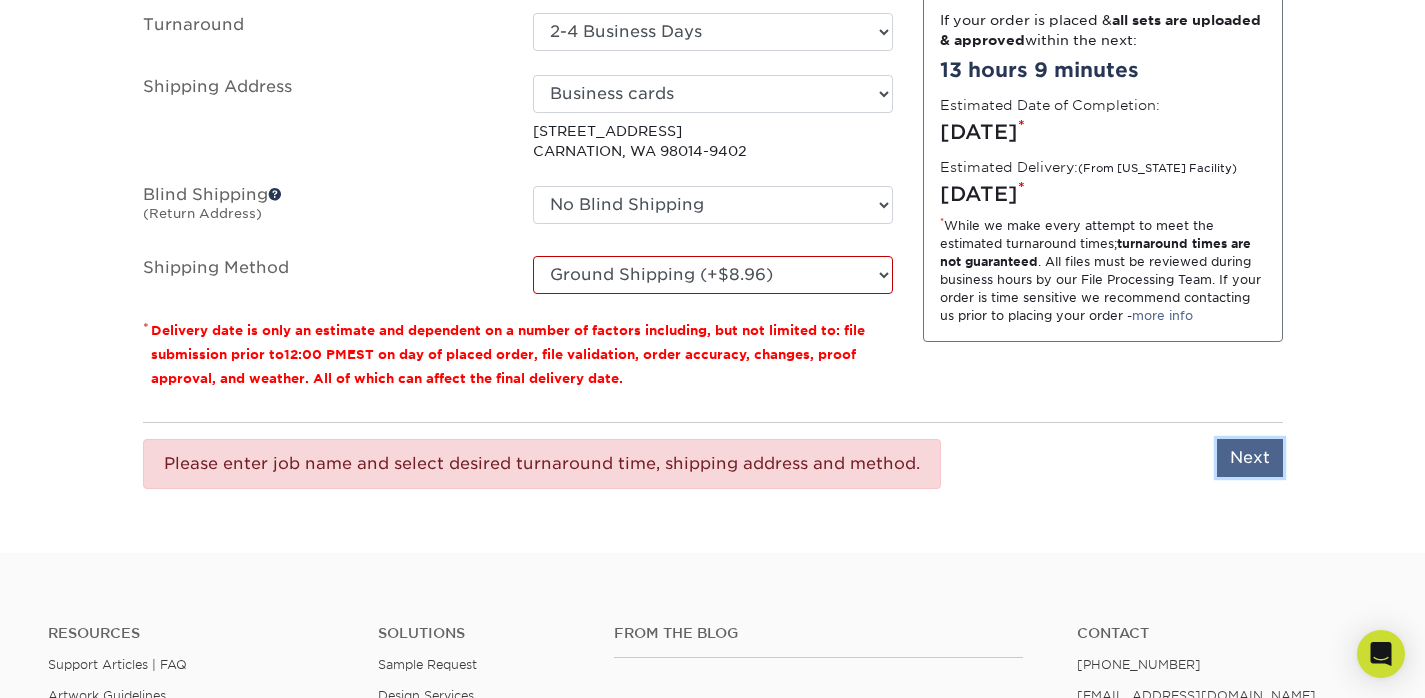 click on "Next" at bounding box center (1250, 458) 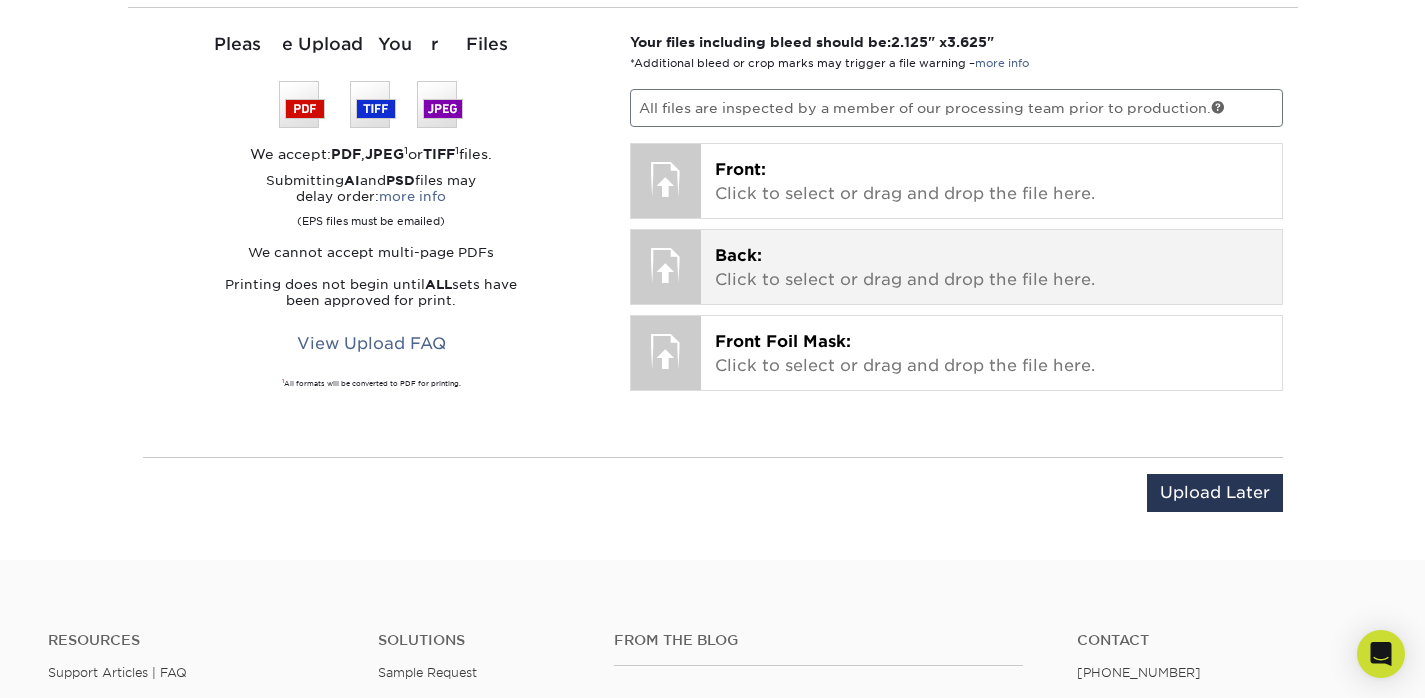 scroll, scrollTop: 1353, scrollLeft: 0, axis: vertical 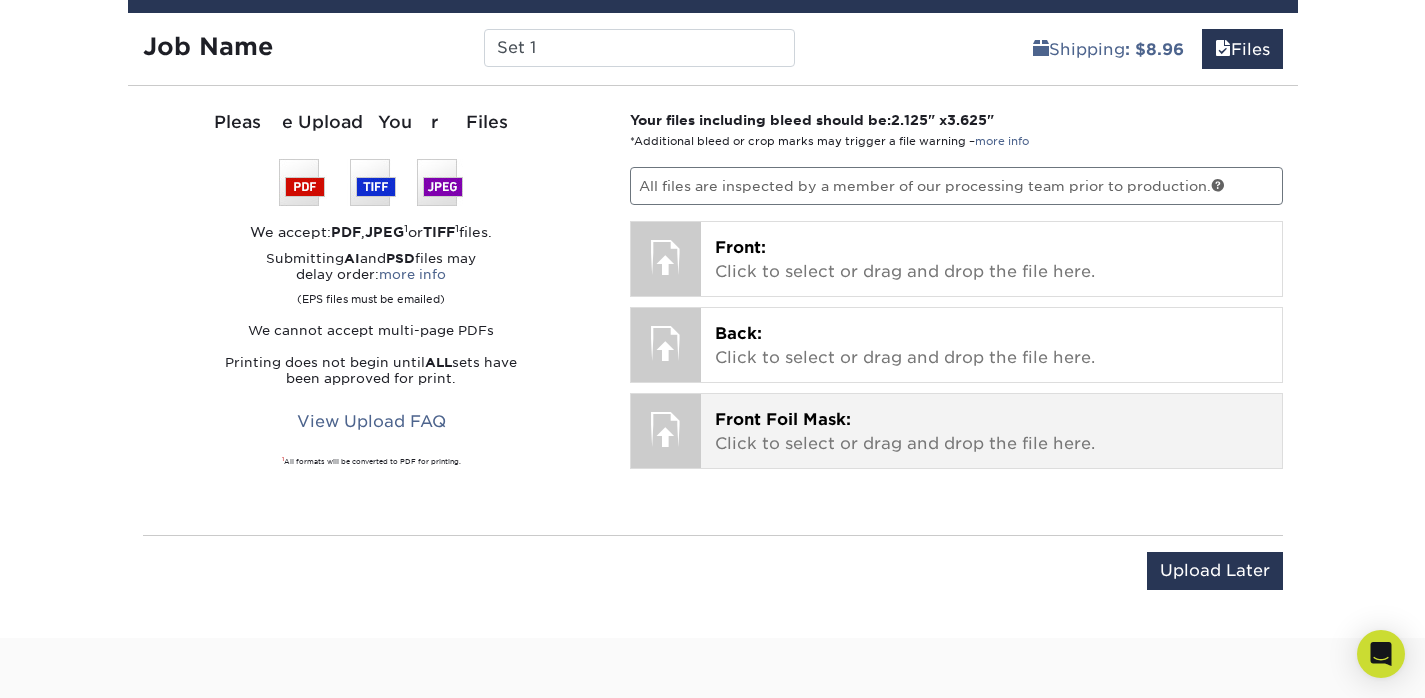 click on "Front Foil Mask: Click to select or drag and drop the file here." at bounding box center [991, 432] 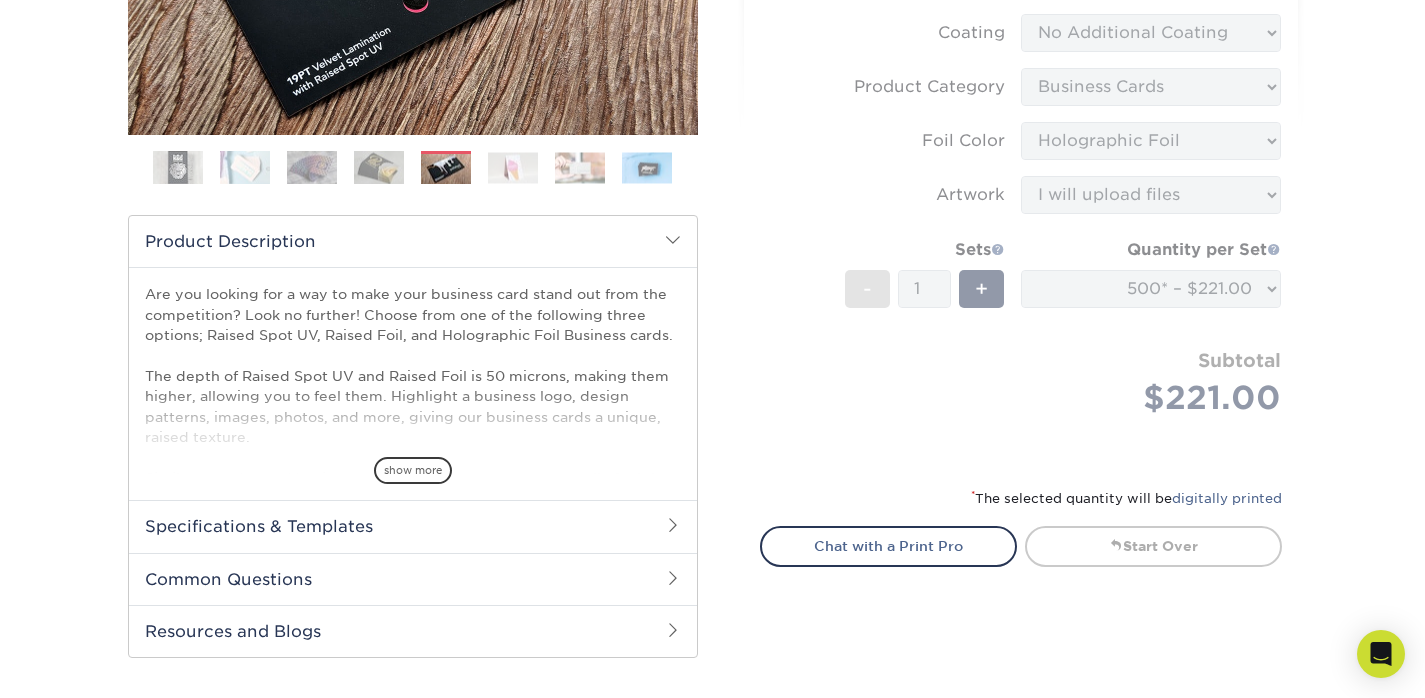 scroll, scrollTop: 571, scrollLeft: 0, axis: vertical 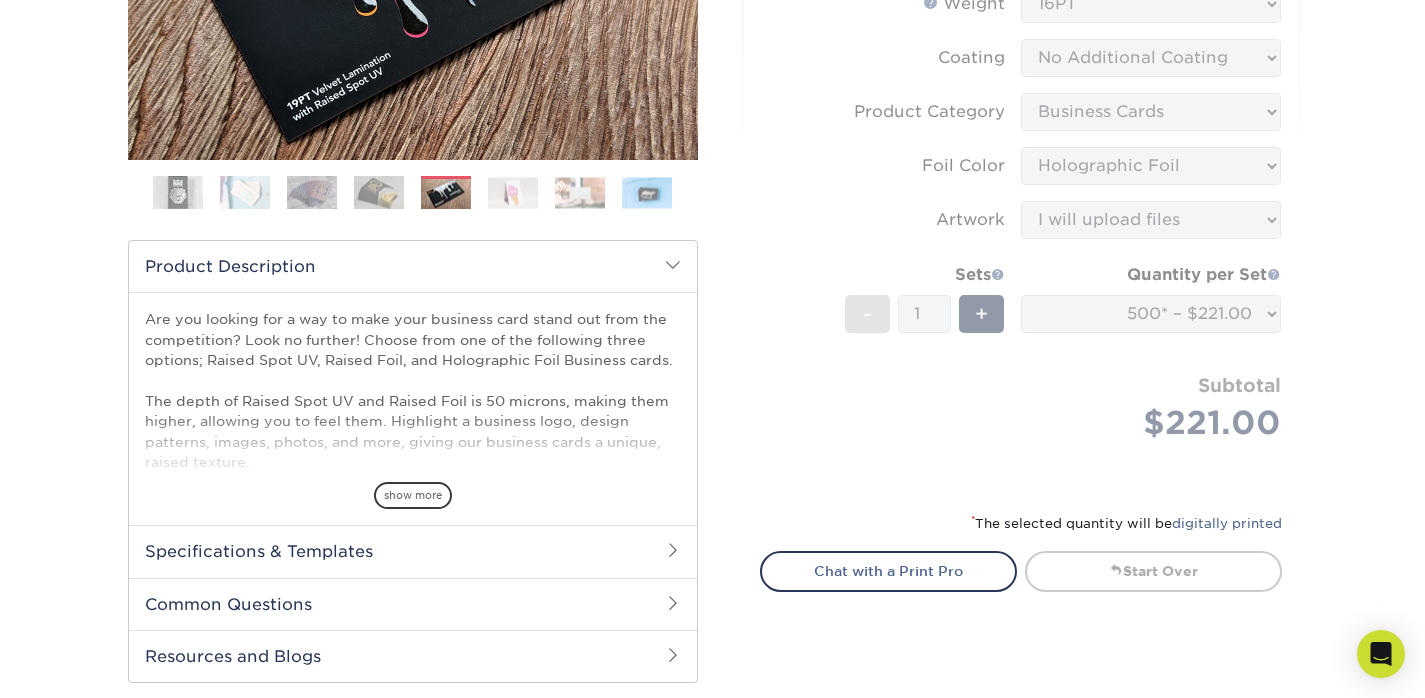 click on "Are you looking for a way to make your business card stand out from the competition? Look no further! Choose from one of the following three options; Raised Spot UV, Raised Foil, and Holographic Foil Business cards.
The depth of Raised Spot UV and Raised Foil is 50 microns, making them higher, allowing you to feel them. Highlight a business logo, design patterns, images, photos, and more, giving our business cards a unique, raised texture.
Similar to embossed business cards, your customers can actually feel the design with their fingers. It's time to take you and your brand to the next level with a one-of-a-kind business card.
Holographic Foil Business Cards enable you to dazzle customers and colleagues. Our Holographic Foil business cards are digitally printed on our premium smooth, velvet laminated cardstock.
Whether selecting Raised Foil Business Cards or Raised Spot UV, these eye-catching cards will help you and your business get noticed!" at bounding box center [413, 502] 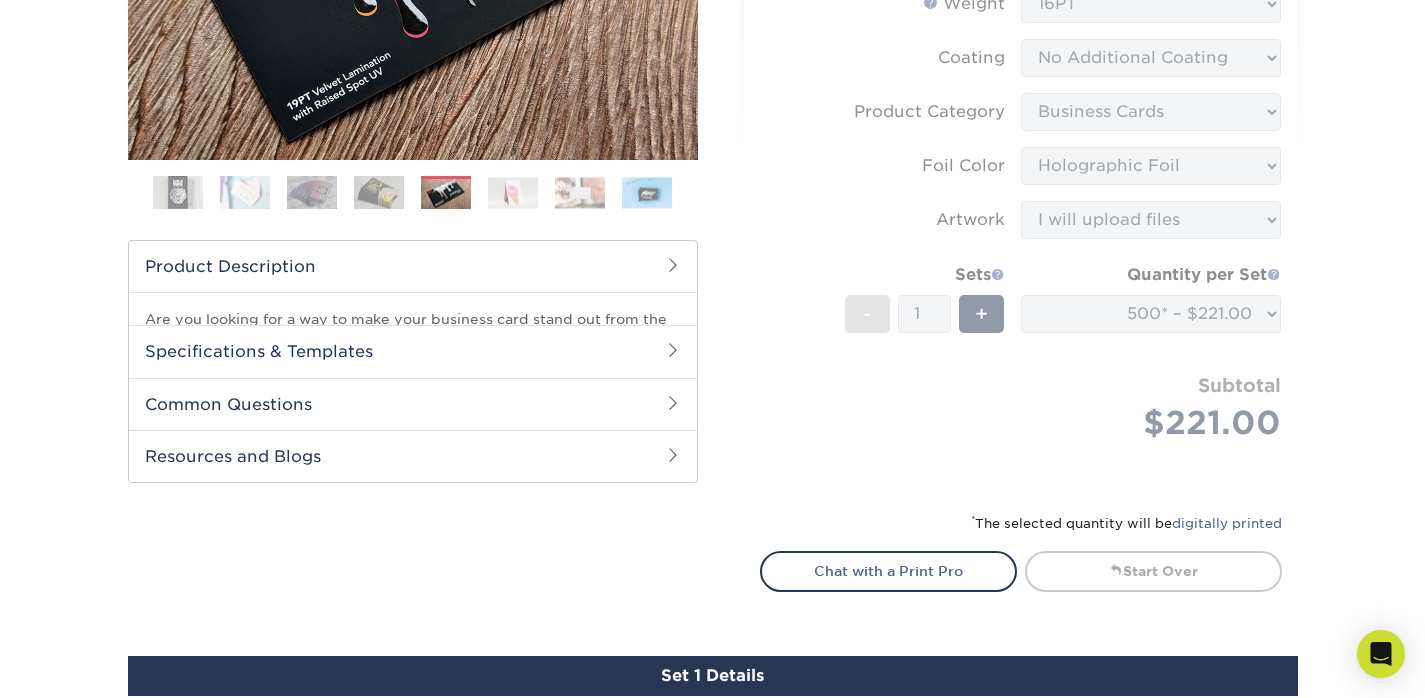 click on "Product Description" at bounding box center (413, 266) 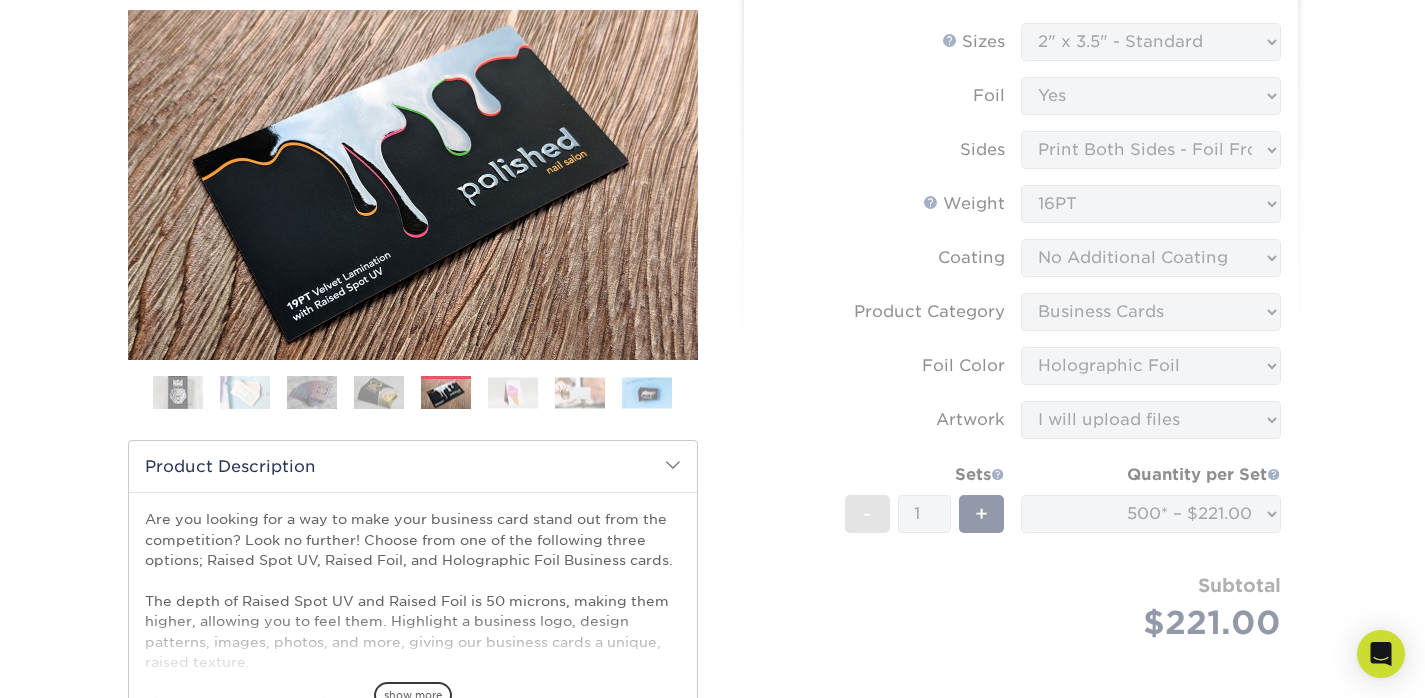 scroll, scrollTop: 90, scrollLeft: 0, axis: vertical 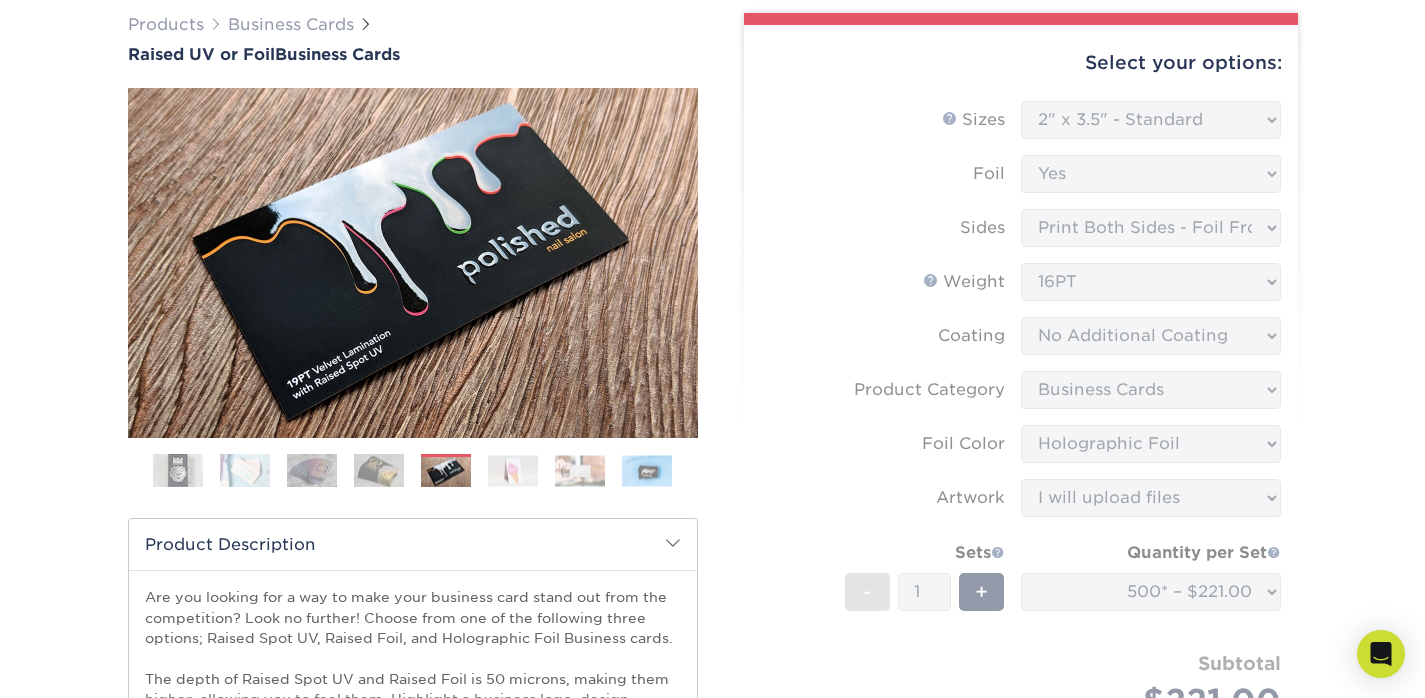 click on "Sizes Help Sizes
Please Select
2" x 3.5" - Standard
Foil Please Select" at bounding box center (1021, 433) 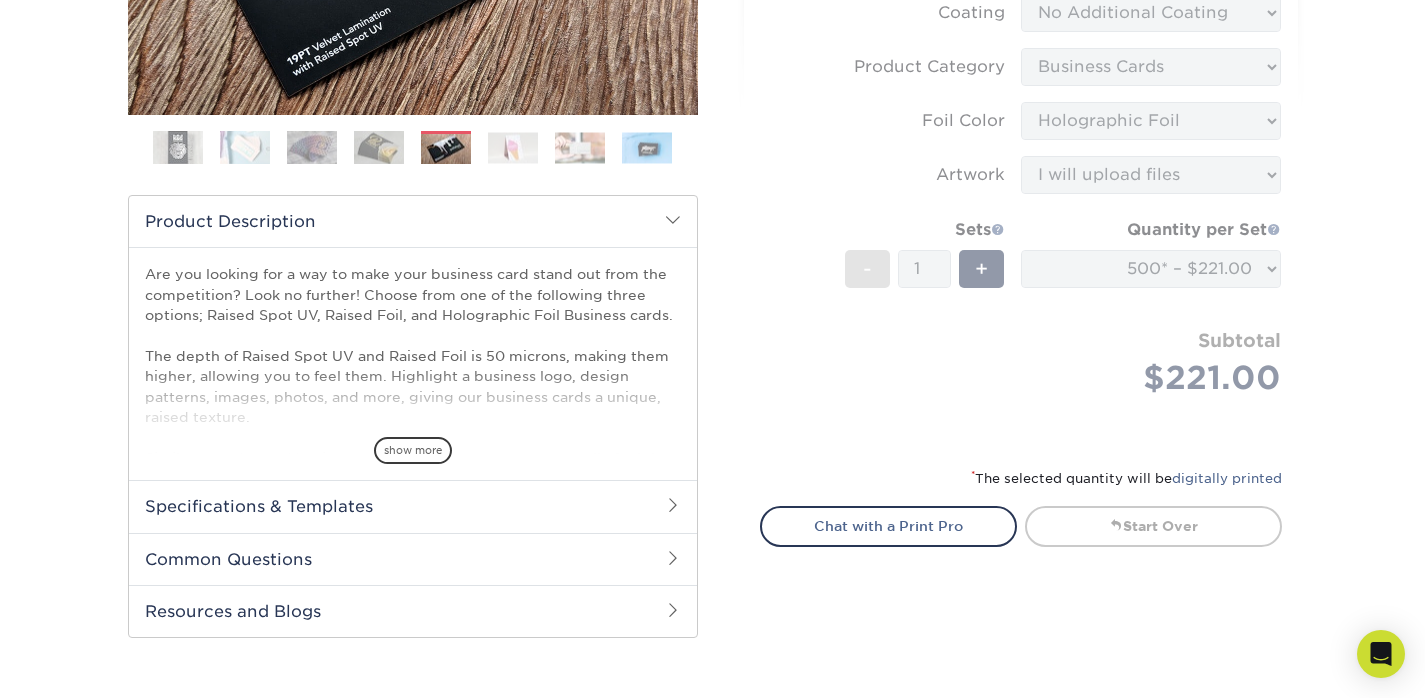 scroll, scrollTop: 621, scrollLeft: 0, axis: vertical 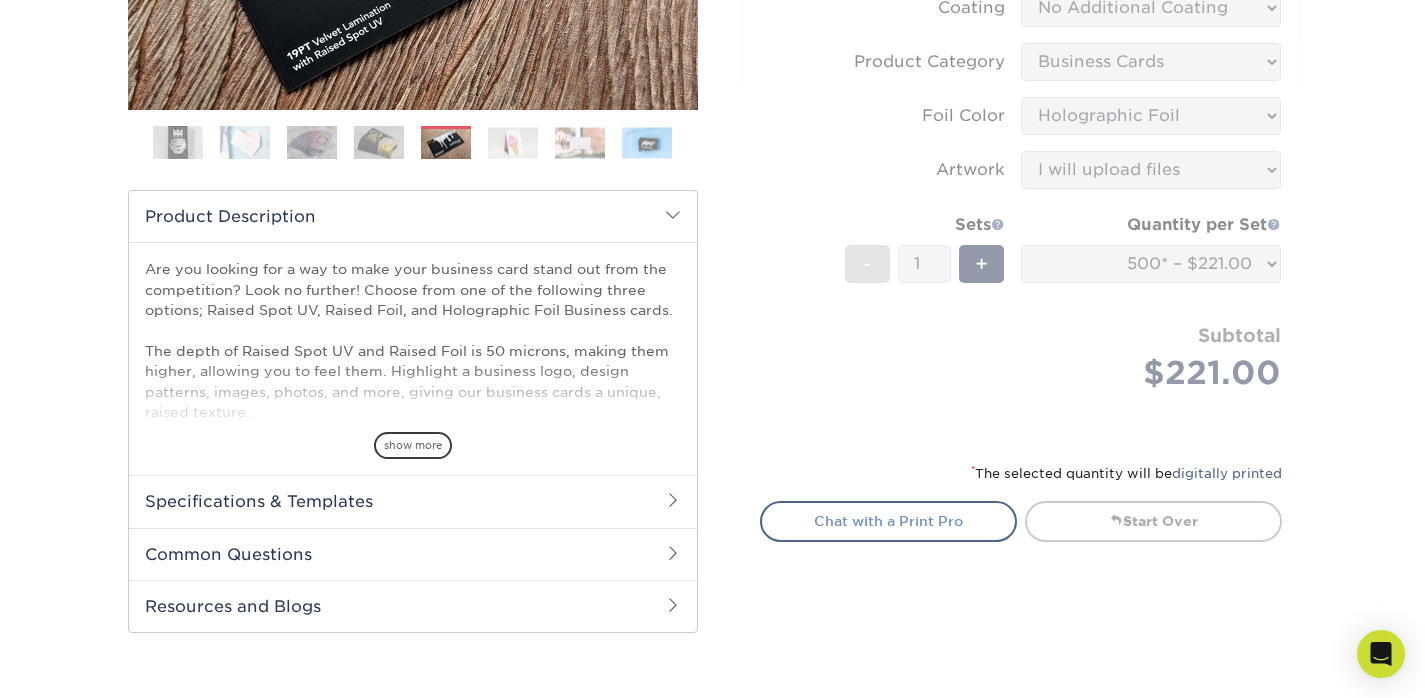 click on "Chat with a Print Pro" at bounding box center (888, 521) 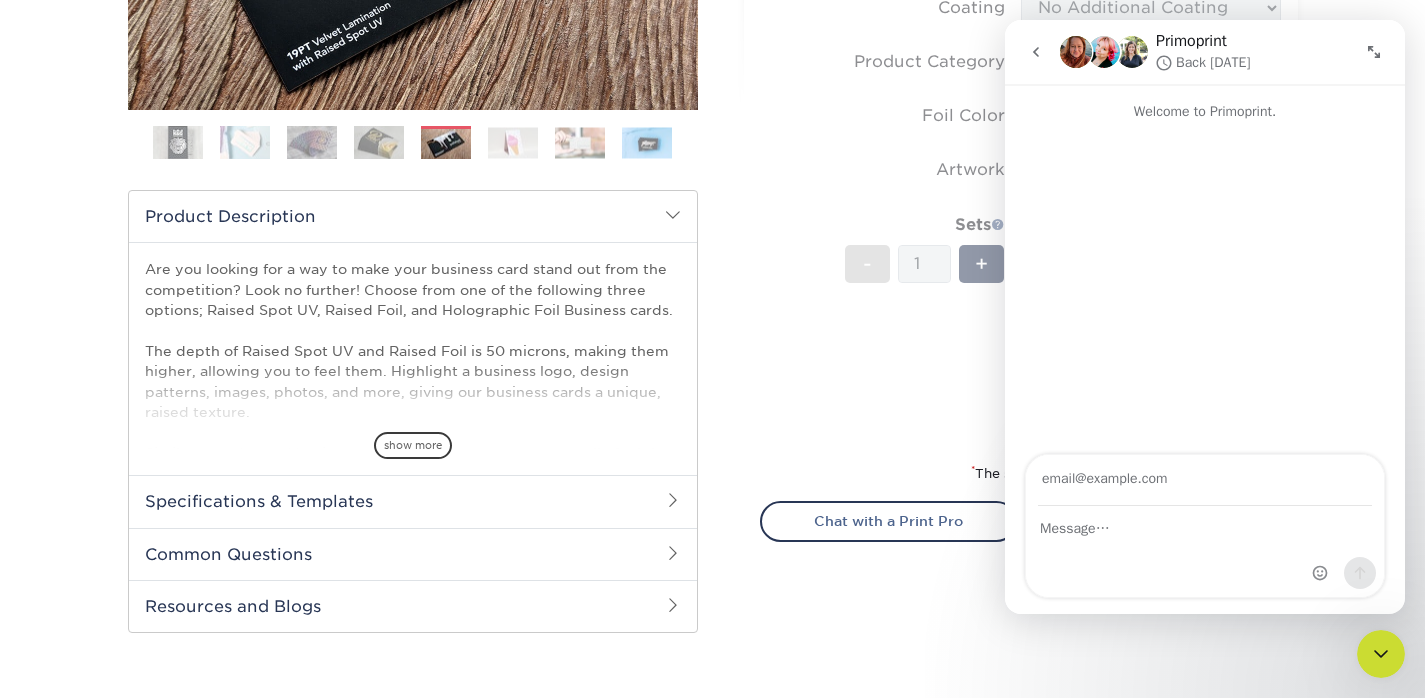 scroll, scrollTop: 0, scrollLeft: 0, axis: both 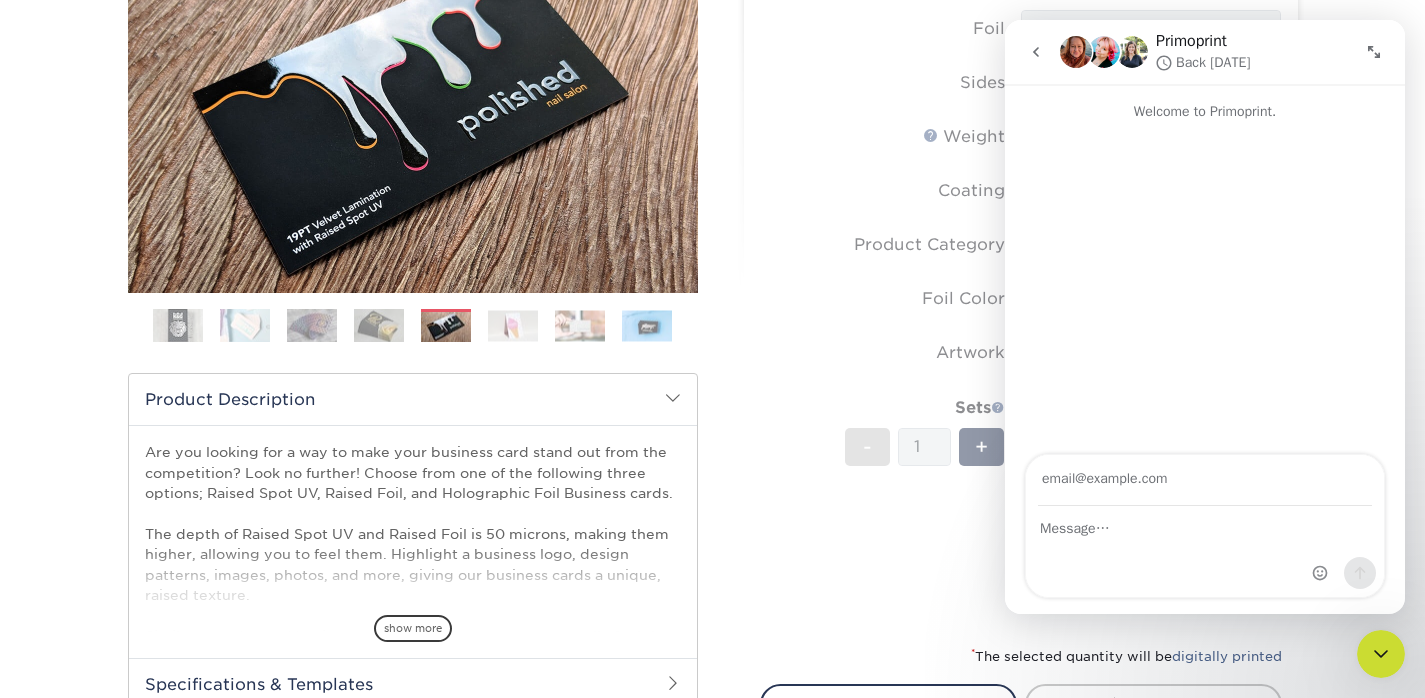 click 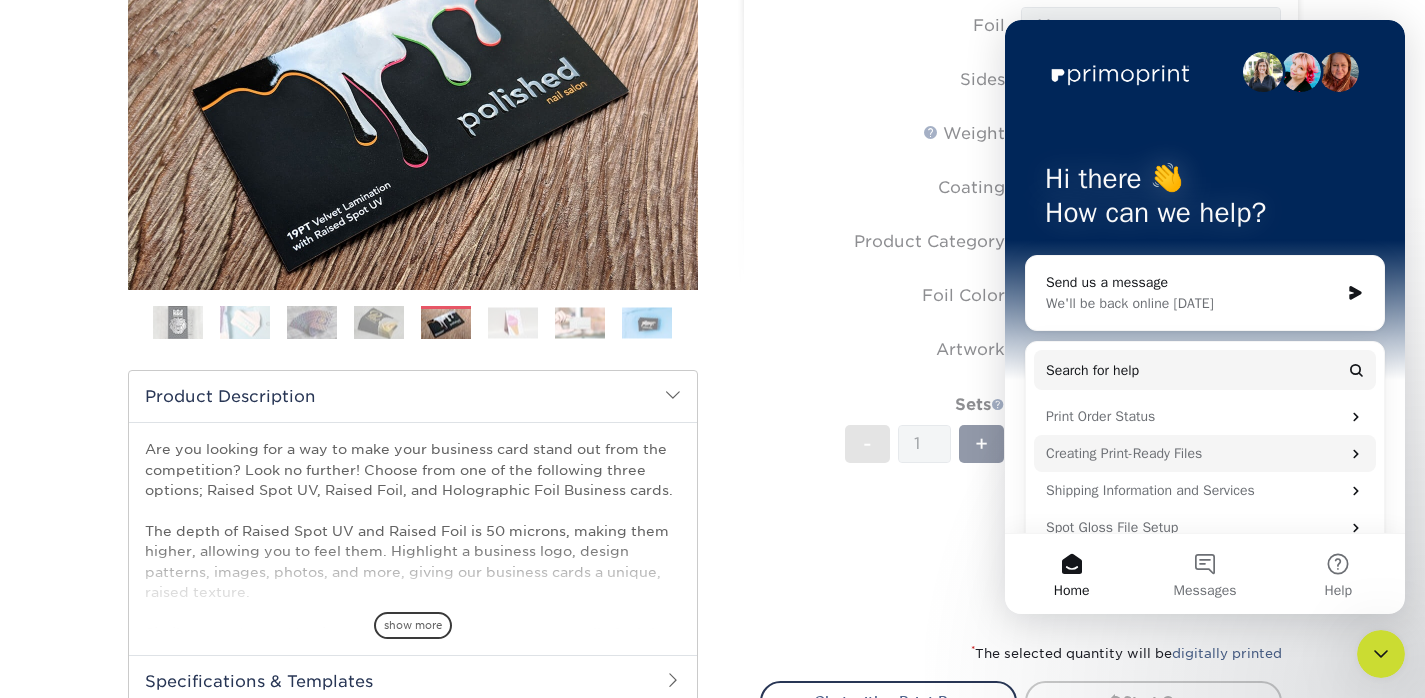 scroll, scrollTop: 442, scrollLeft: 0, axis: vertical 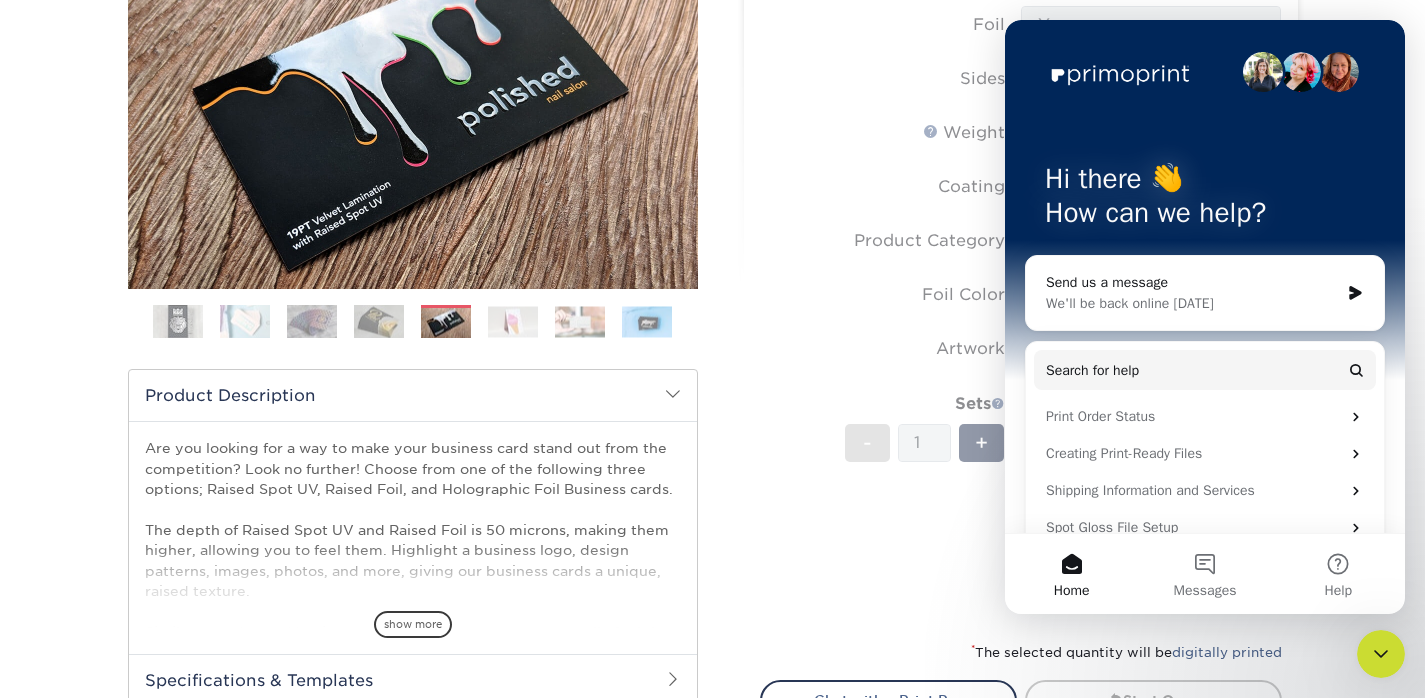 click on "Home" at bounding box center (1071, 574) 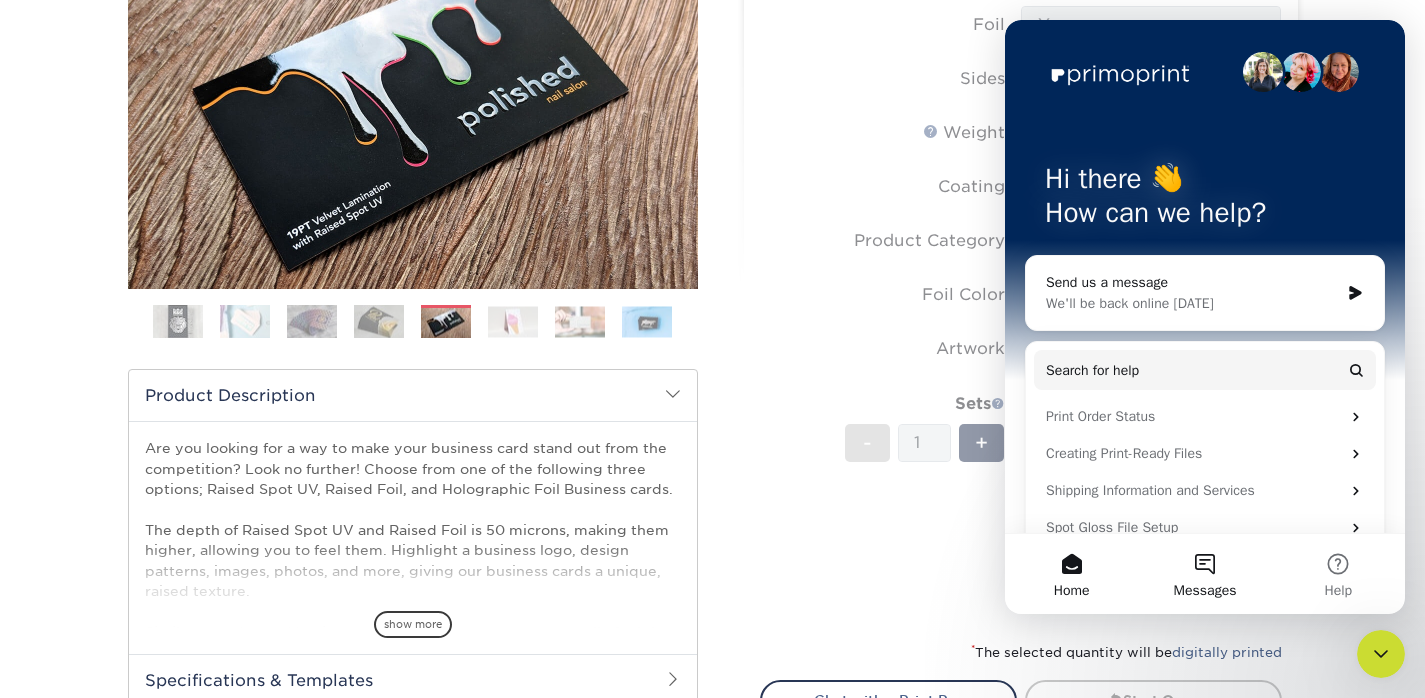 click on "Messages" at bounding box center [1204, 574] 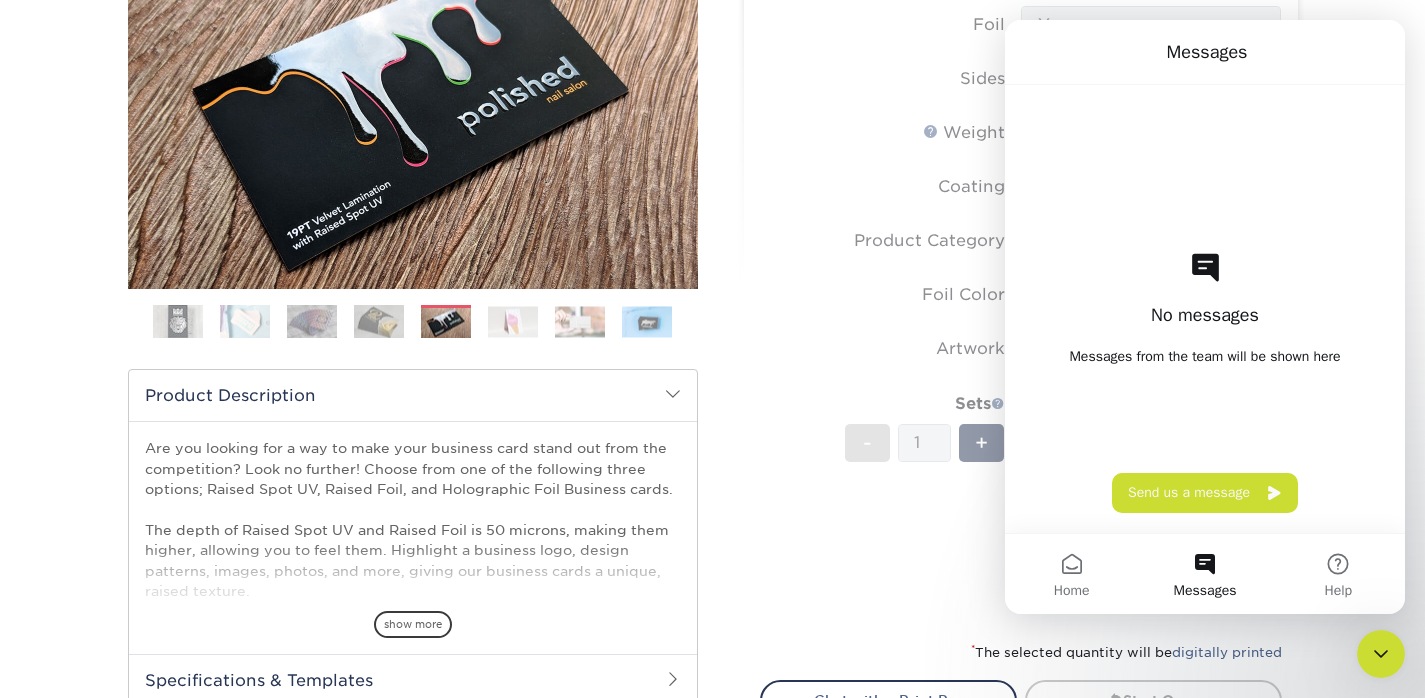 click on "Sizes Help Sizes
Please Select
2" x 3.5" - Standard
Foil Please Select" at bounding box center [1021, 284] 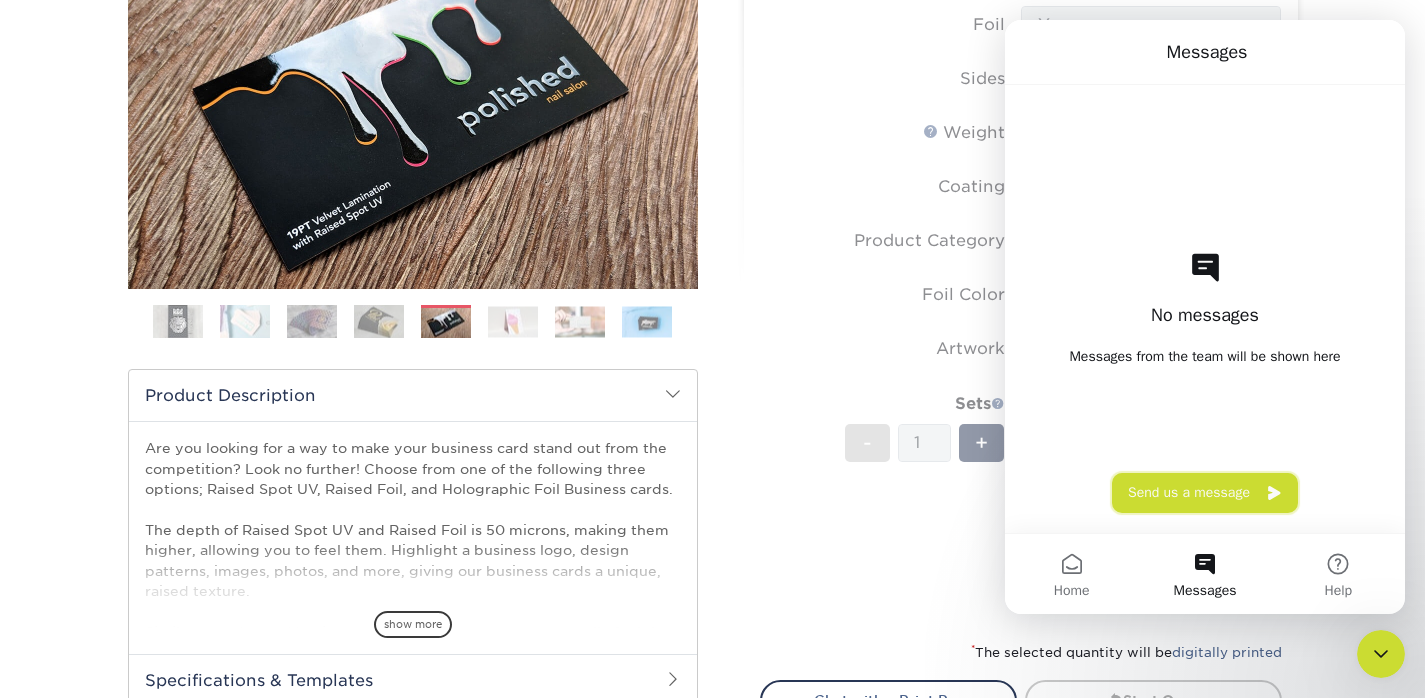 click on "Send us a message" at bounding box center [1205, 493] 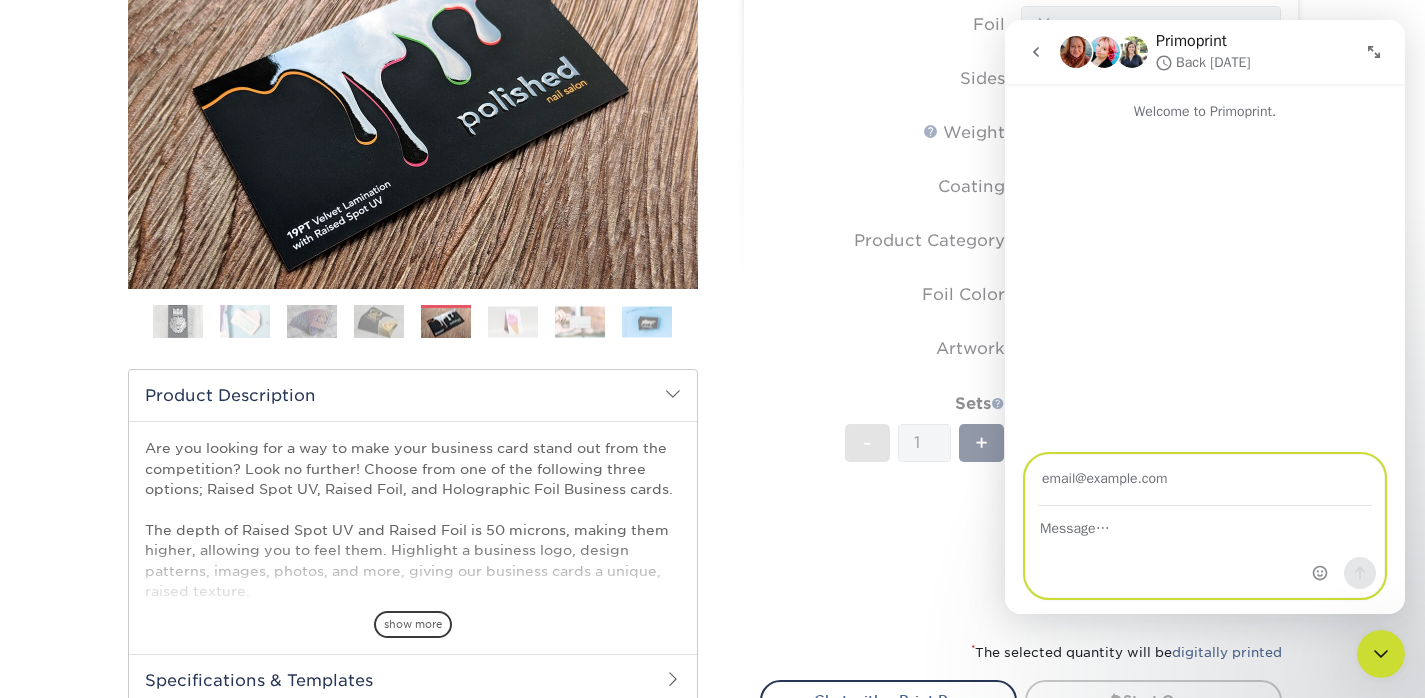 click at bounding box center (1205, 524) 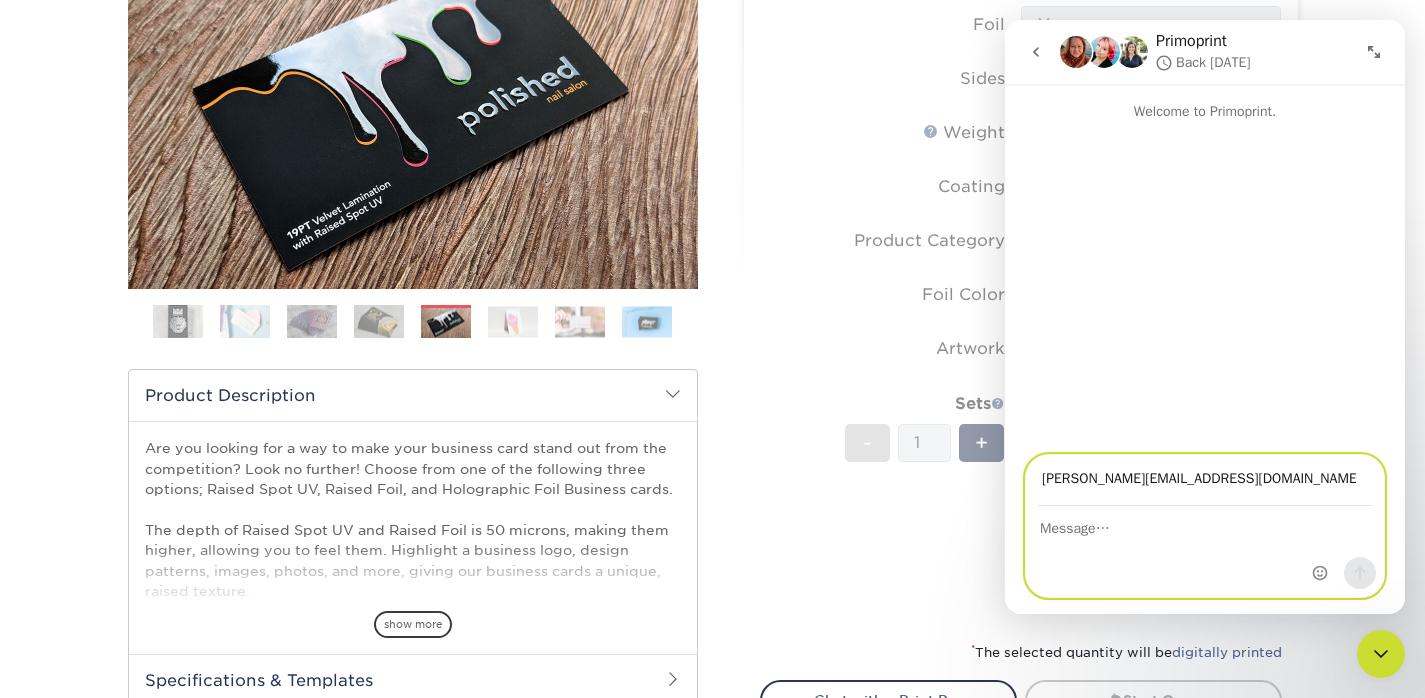 type on "[PERSON_NAME][EMAIL_ADDRESS][DOMAIN_NAME]" 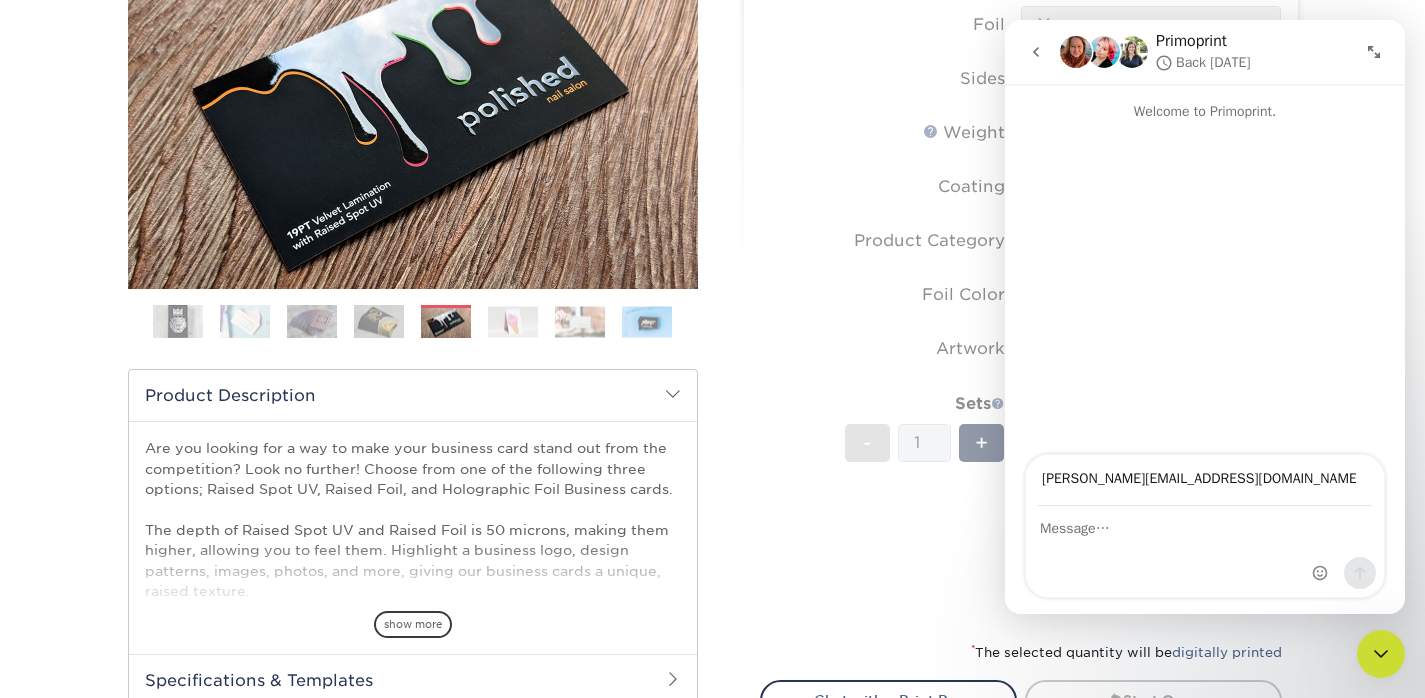 click at bounding box center (1205, 552) 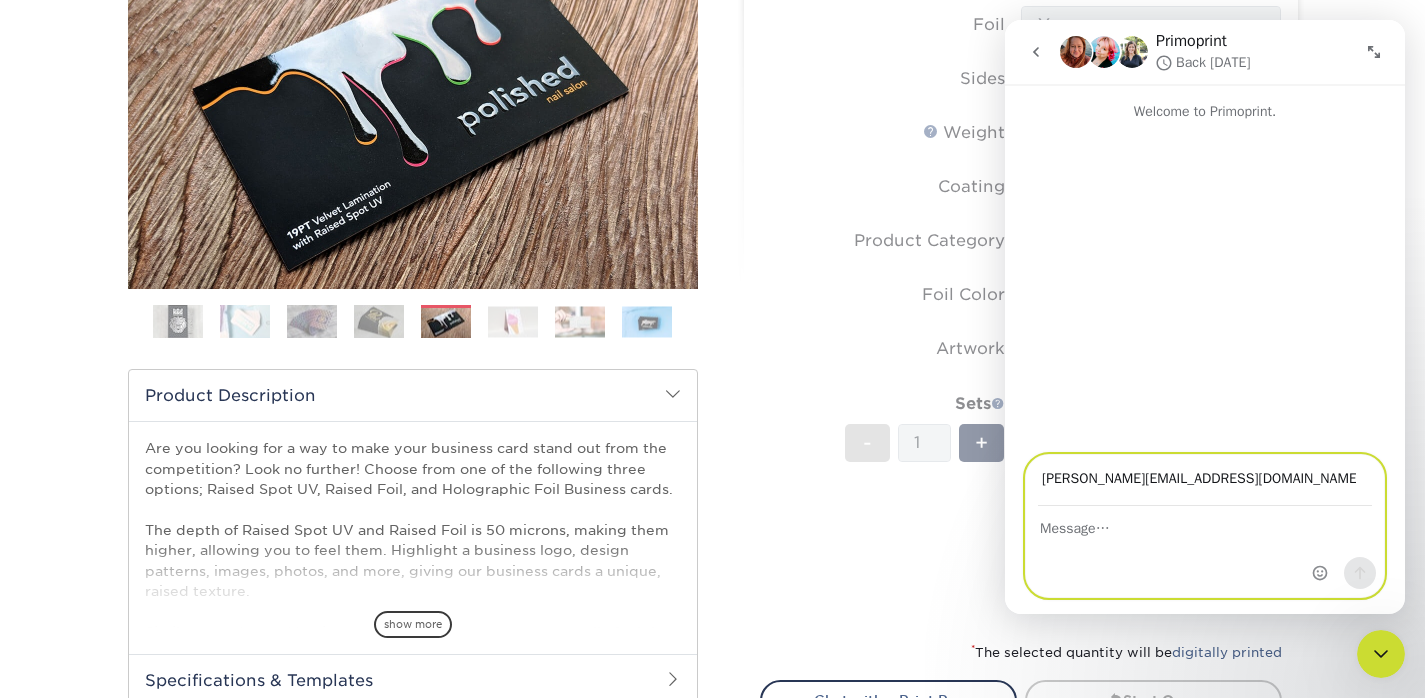 click at bounding box center (1205, 524) 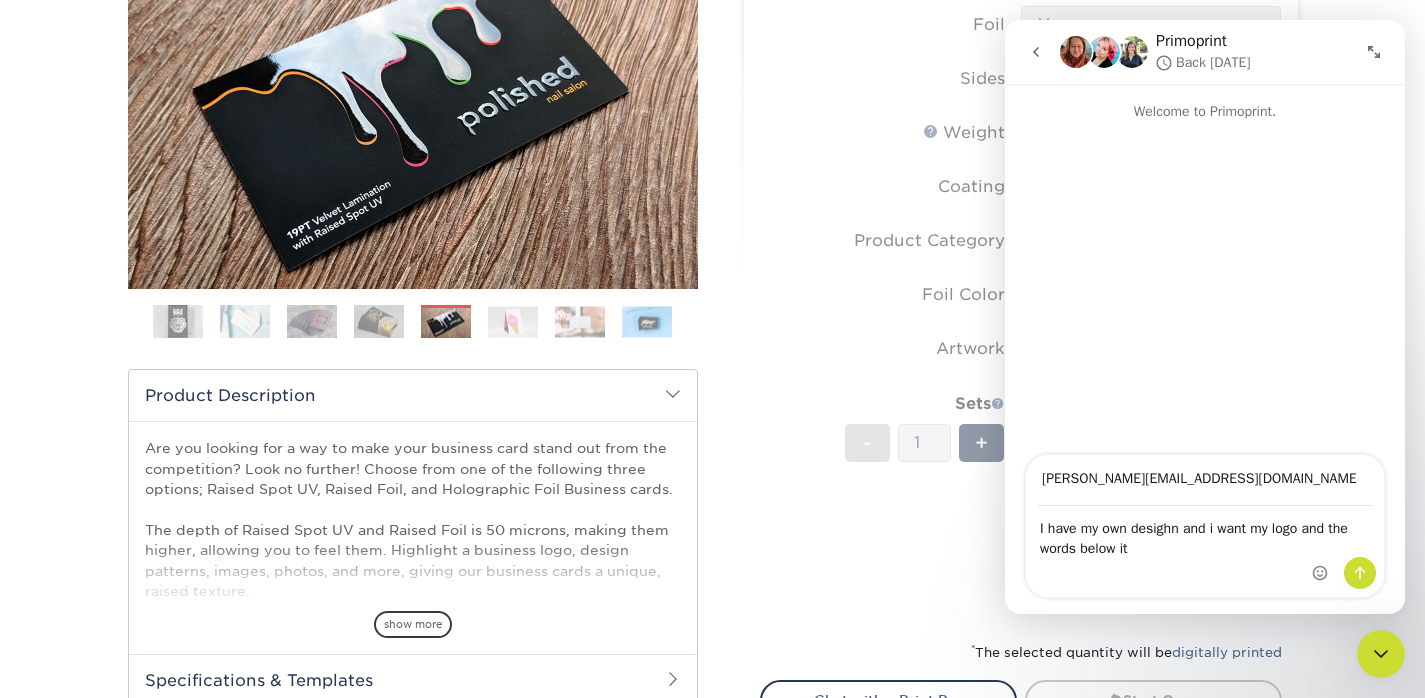 click on "Are you looking for a way to make your business card stand out from the competition? Look no further! Choose from one of the following three options; Raised Spot UV, Raised Foil, and Holographic Foil Business cards.
The depth of Raised Spot UV and Raised Foil is 50 microns, making them higher, allowing you to feel them. Highlight a business logo, design patterns, images, photos, and more, giving our business cards a unique, raised texture.
Similar to embossed business cards, your customers can actually feel the design with their fingers. It's time to take you and your brand to the next level with a one-of-a-kind business card.
Holographic Foil Business Cards enable you to dazzle customers and colleagues. Our Holographic Foil business cards are digitally printed on our premium smooth, velvet laminated cardstock.
Whether selecting Raised Foil Business Cards or Raised Spot UV, these eye-catching cards will help you and your business get noticed!" at bounding box center (413, 631) 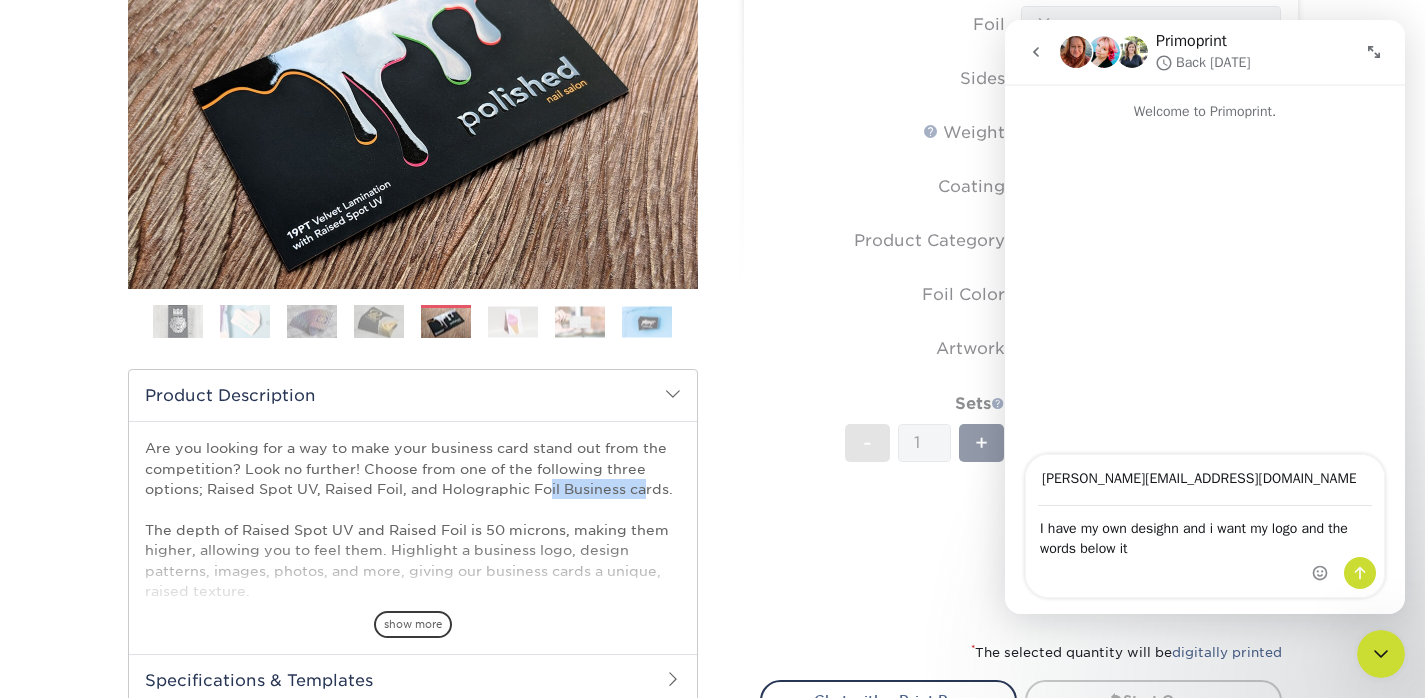 drag, startPoint x: 212, startPoint y: 488, endPoint x: 318, endPoint y: 495, distance: 106.23088 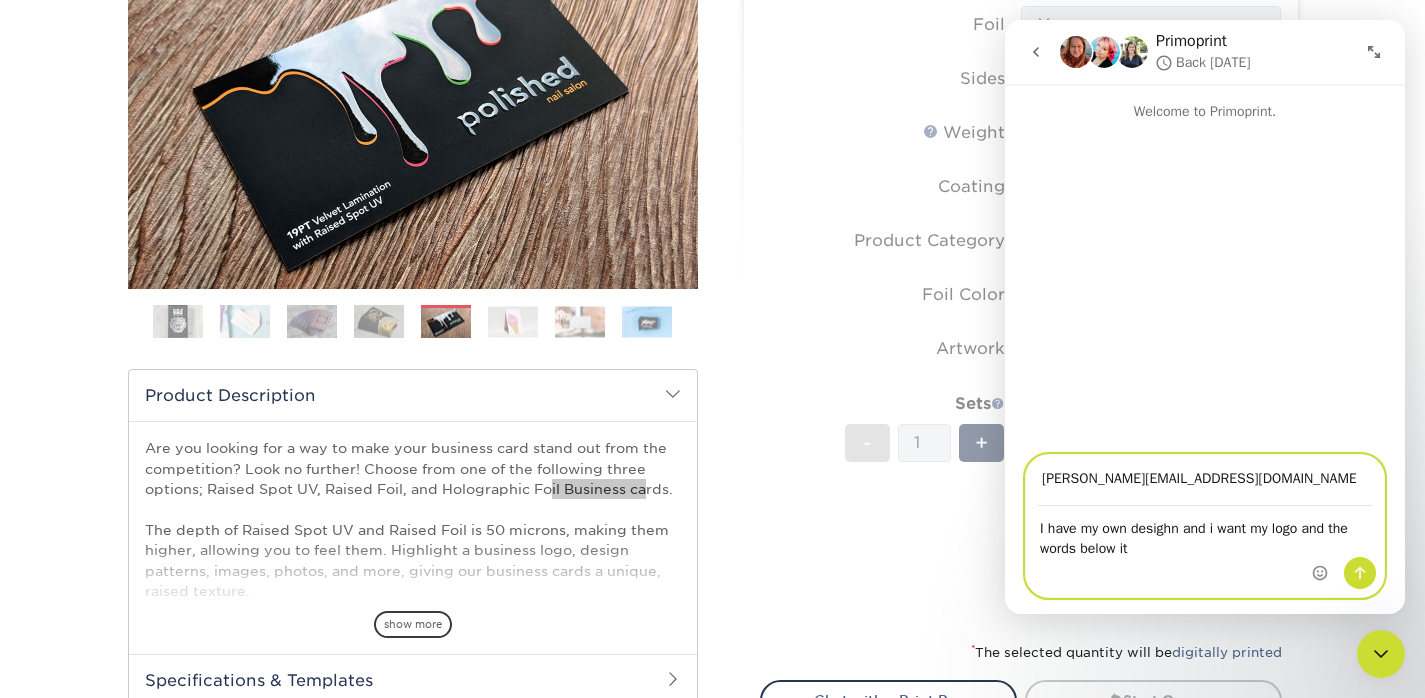 click on "I have my own desighn and i want my logo and the words below it" at bounding box center [1205, 534] 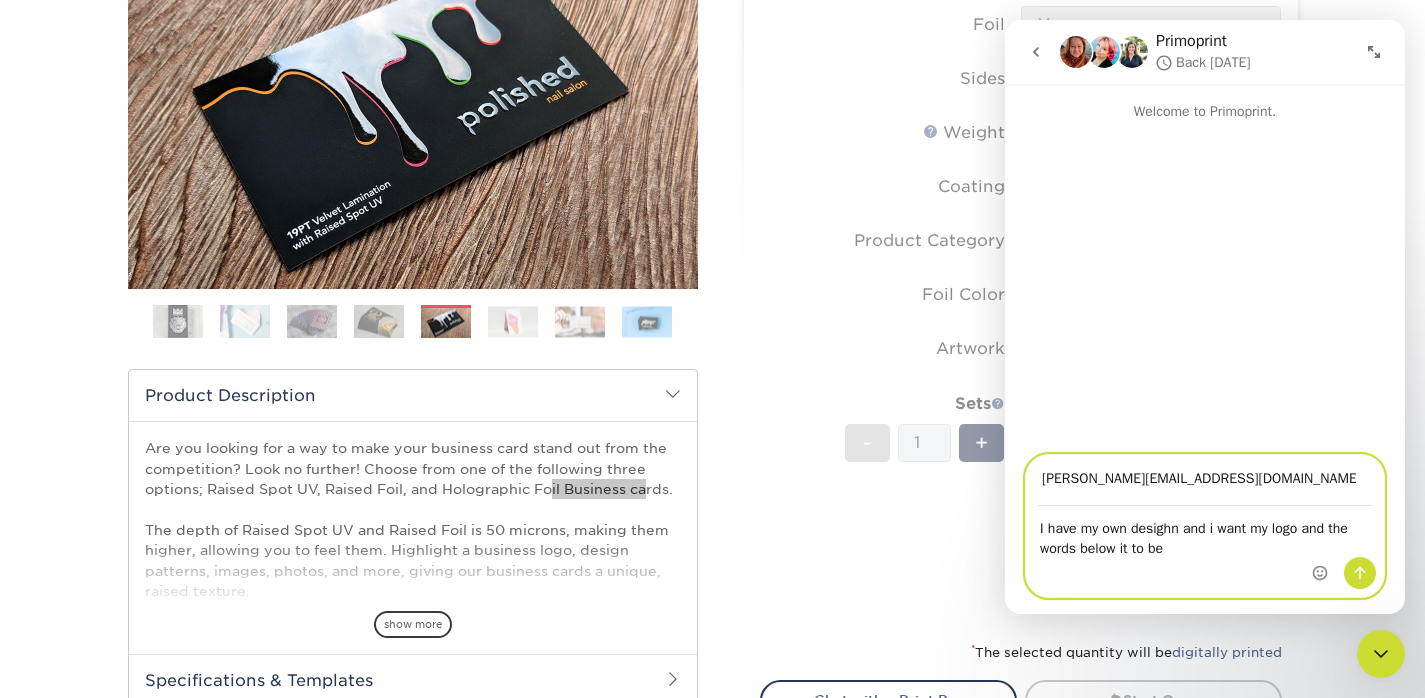 paste on "Raised Spot UV" 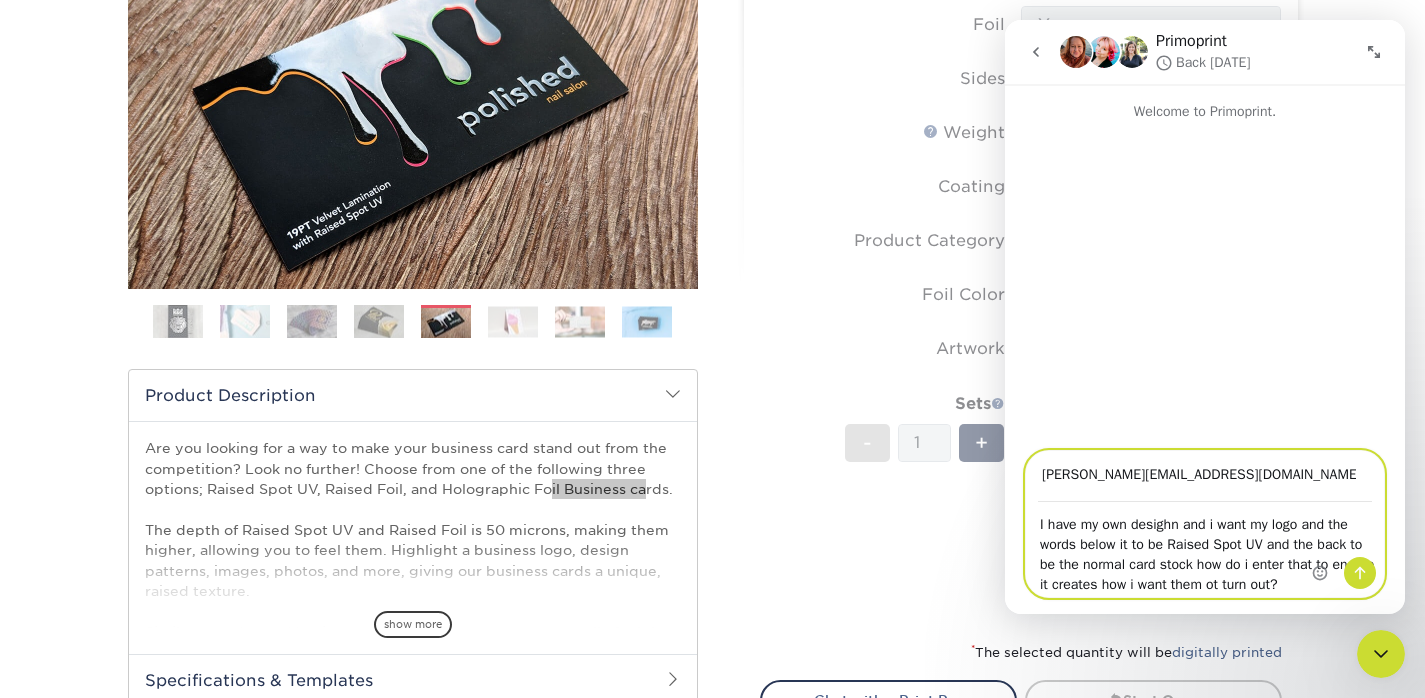 click on "I have my own desighn and i want my logo and the words below it to be Raised Spot UV and the back to be the normal card stock how do i enter that to ensure it creates how i want them ot turn out?" at bounding box center [1205, 550] 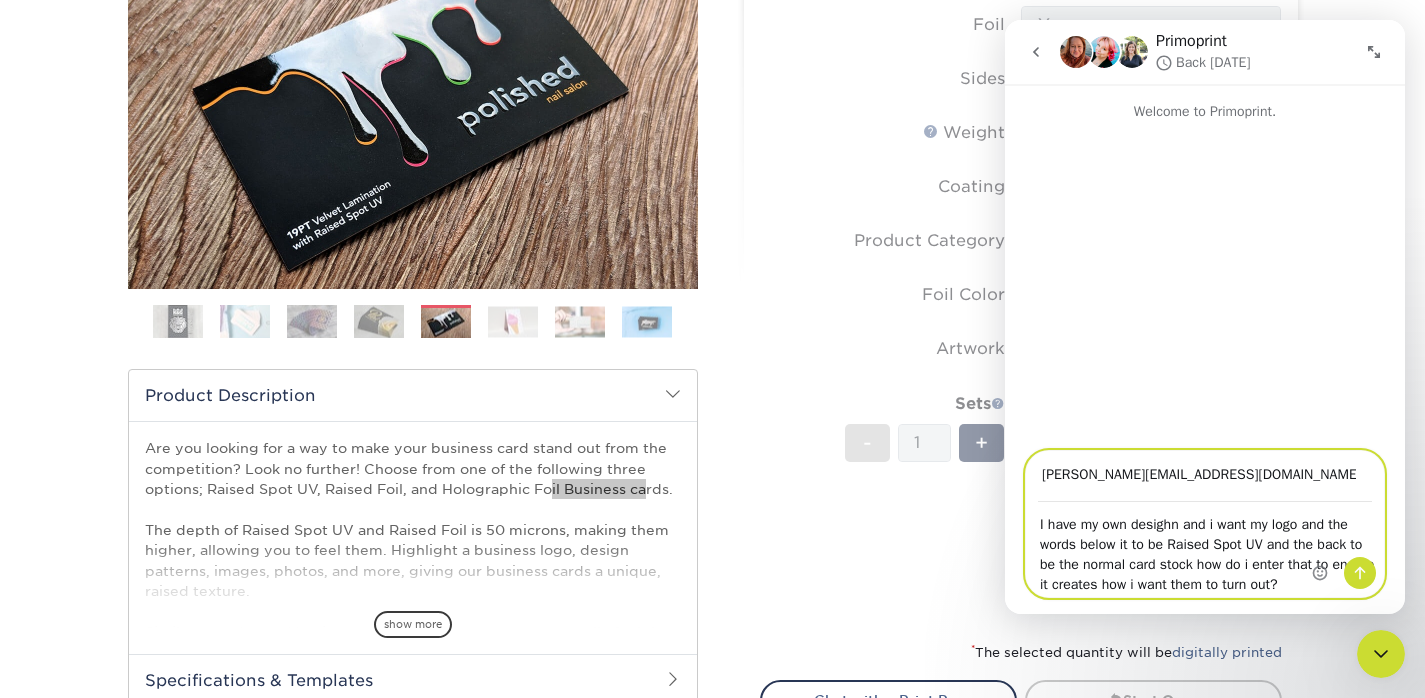 type on "I have my own desighn and i want my logo and the words below it to be Raised Spot UV and the back to be the normal card stock how do i enter that to ensure it creates how i want them to turn out?" 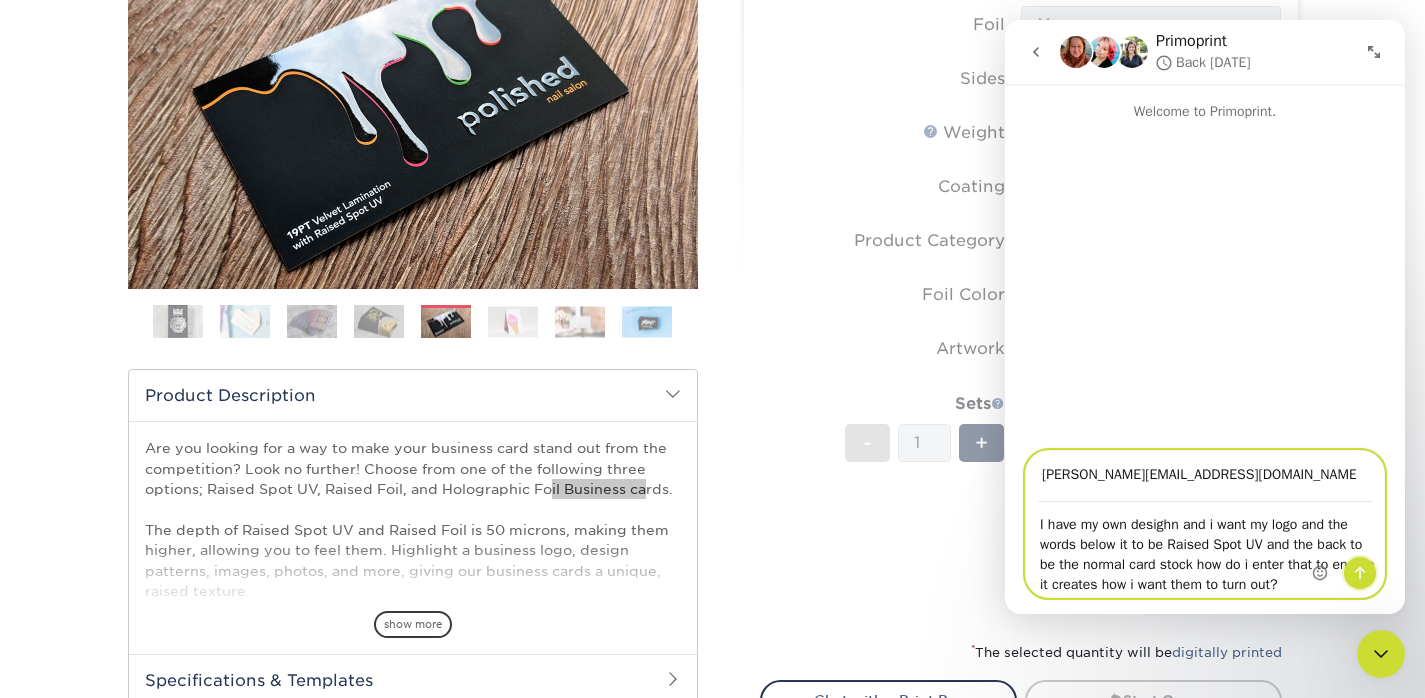 click at bounding box center (1360, 573) 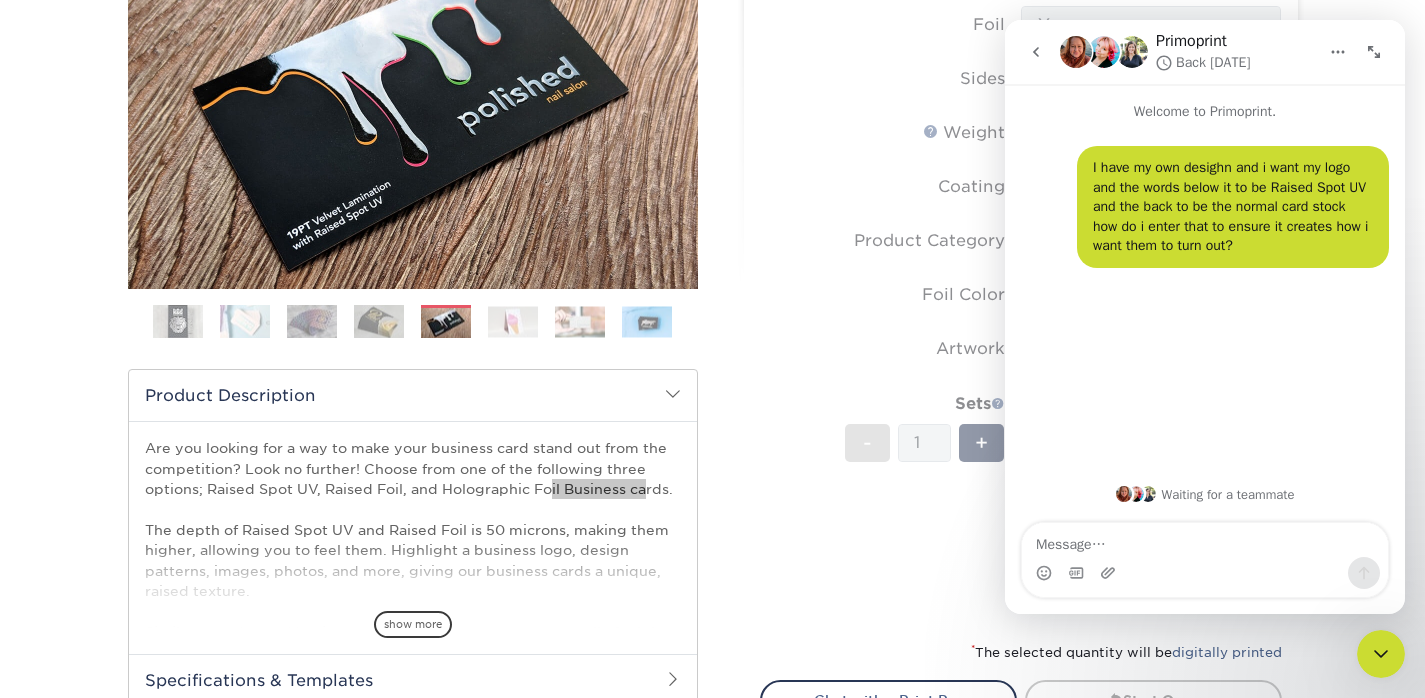 click at bounding box center (1036, 52) 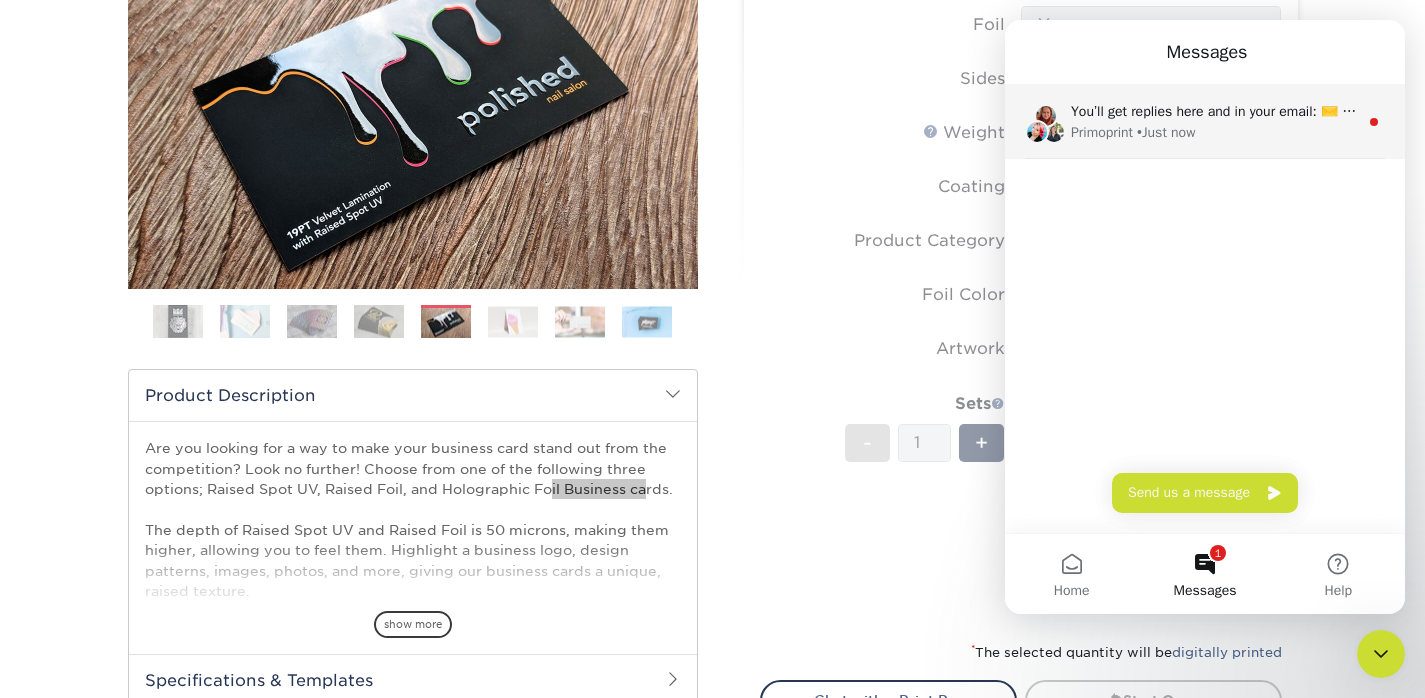 click on "Primoprint" at bounding box center (1102, 132) 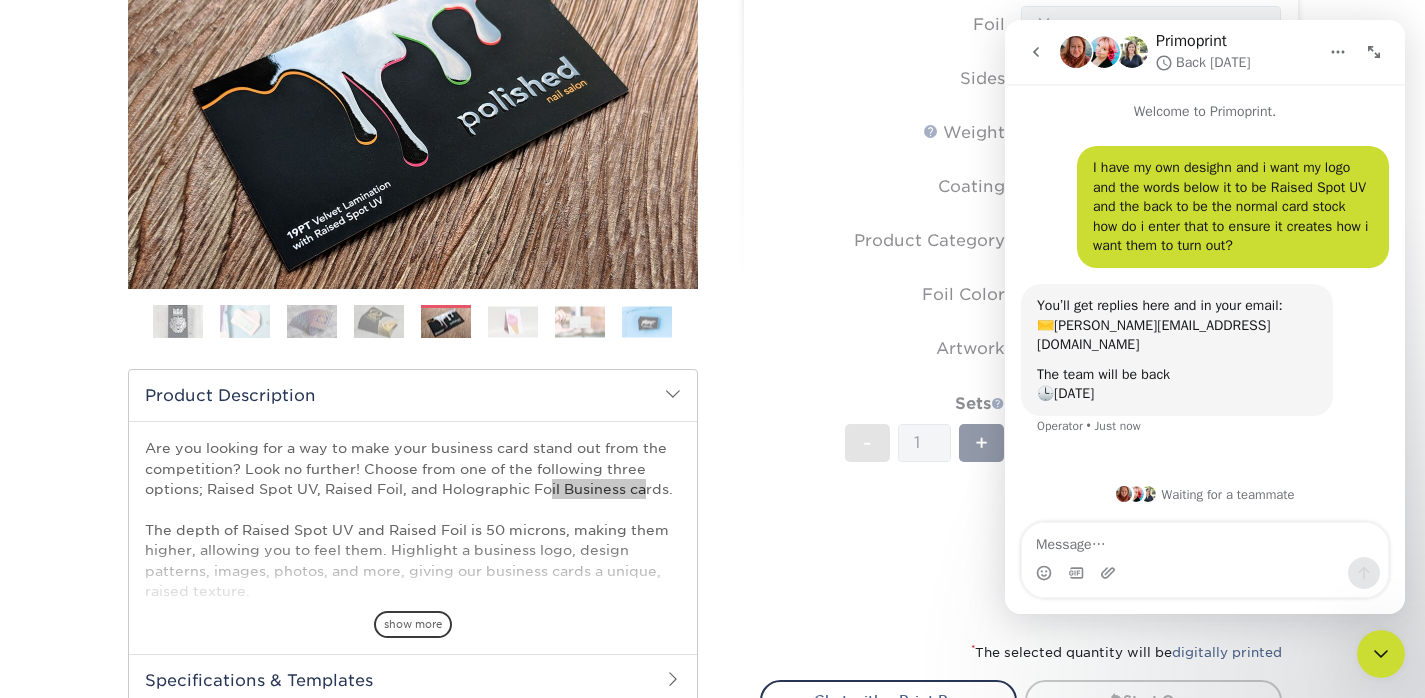click 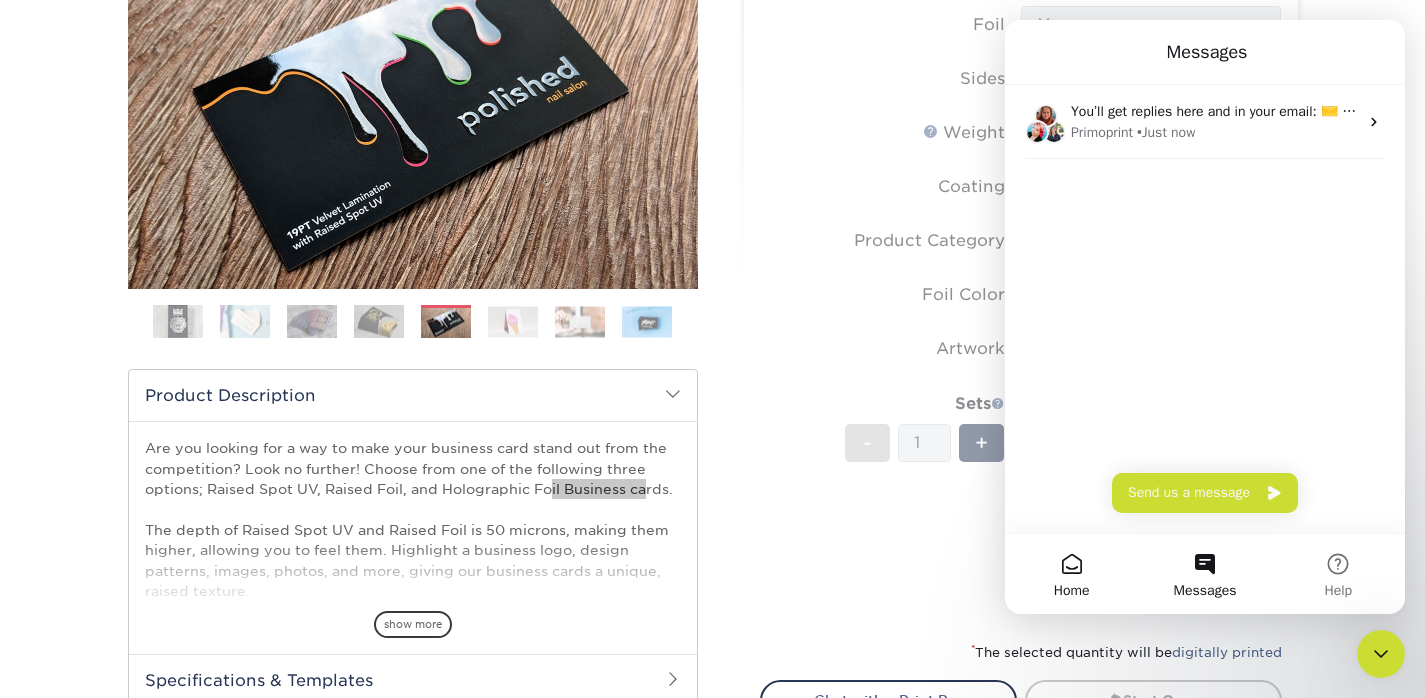 click on "Home" at bounding box center (1071, 574) 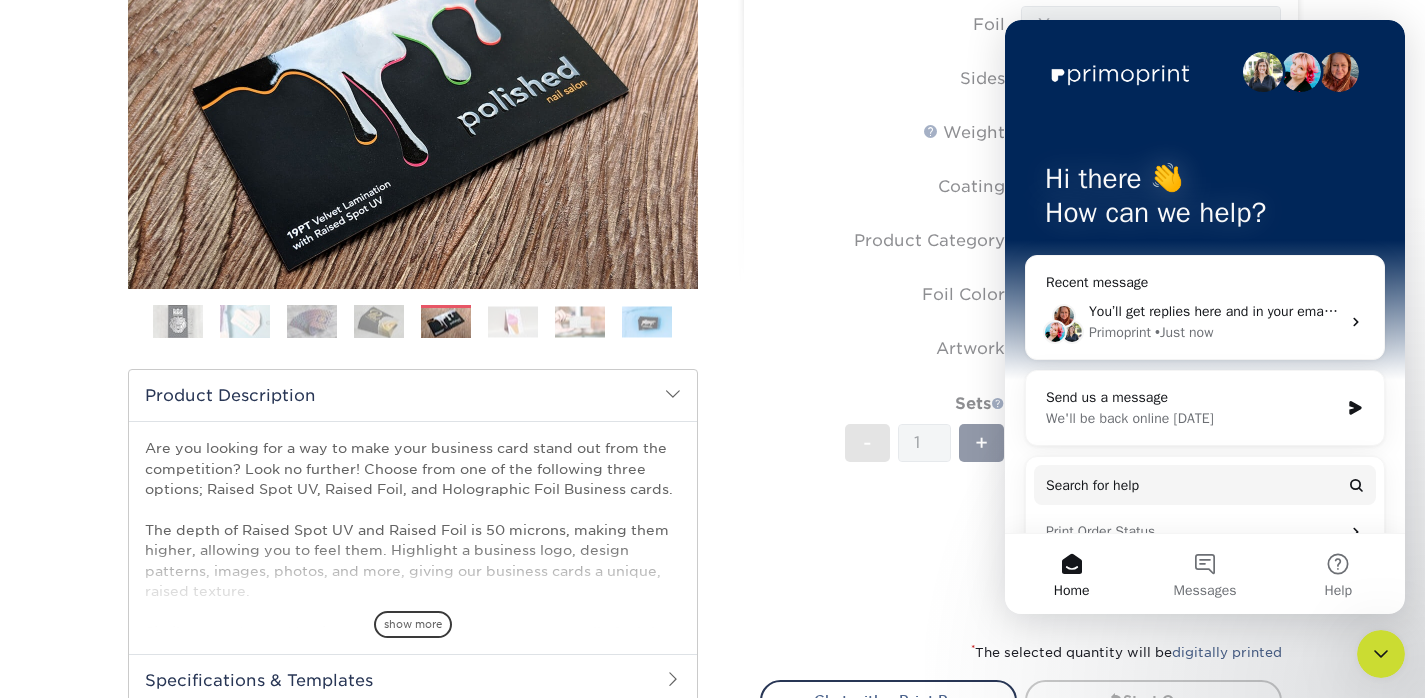 click on "Sizes Help Sizes
Please Select
2" x 3.5" - Standard
Foil Please Select" at bounding box center [1021, 284] 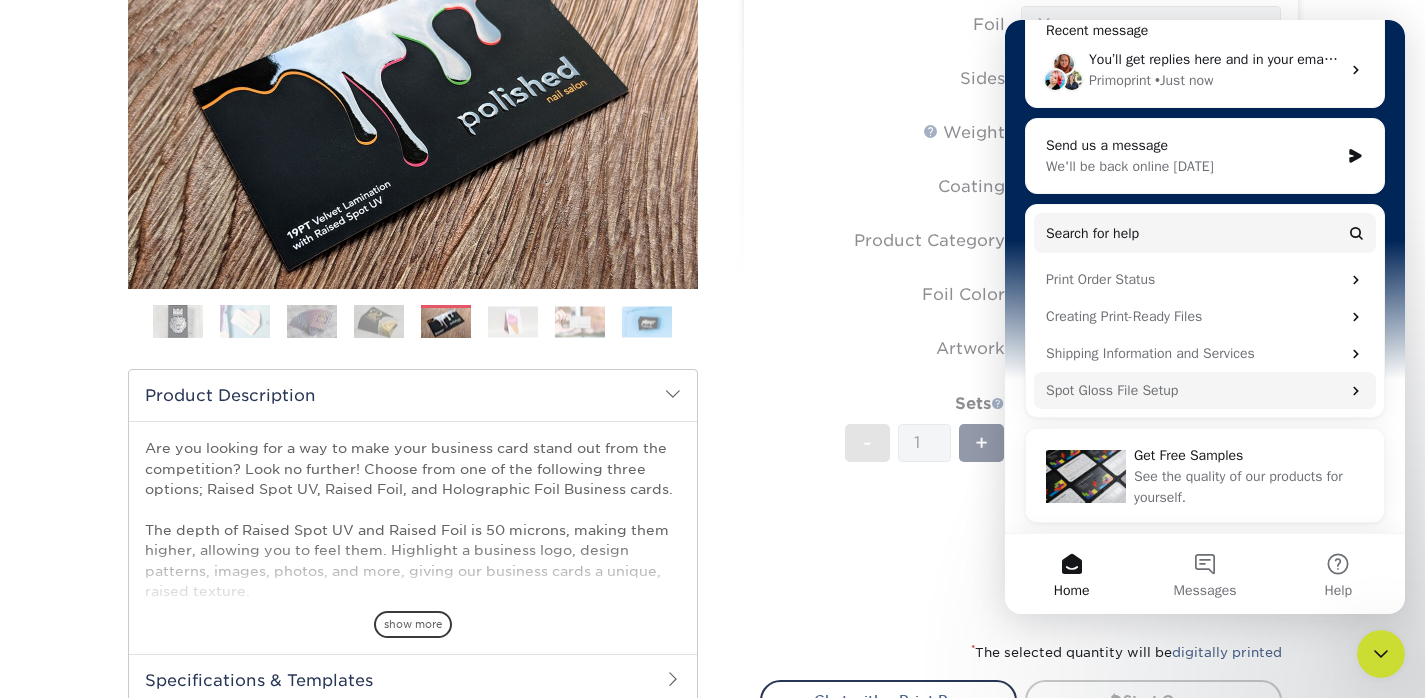 scroll, scrollTop: 0, scrollLeft: 0, axis: both 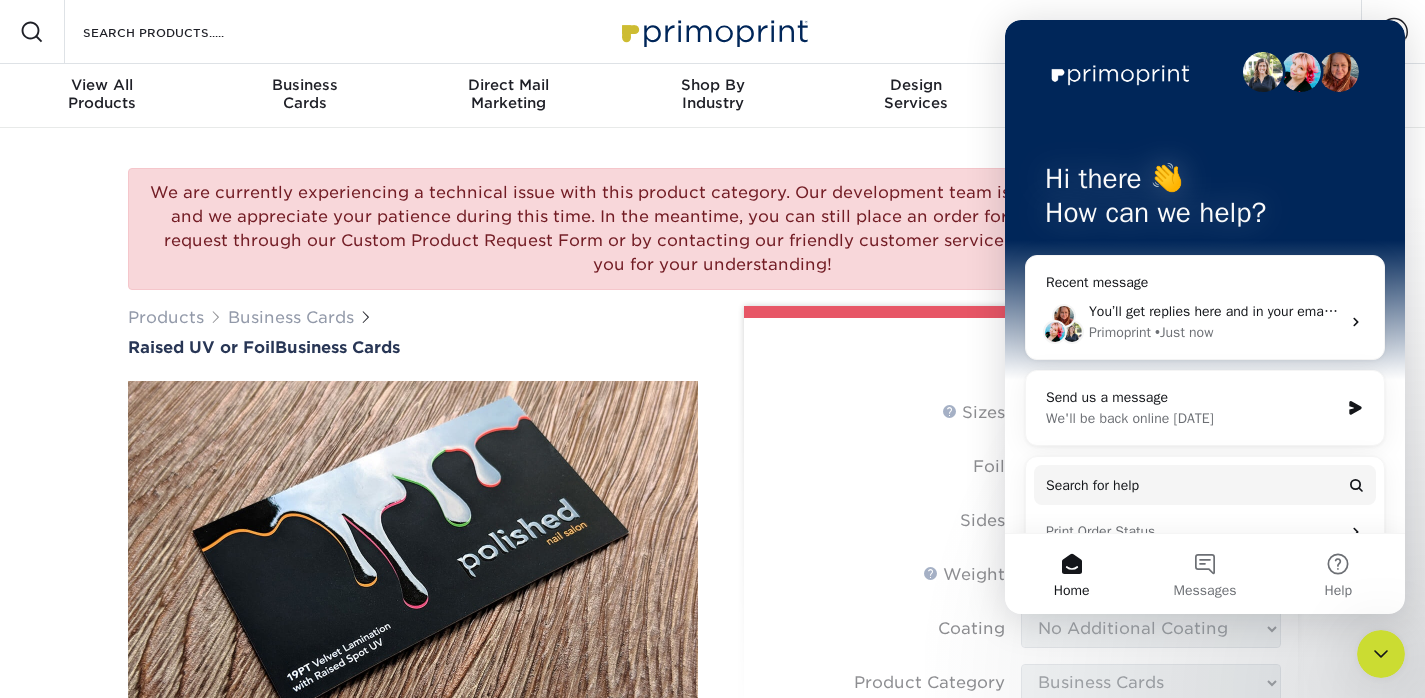 click on "Hi there 👋 How can we help? Recent message You’ll get replies here and in your email: ✉️ [PERSON_NAME][EMAIL_ADDRESS][DOMAIN_NAME] The team will be back 🕒 [DATE] Primoprint •  Just now Send us a message We'll be back online [DATE] Search for help Print Order Status Creating Print-Ready Files Shipping Information and Services Spot Gloss File Setup Get Free Samples See the quality of our products for yourself." at bounding box center (1205, 402) 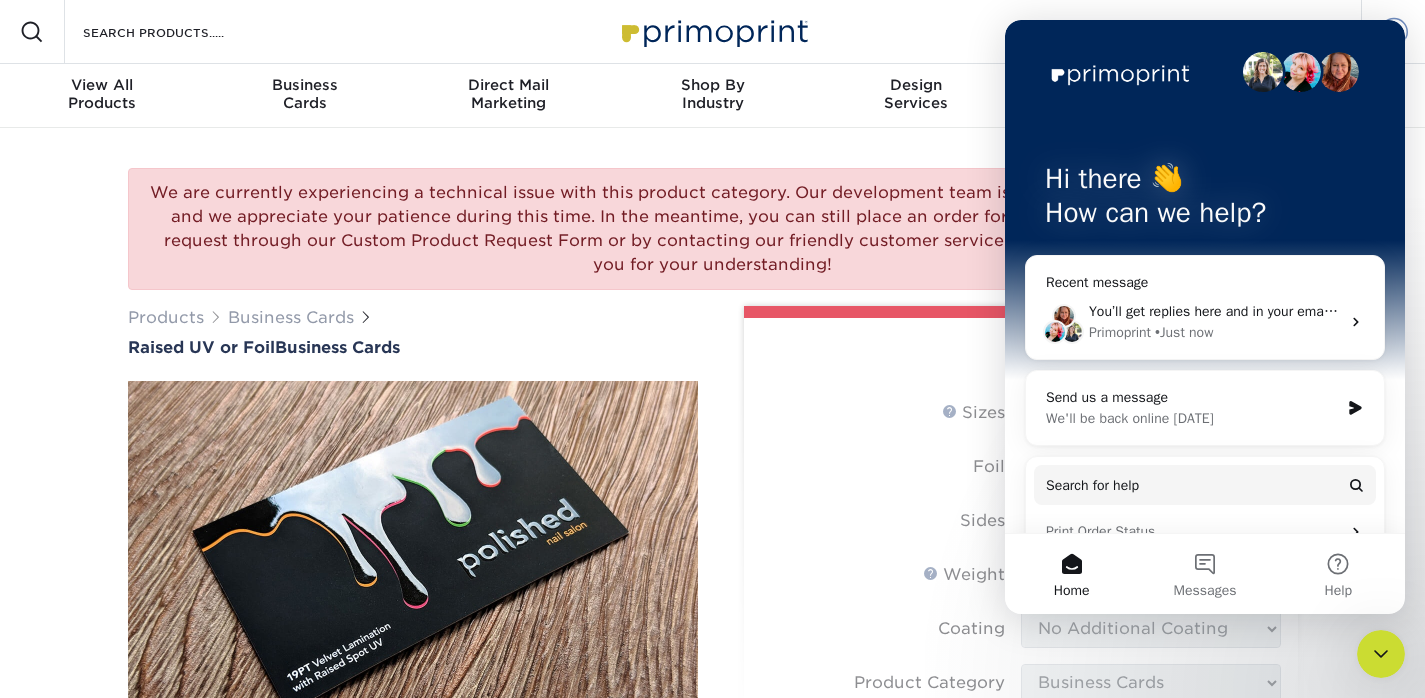 click on "Account" at bounding box center (1393, 32) 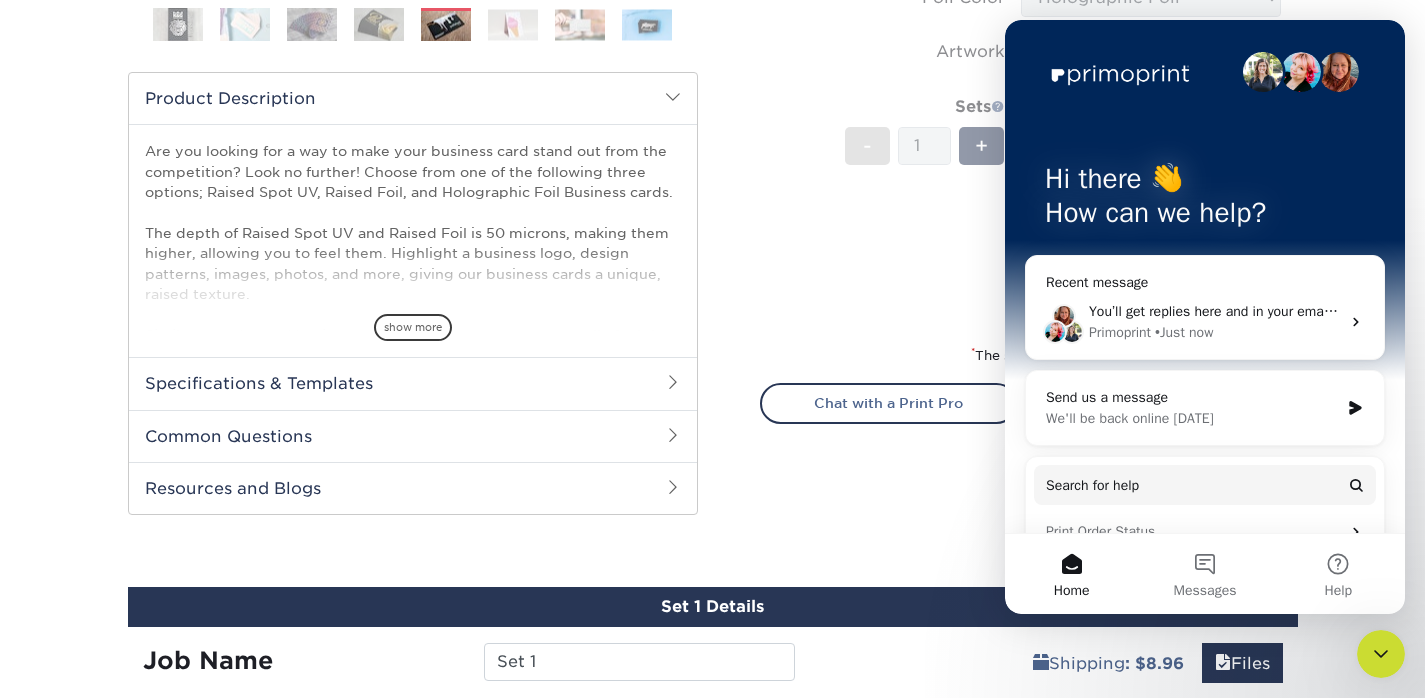 scroll, scrollTop: 952, scrollLeft: 0, axis: vertical 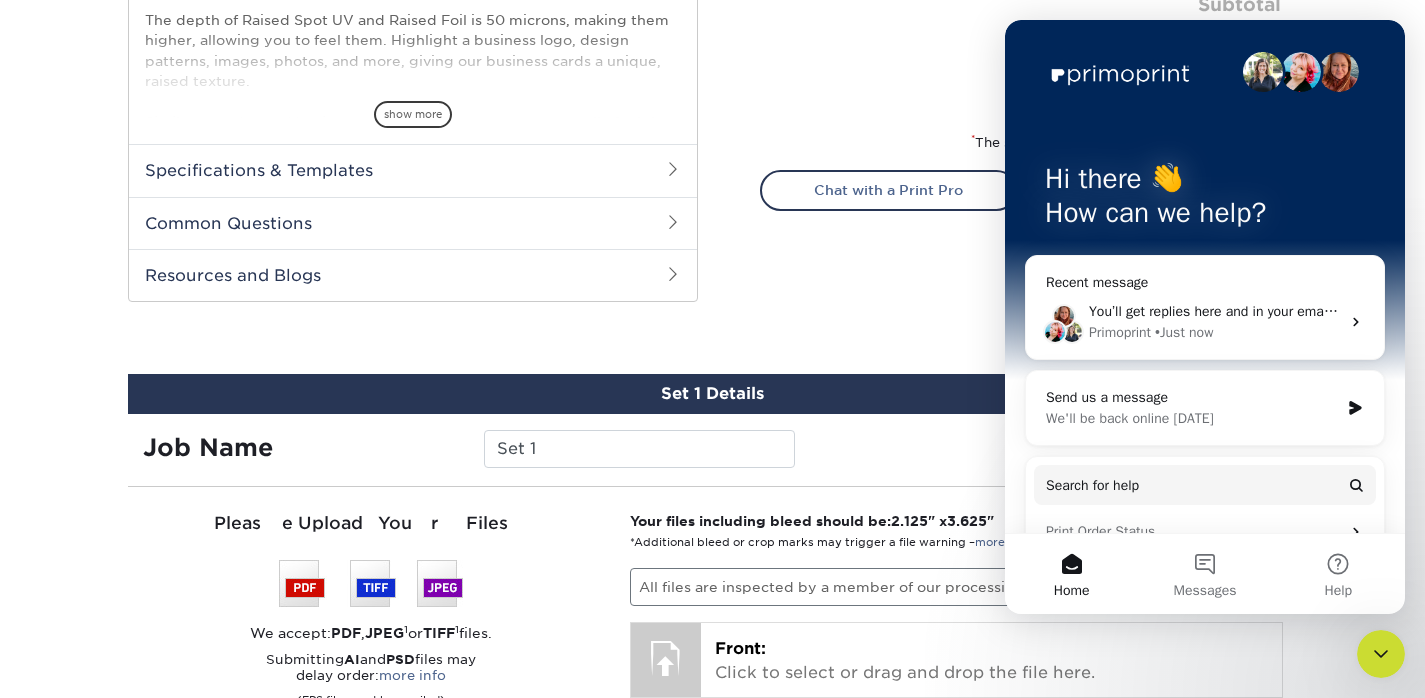 click on "Products
Business Cards
Raised UV or Foil  Business Cards
Previous" at bounding box center [413, -172] 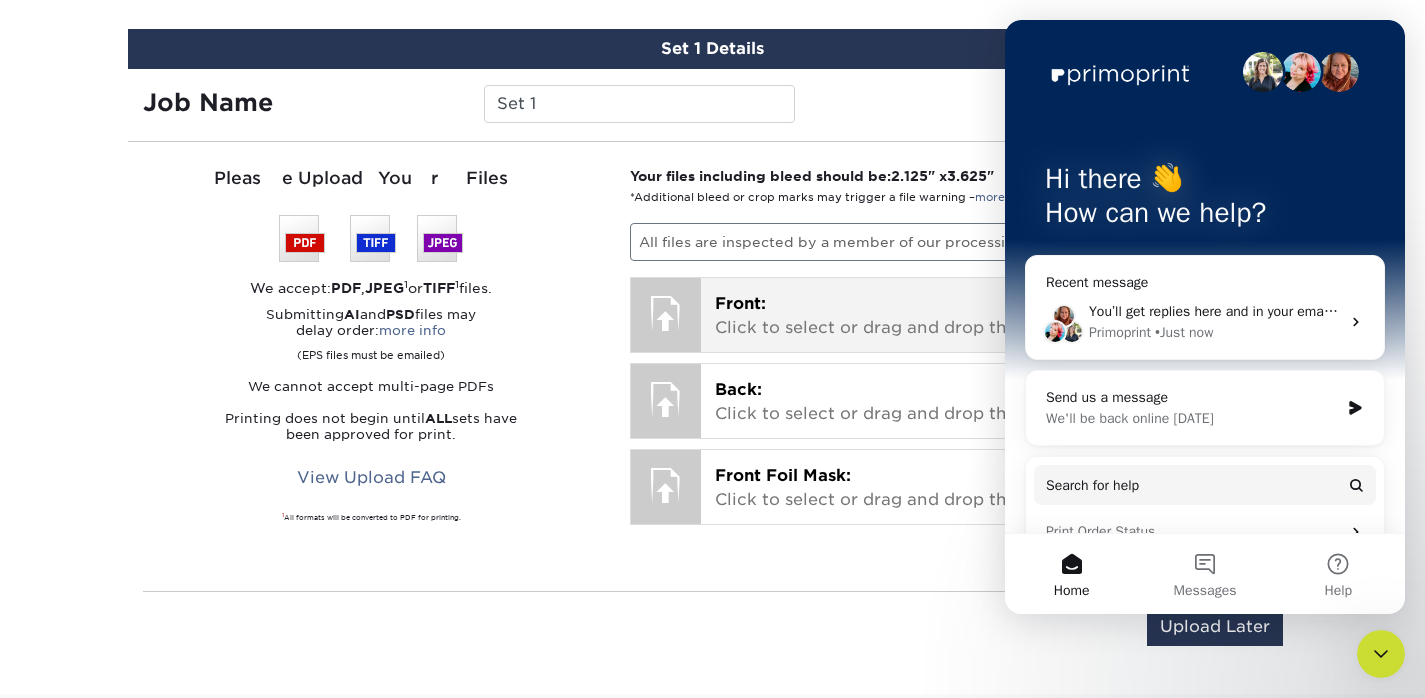 scroll, scrollTop: 1298, scrollLeft: 0, axis: vertical 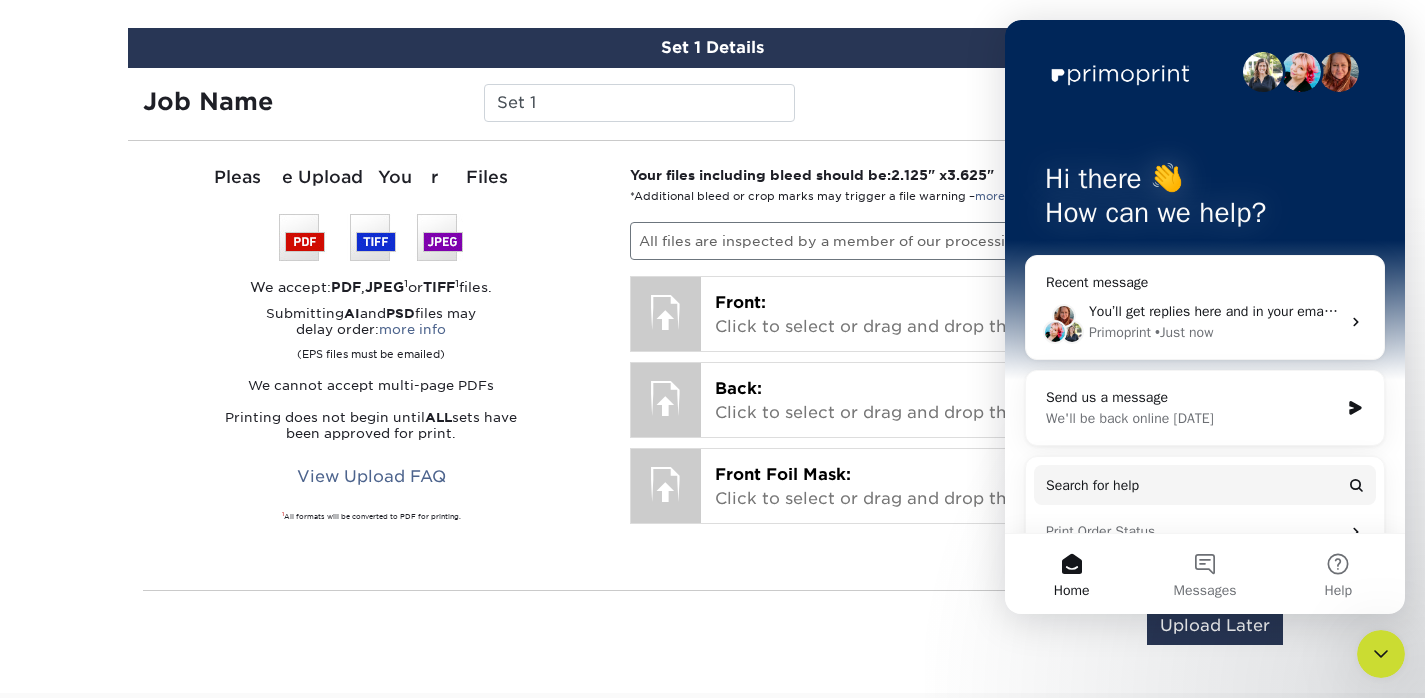 click on "*Additional bleed or crop marks may trigger a file warning –  more info" at bounding box center [829, 196] 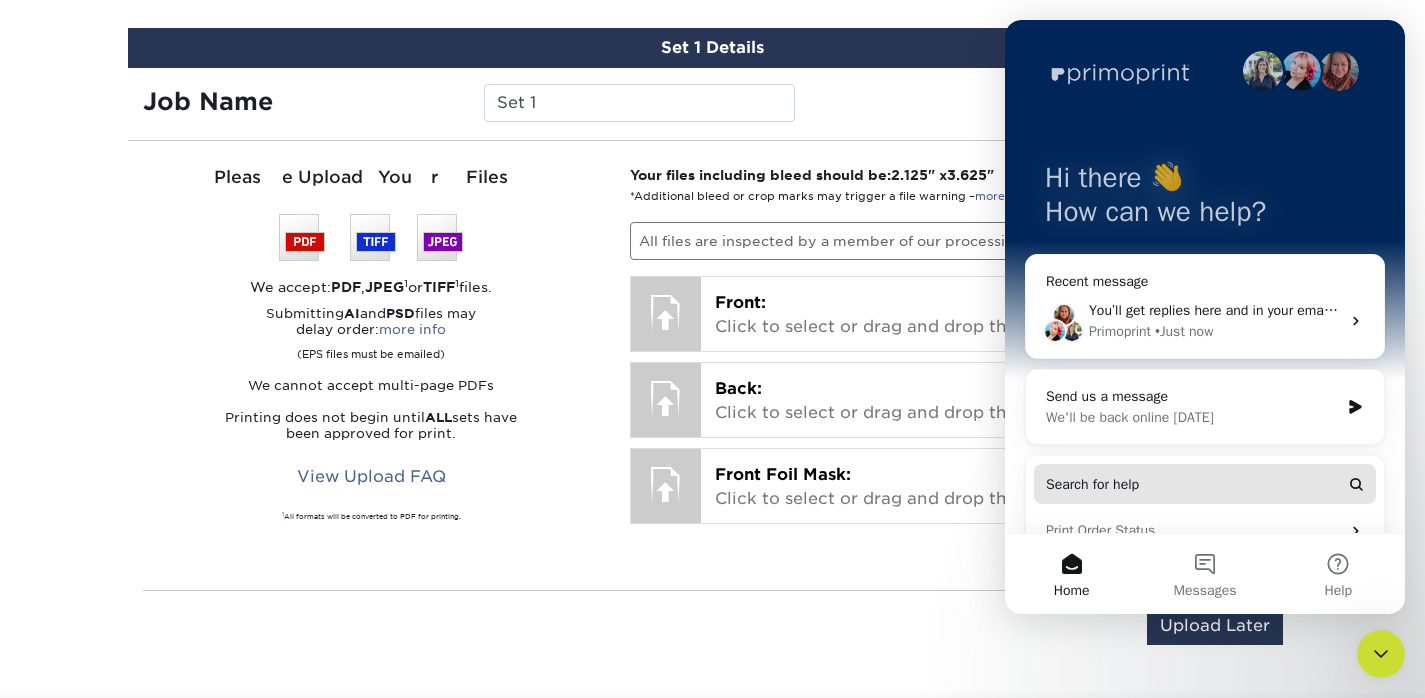scroll, scrollTop: 0, scrollLeft: 0, axis: both 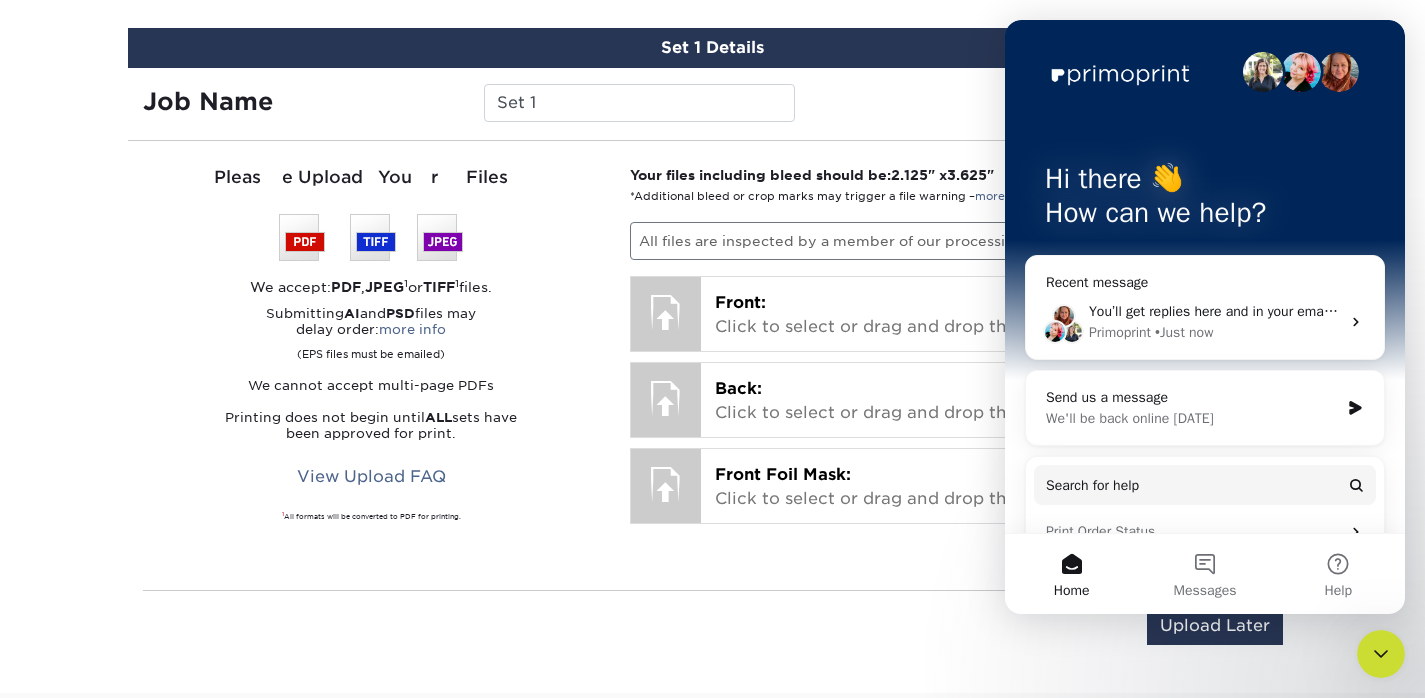 click 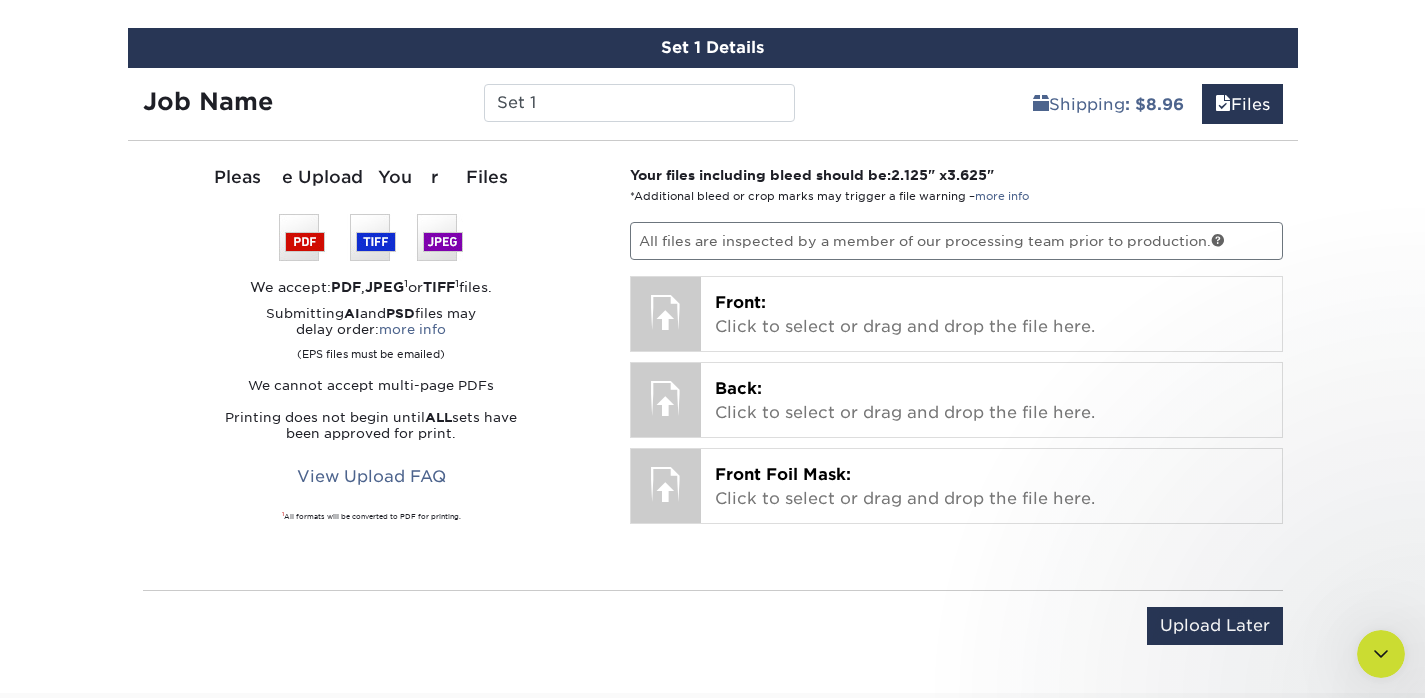 scroll, scrollTop: 0, scrollLeft: 0, axis: both 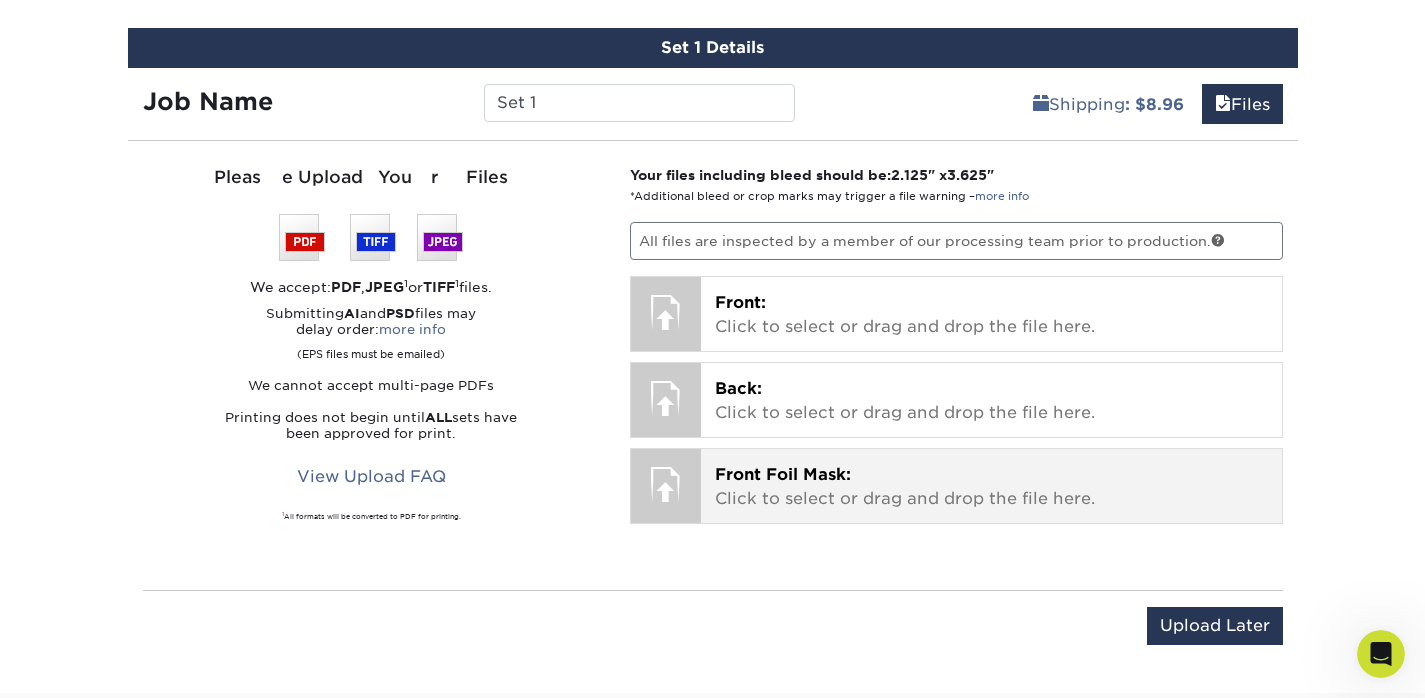 click on "Front Foil Mask: Click to select or drag and drop the file here." at bounding box center [991, 487] 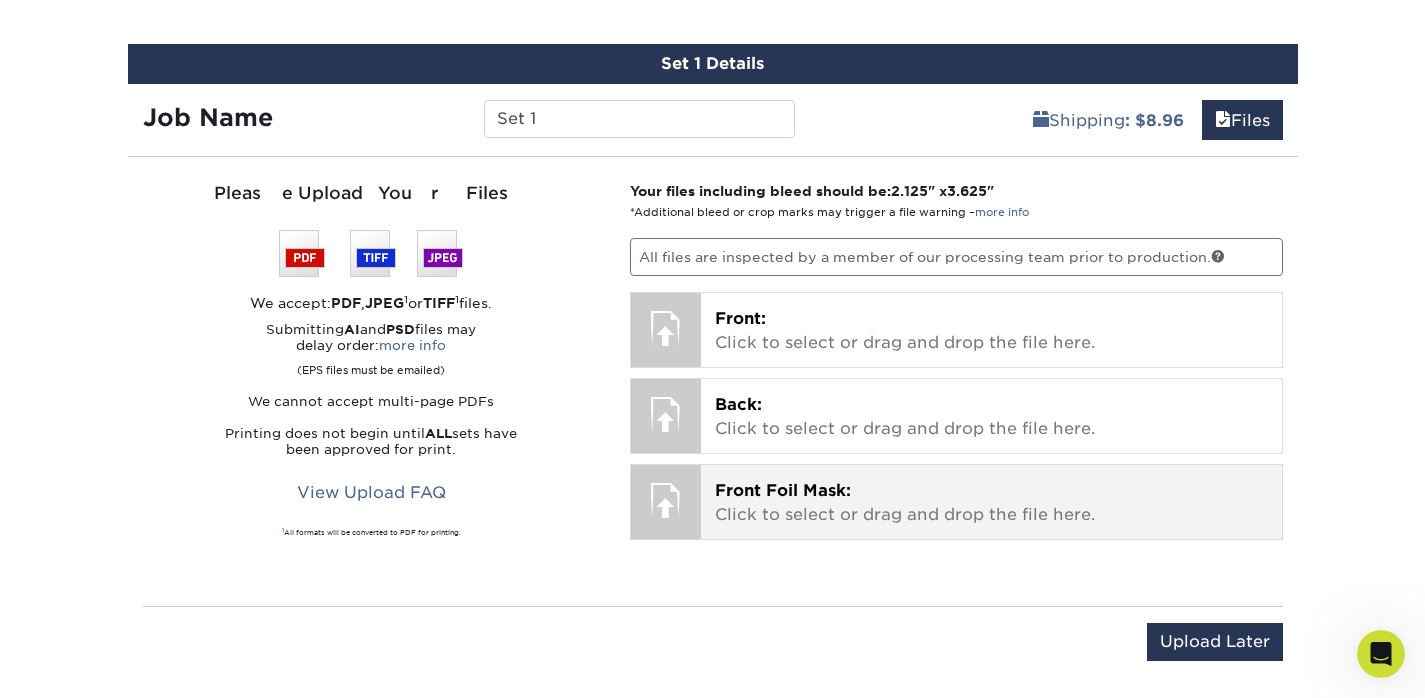 scroll, scrollTop: 1206, scrollLeft: 0, axis: vertical 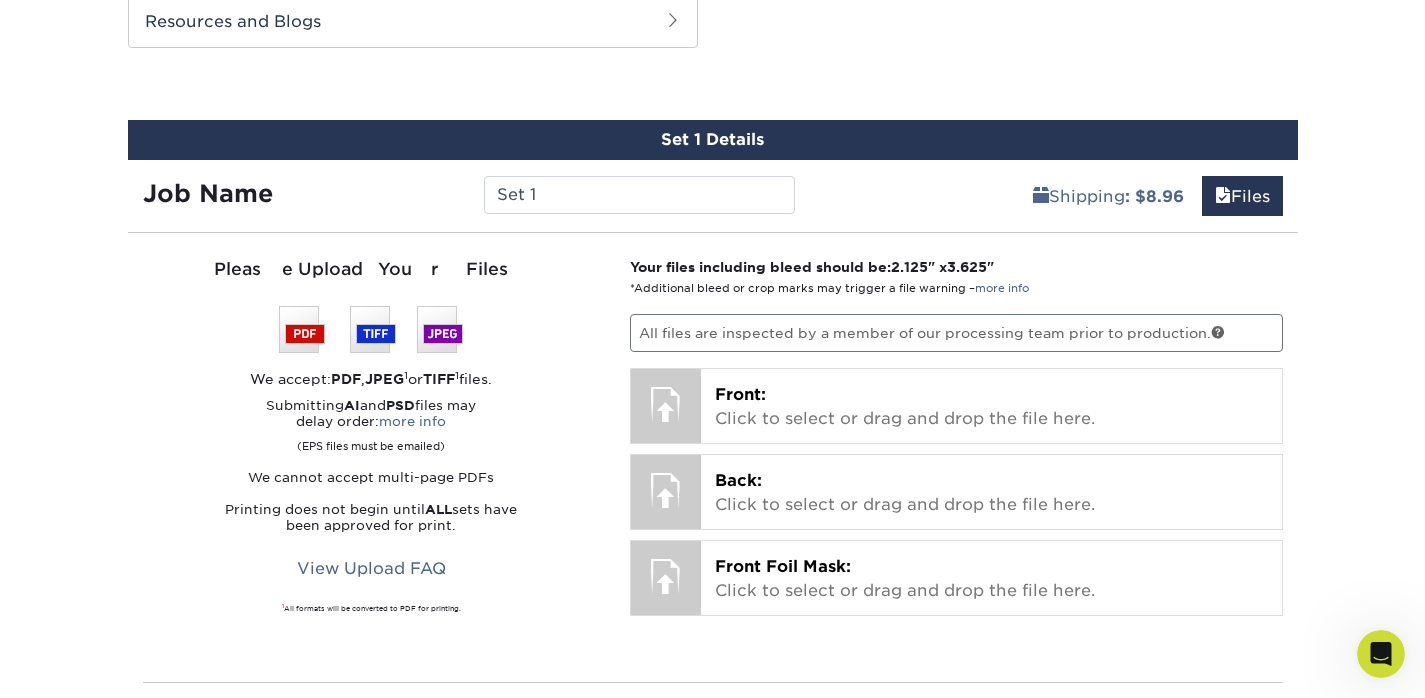 click on "All files are inspected by a member of our processing team prior to production." at bounding box center (956, 333) 